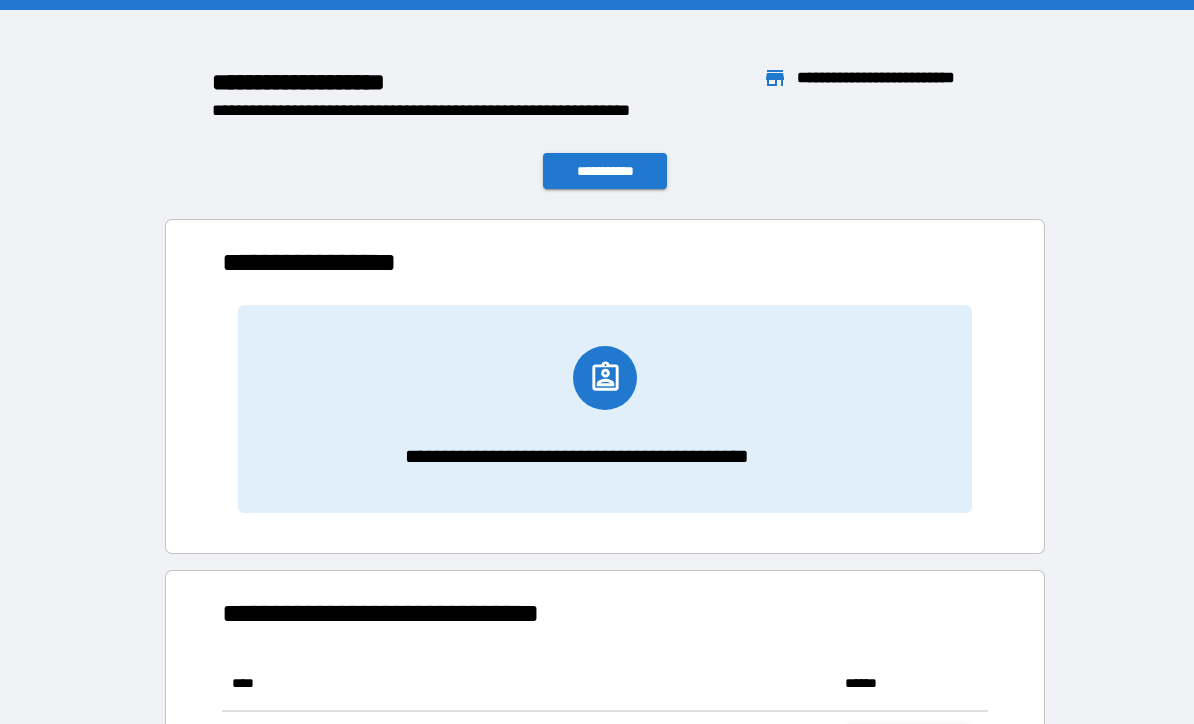 scroll, scrollTop: 0, scrollLeft: 0, axis: both 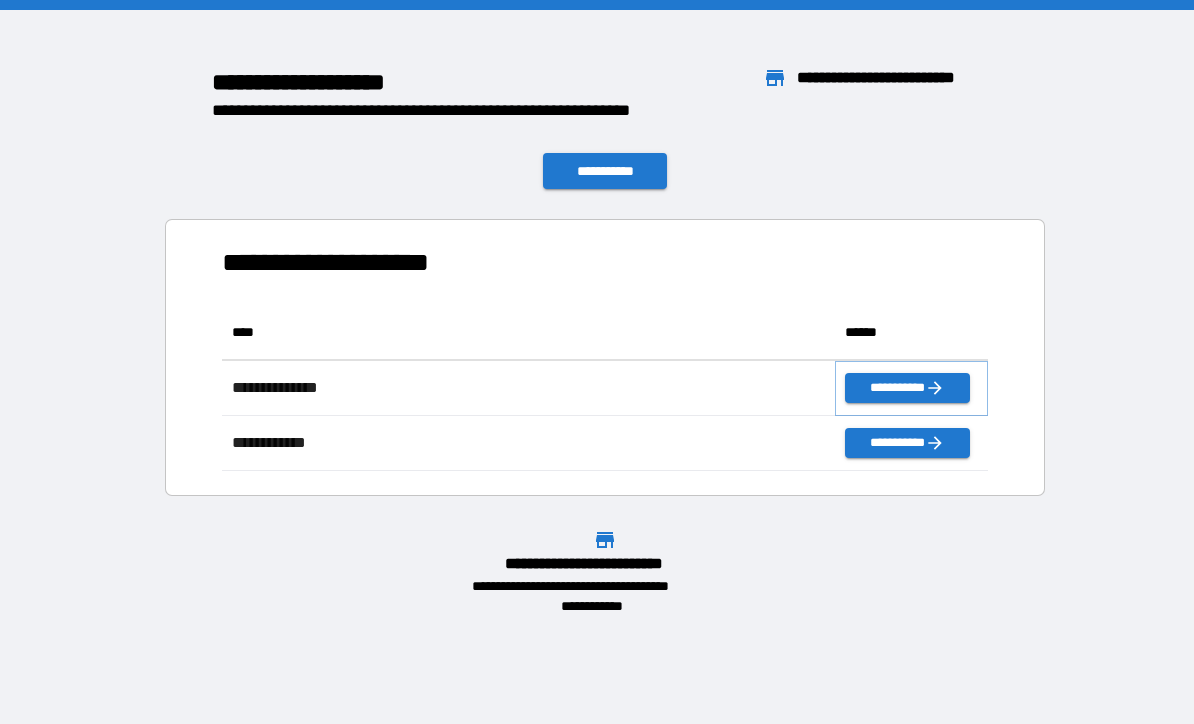 click on "**********" at bounding box center (907, 388) 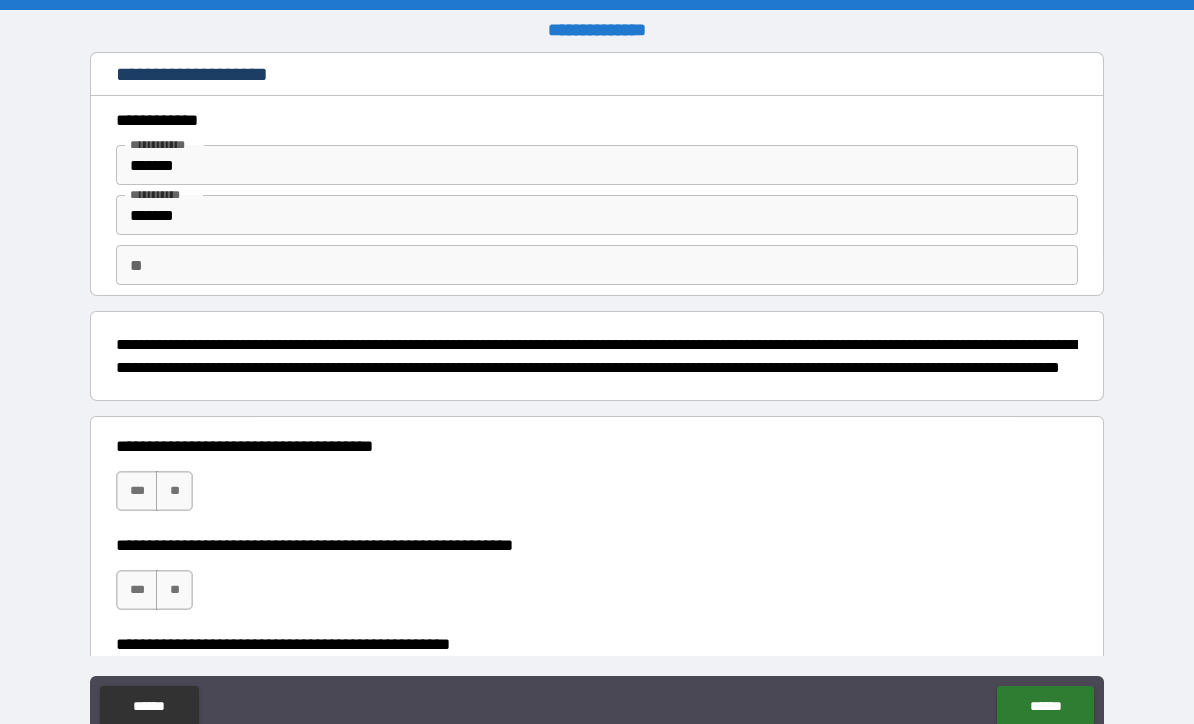 click on "**" at bounding box center (174, 491) 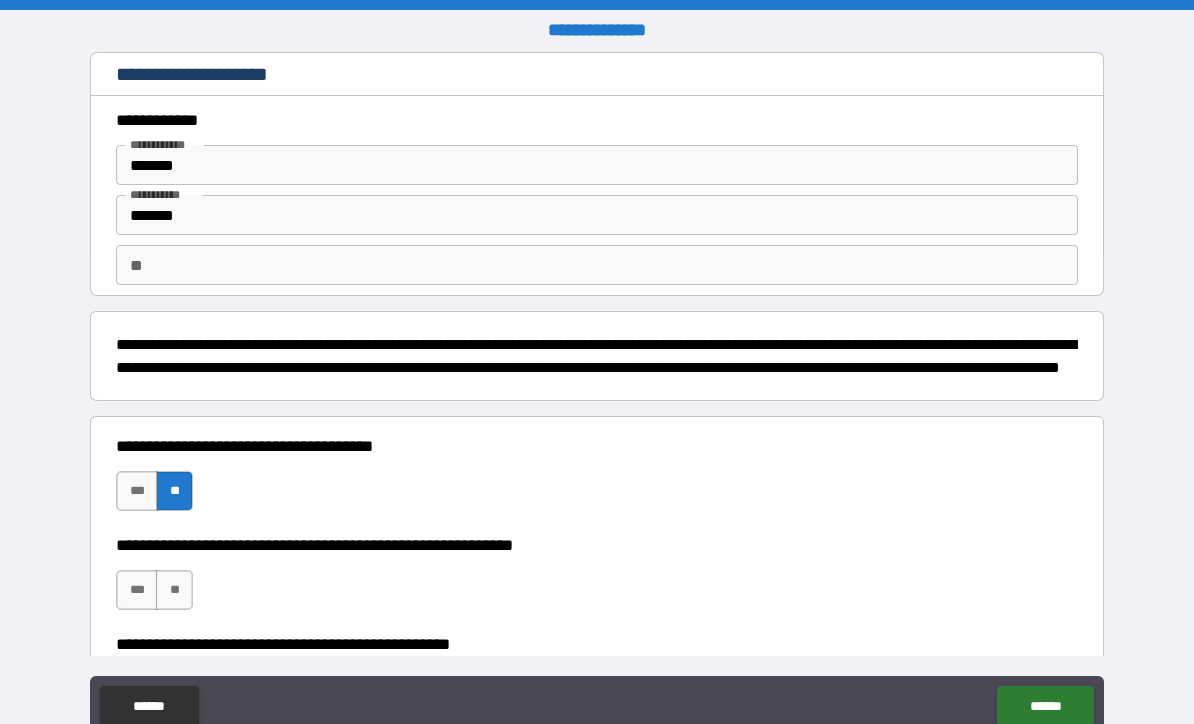 click on "**" at bounding box center (174, 590) 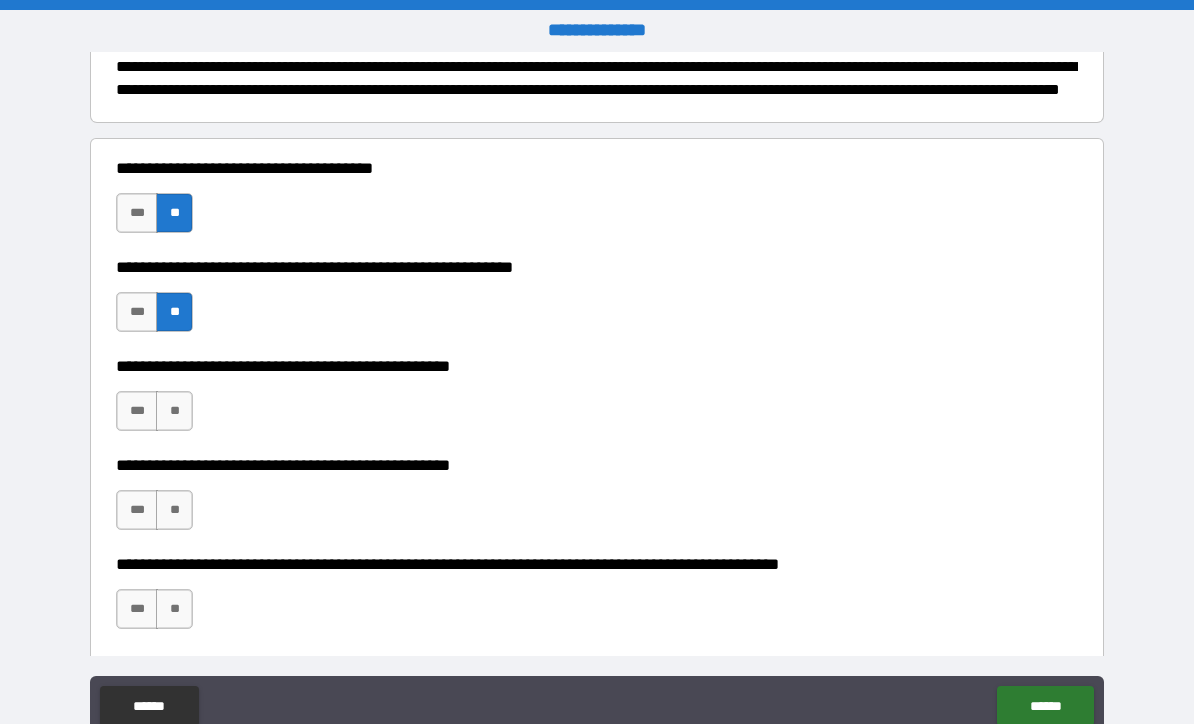 scroll, scrollTop: 327, scrollLeft: 0, axis: vertical 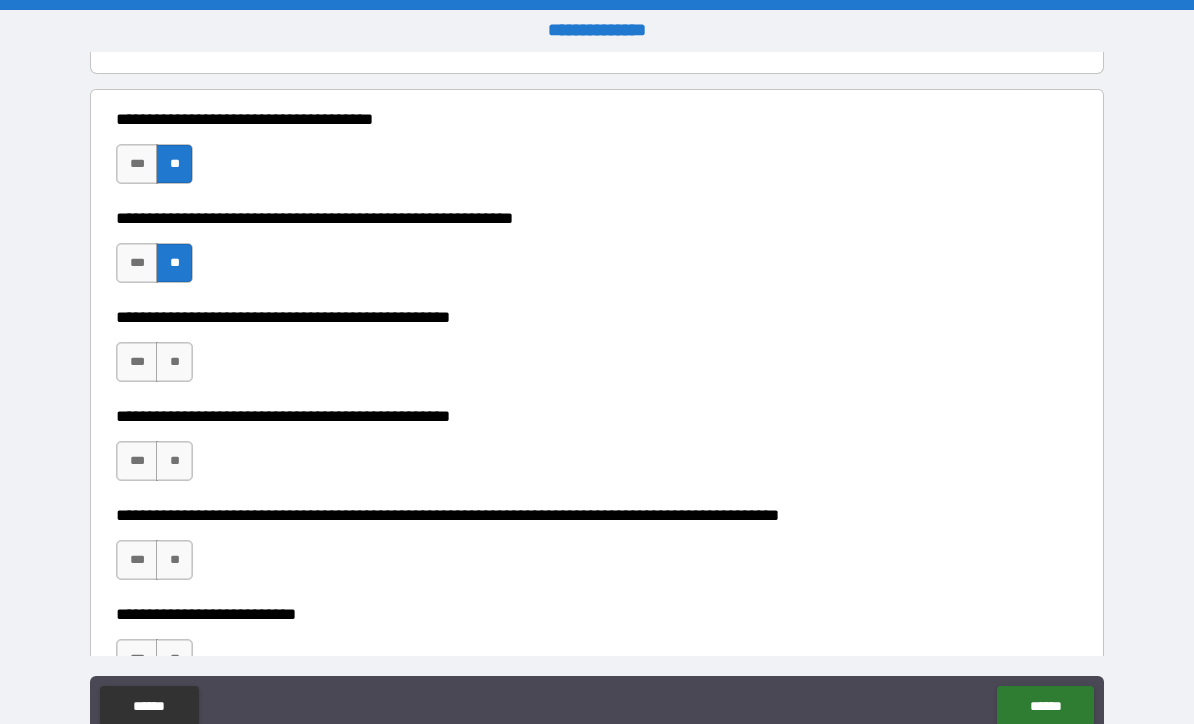 click on "**" at bounding box center (174, 362) 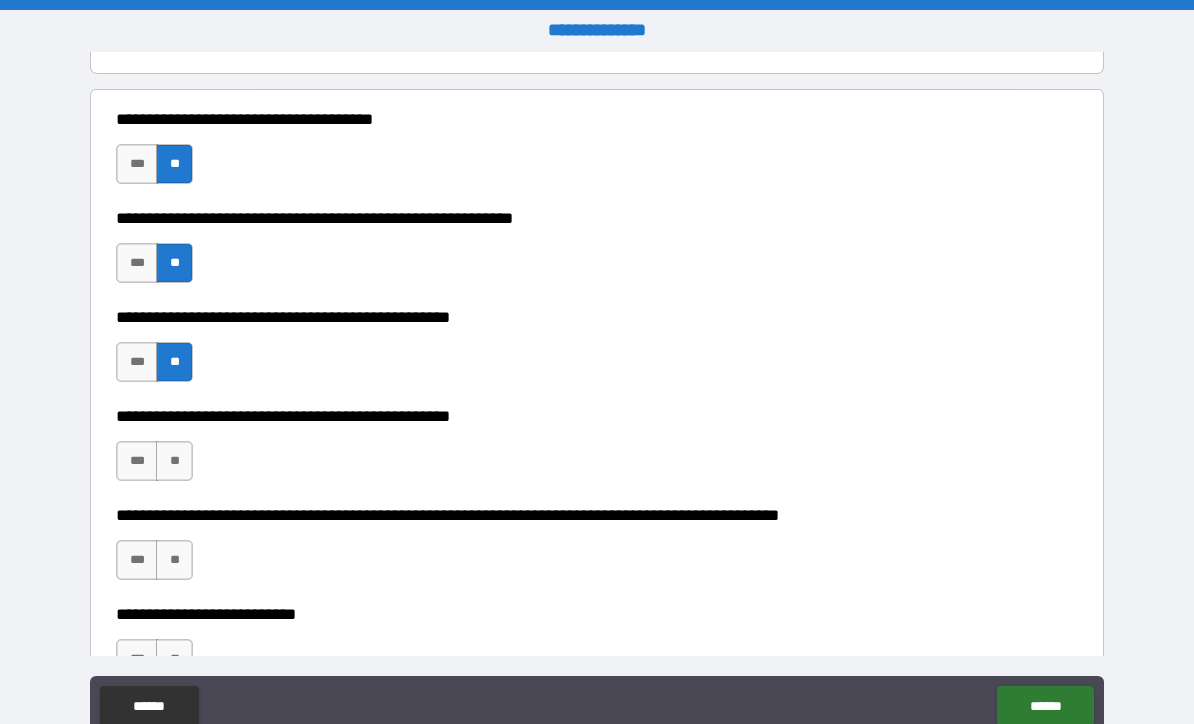 click on "**" at bounding box center [174, 461] 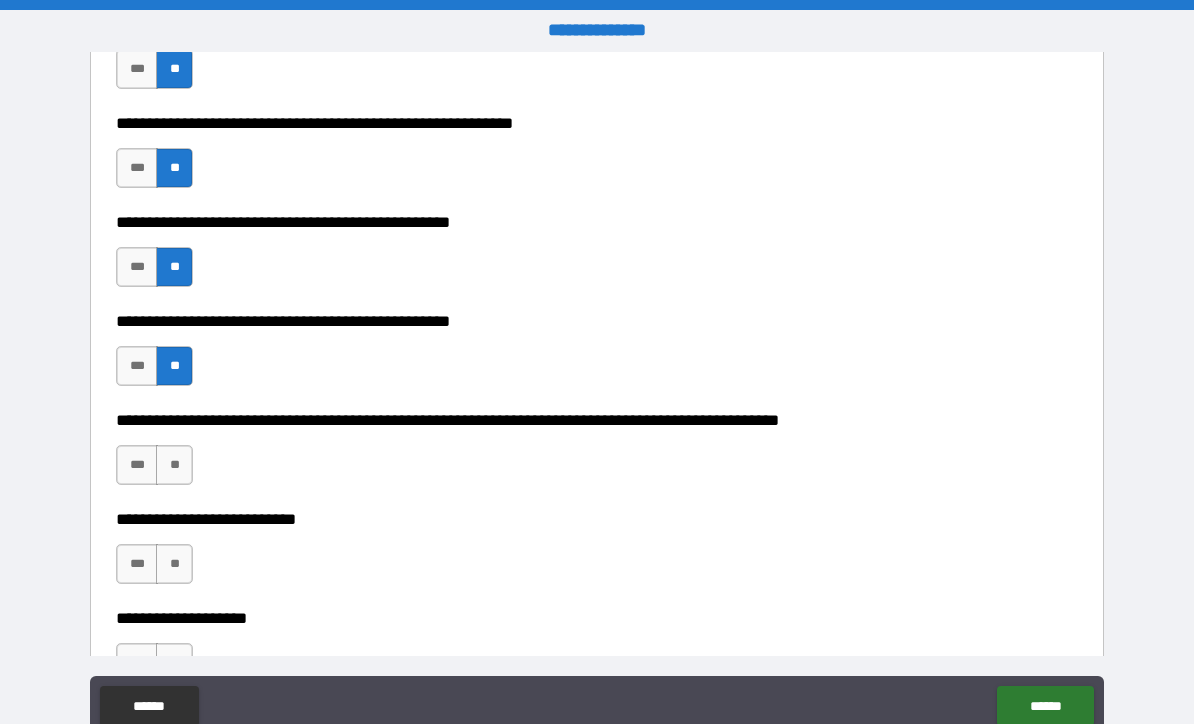 scroll, scrollTop: 434, scrollLeft: 0, axis: vertical 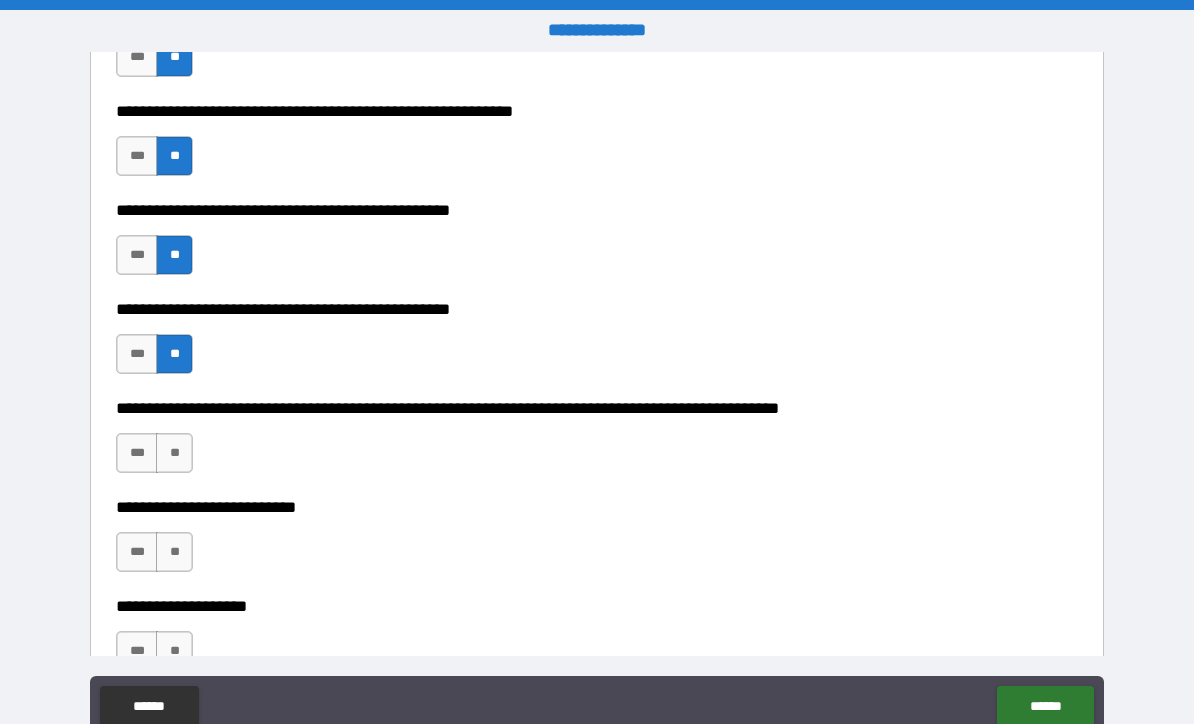 click on "**" at bounding box center (174, 453) 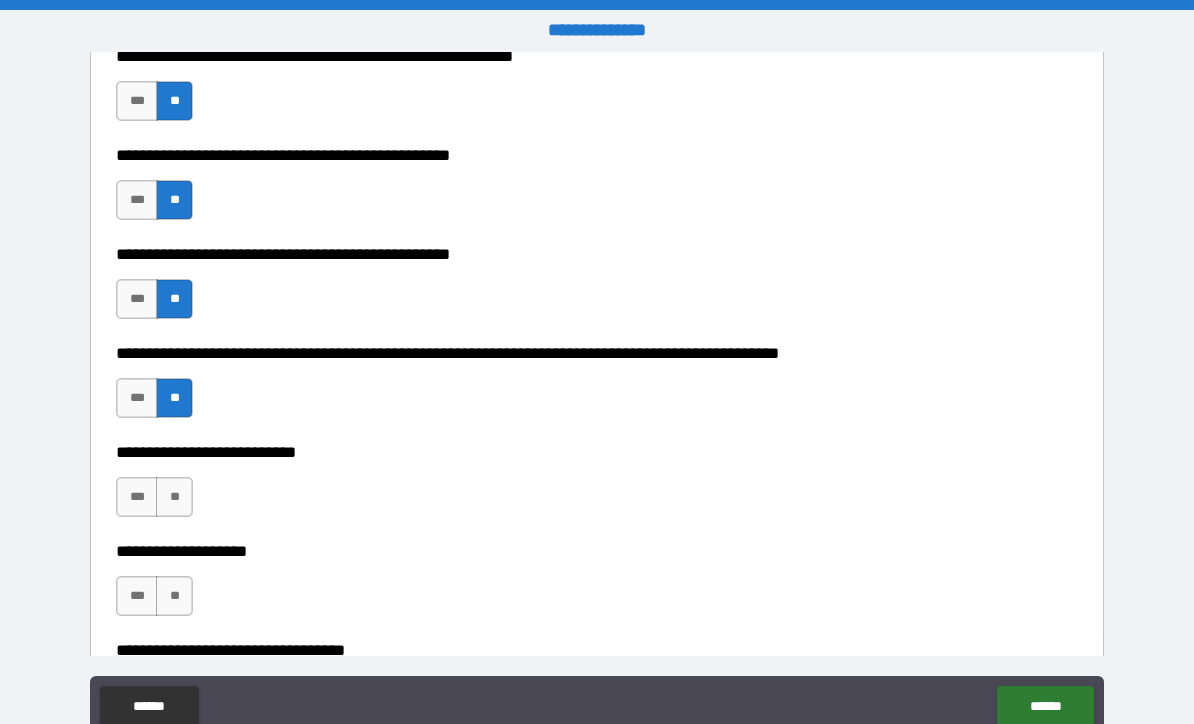 scroll, scrollTop: 594, scrollLeft: 0, axis: vertical 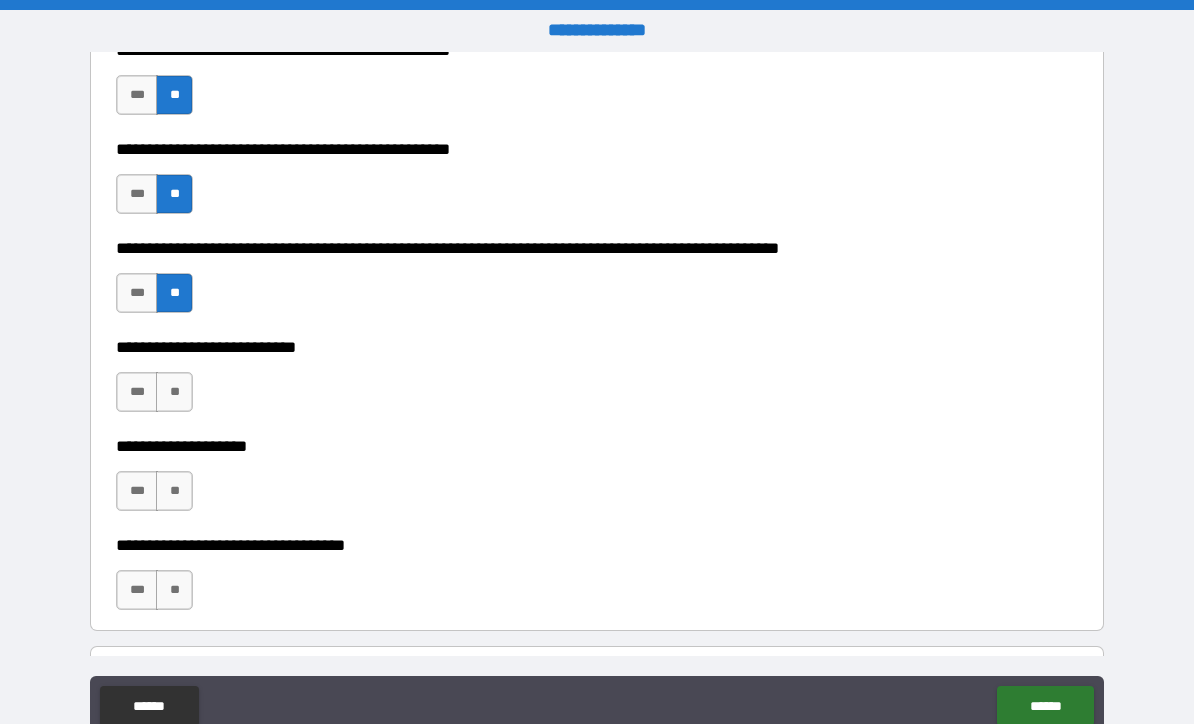 click on "**" at bounding box center (174, 392) 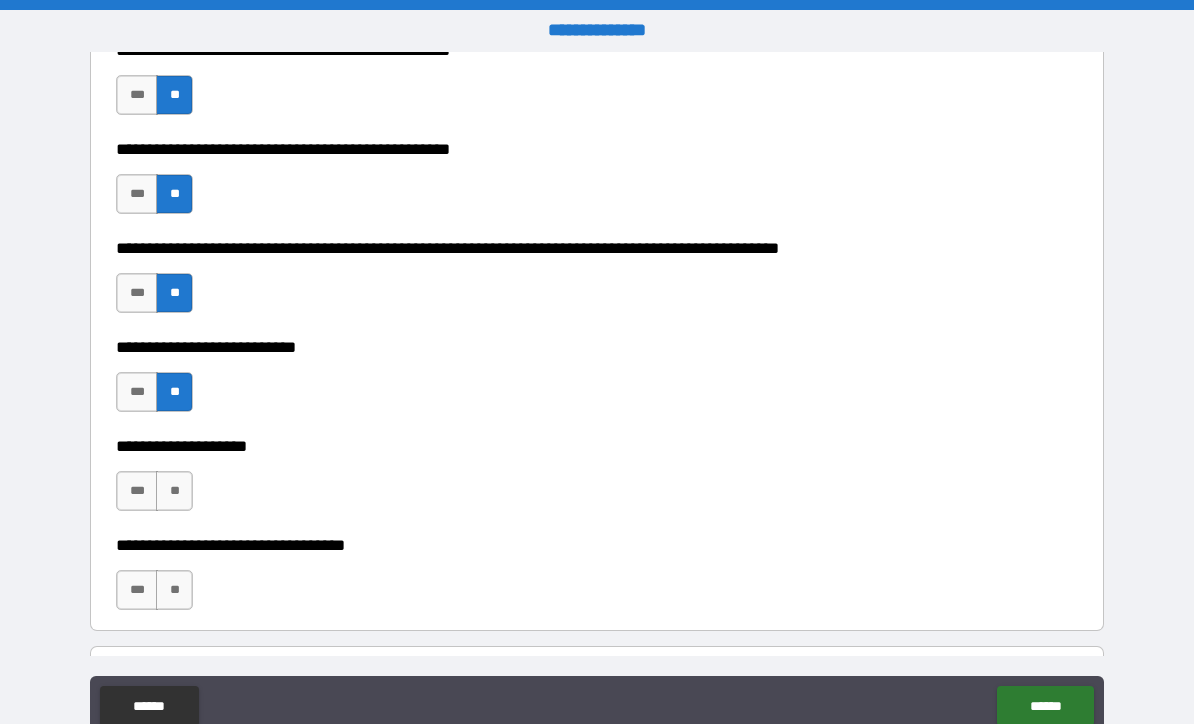 click on "**" at bounding box center (174, 491) 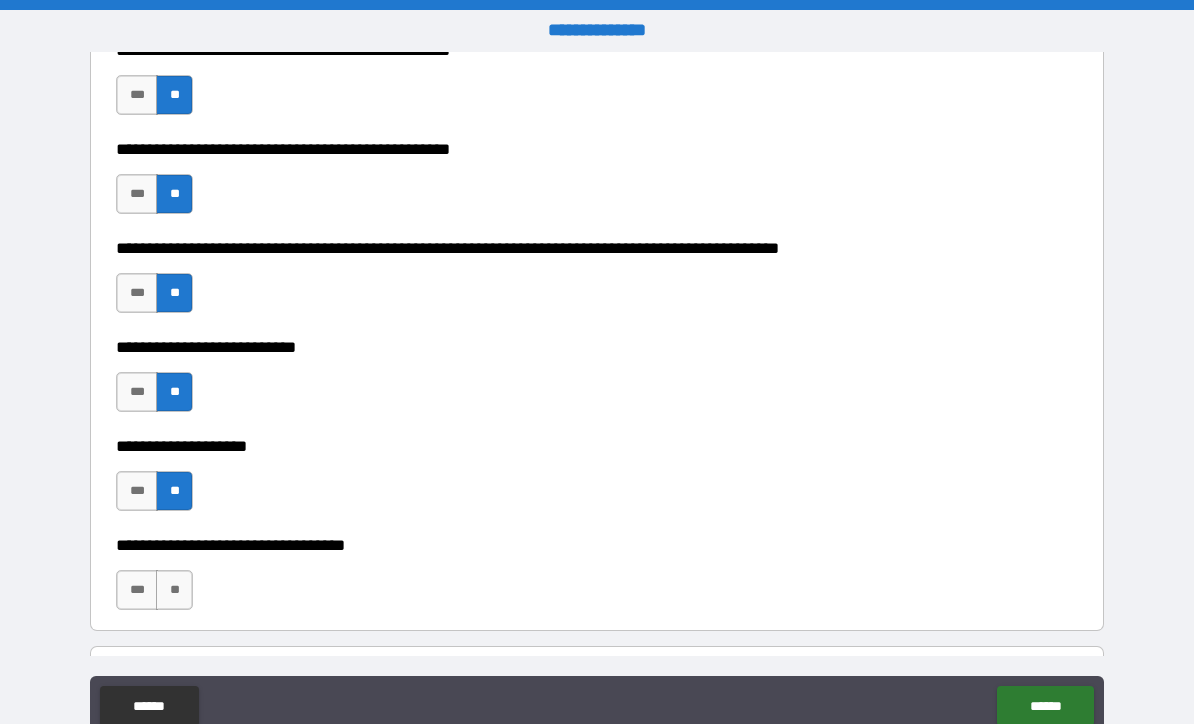 click on "**" at bounding box center (174, 590) 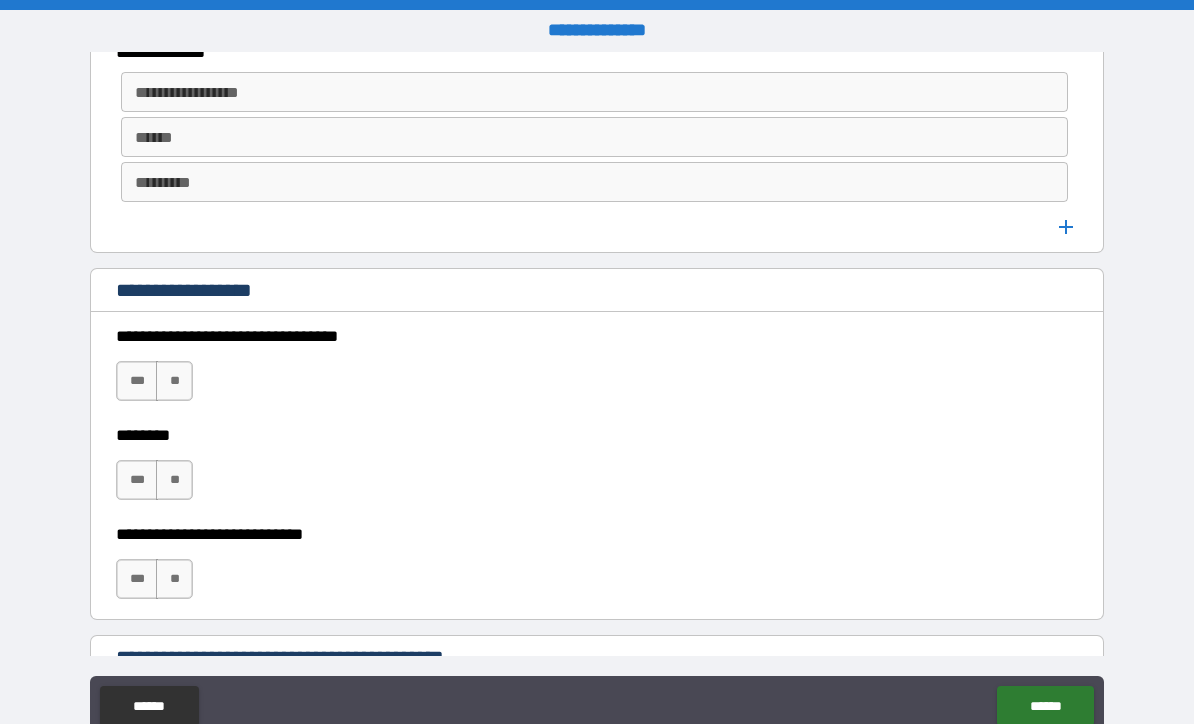 scroll, scrollTop: 1277, scrollLeft: 0, axis: vertical 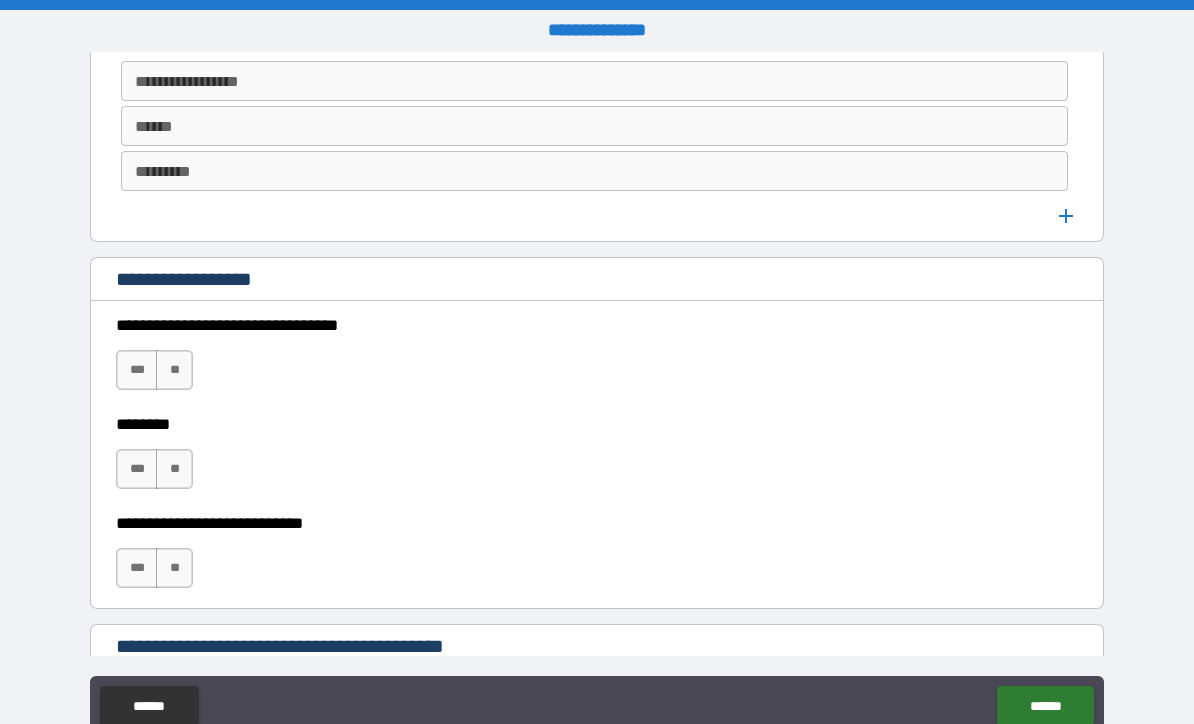 click on "**" at bounding box center [174, 370] 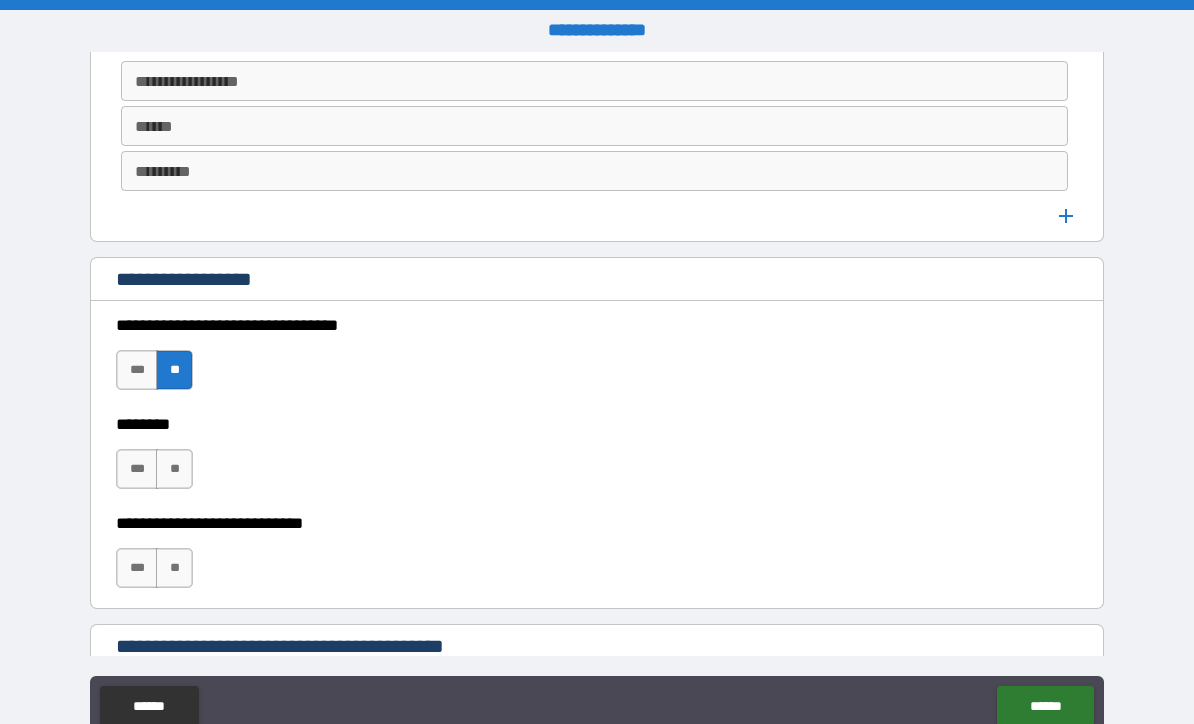 click on "**" at bounding box center [174, 469] 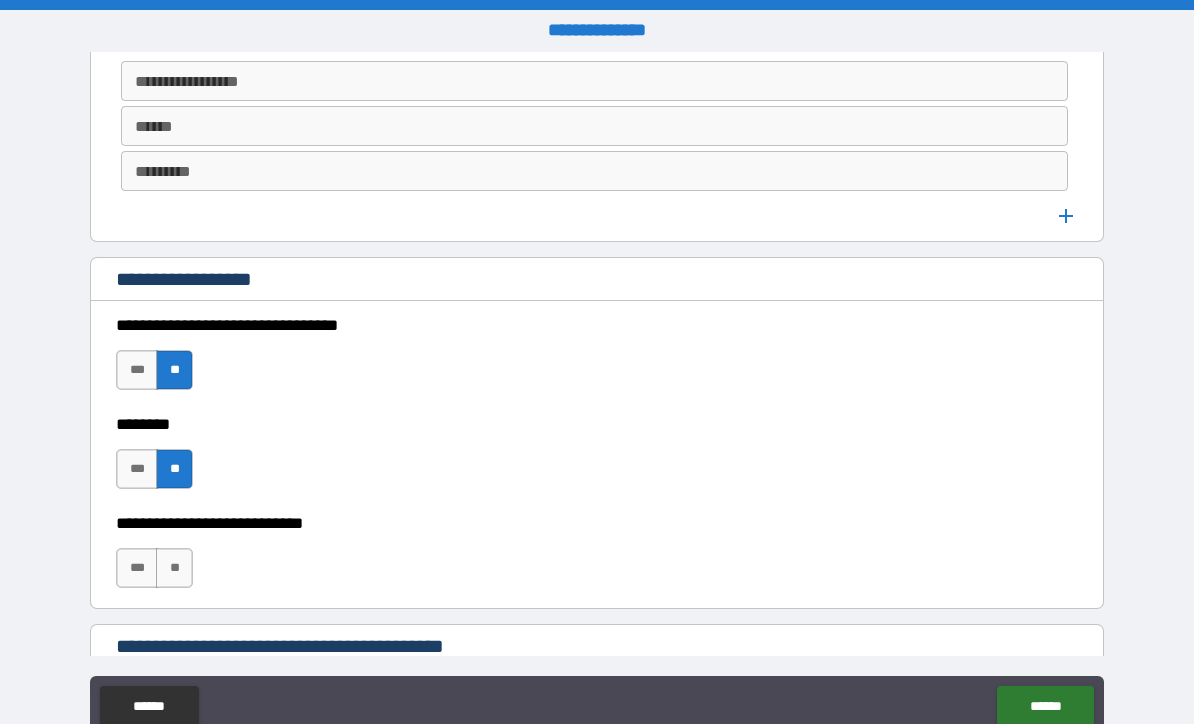 click on "**" at bounding box center [174, 568] 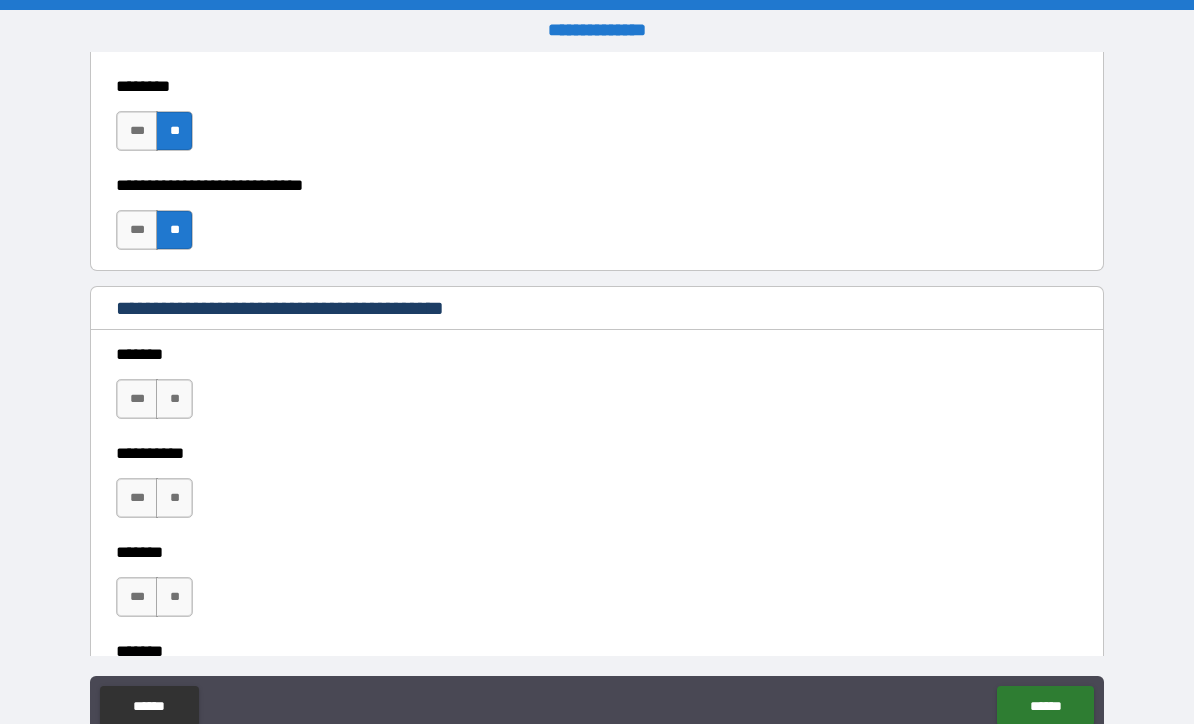 scroll, scrollTop: 1634, scrollLeft: 0, axis: vertical 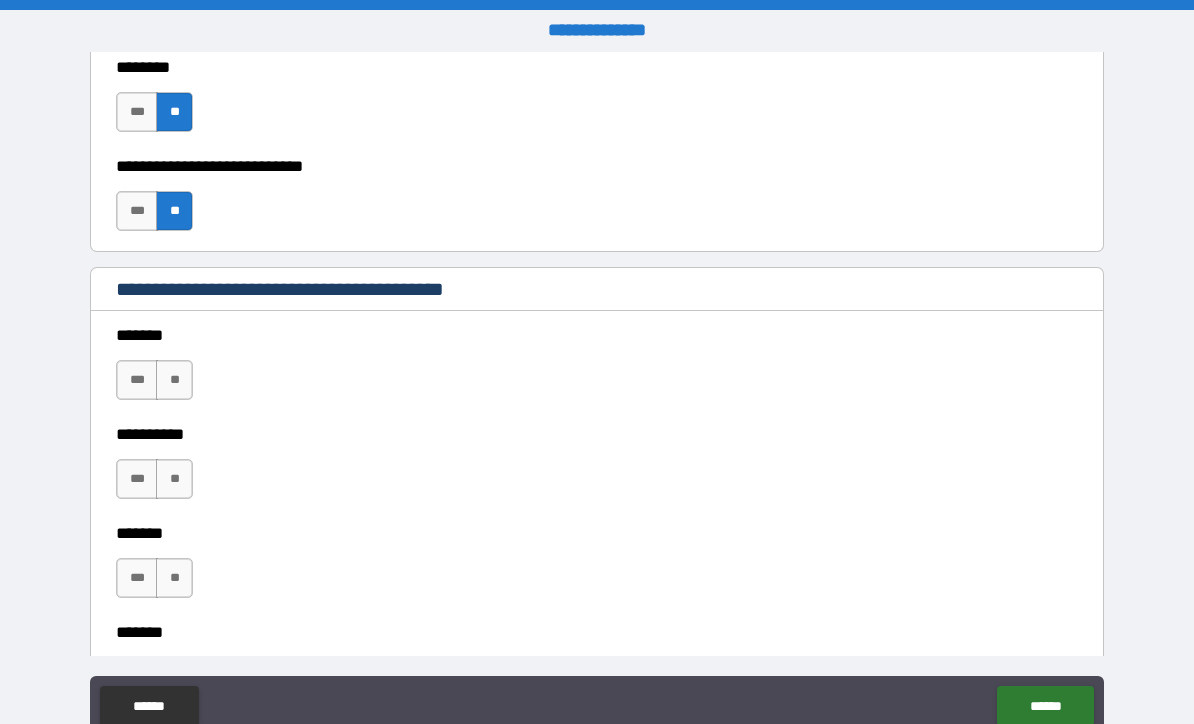 click on "**" at bounding box center [174, 380] 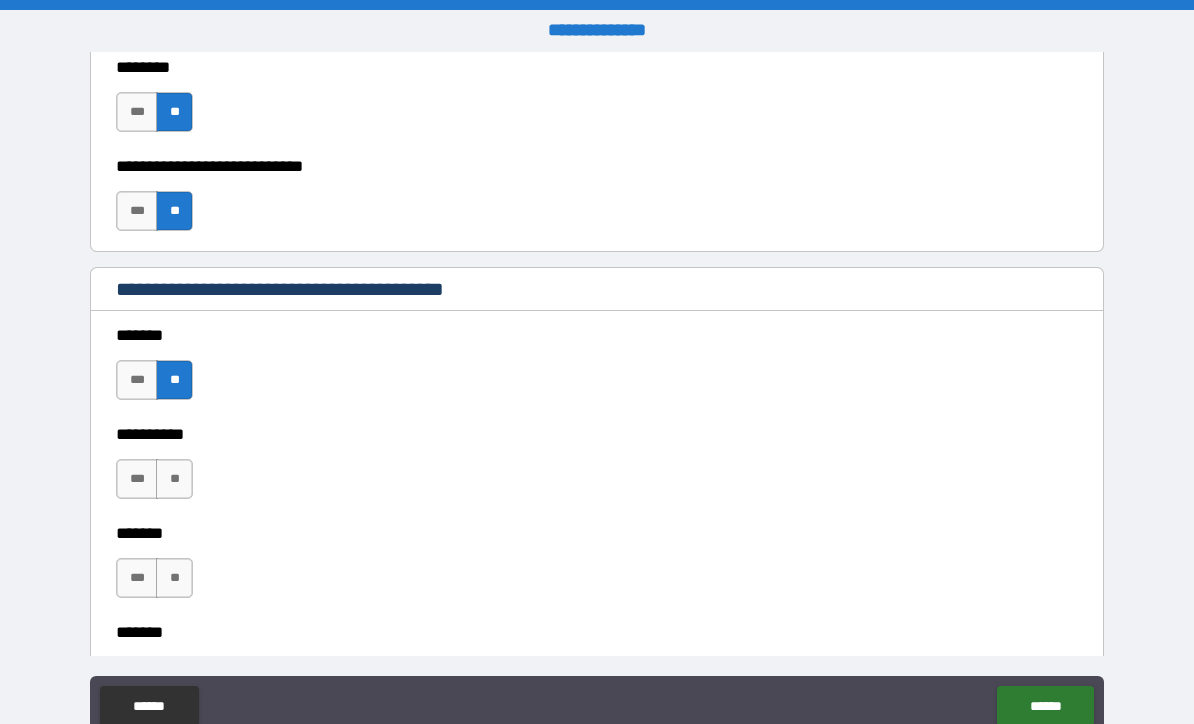 click on "**" at bounding box center [174, 479] 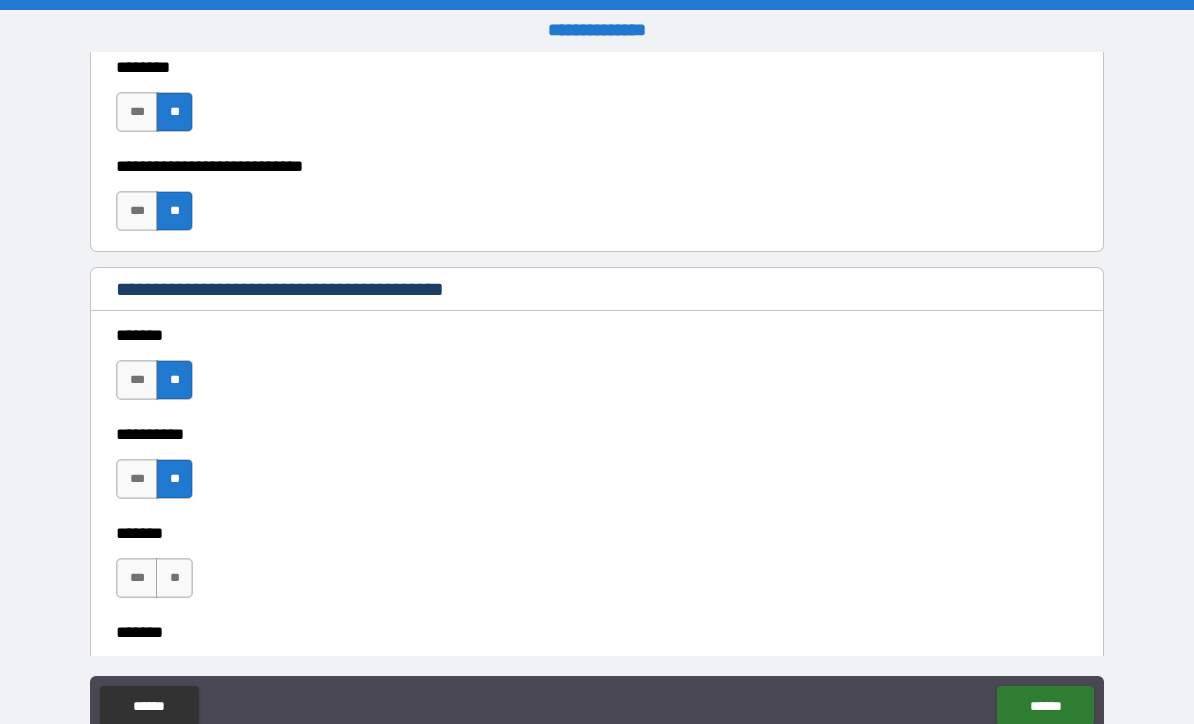 click on "**" at bounding box center [174, 578] 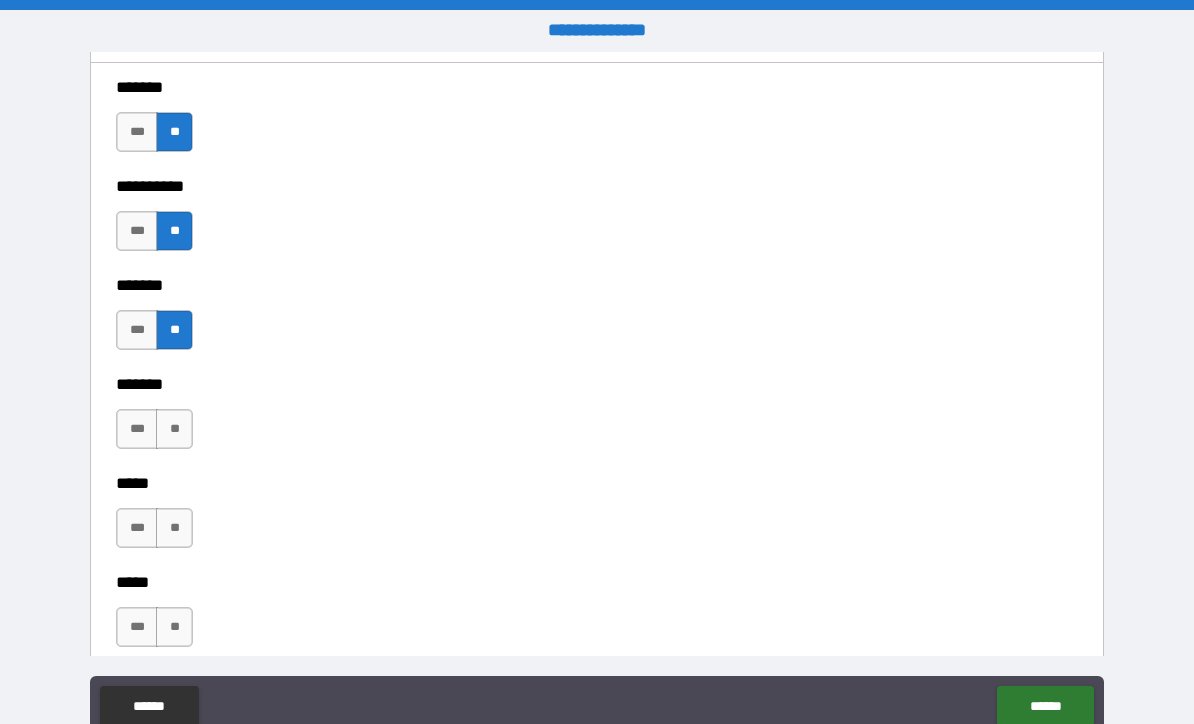 scroll, scrollTop: 1896, scrollLeft: 0, axis: vertical 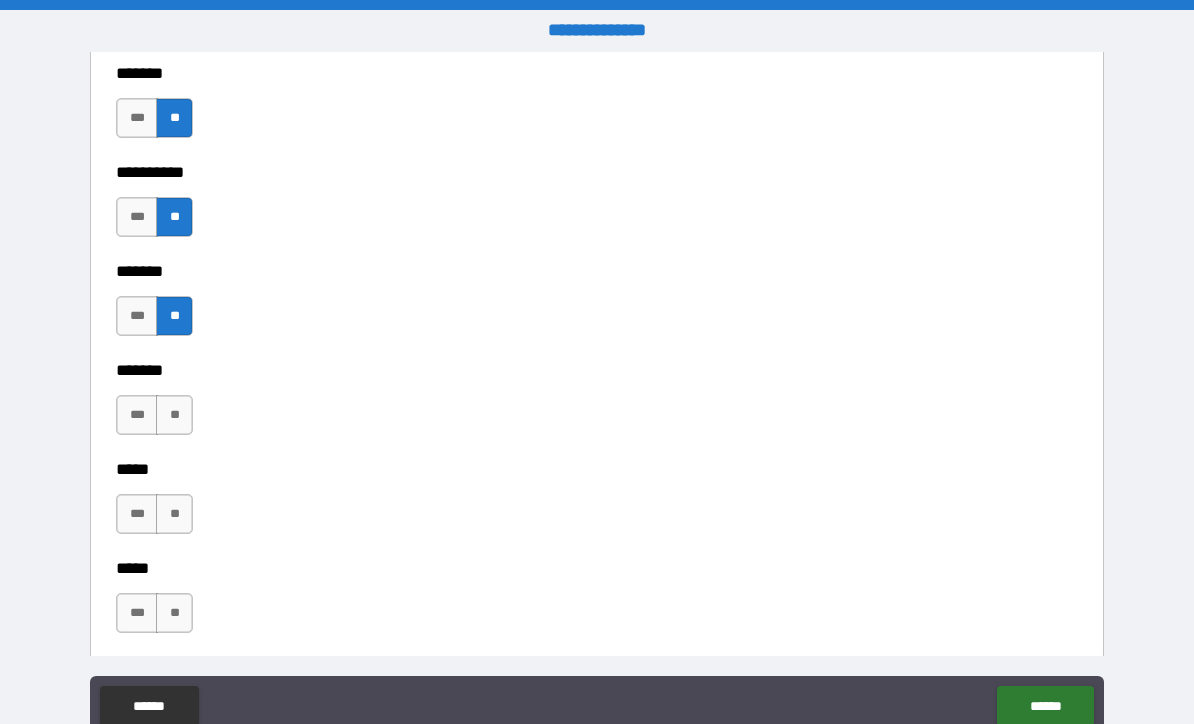 click on "**" at bounding box center [174, 415] 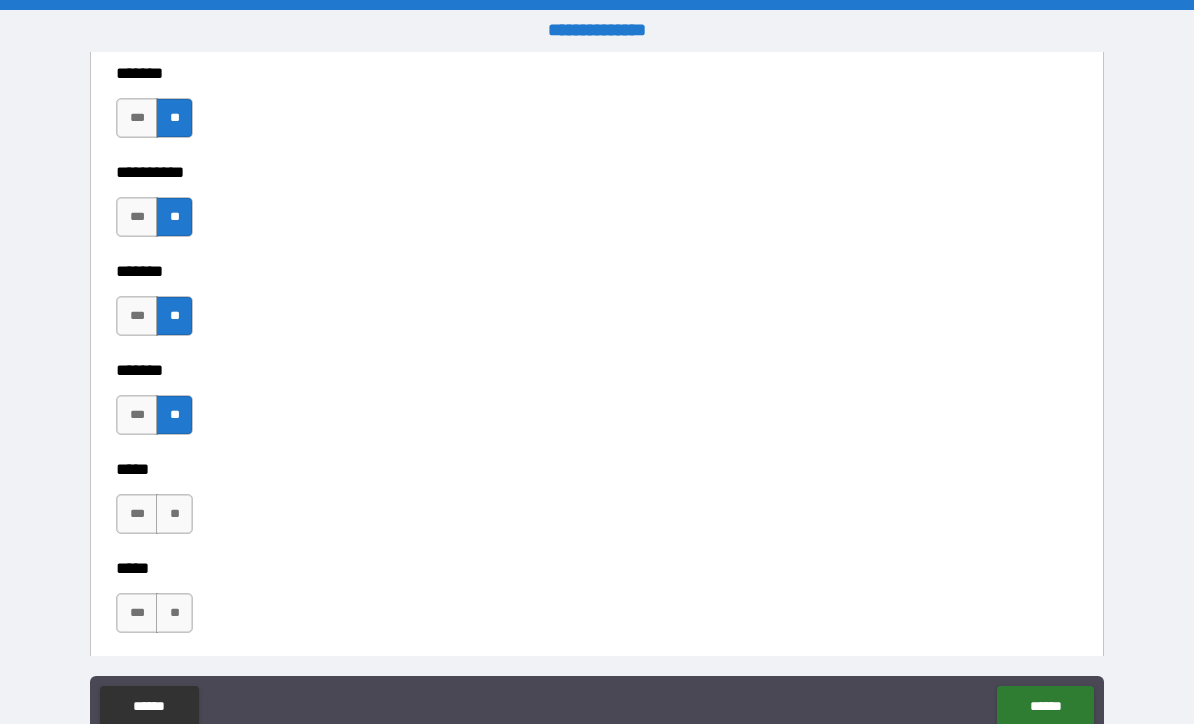 click on "**" at bounding box center [174, 514] 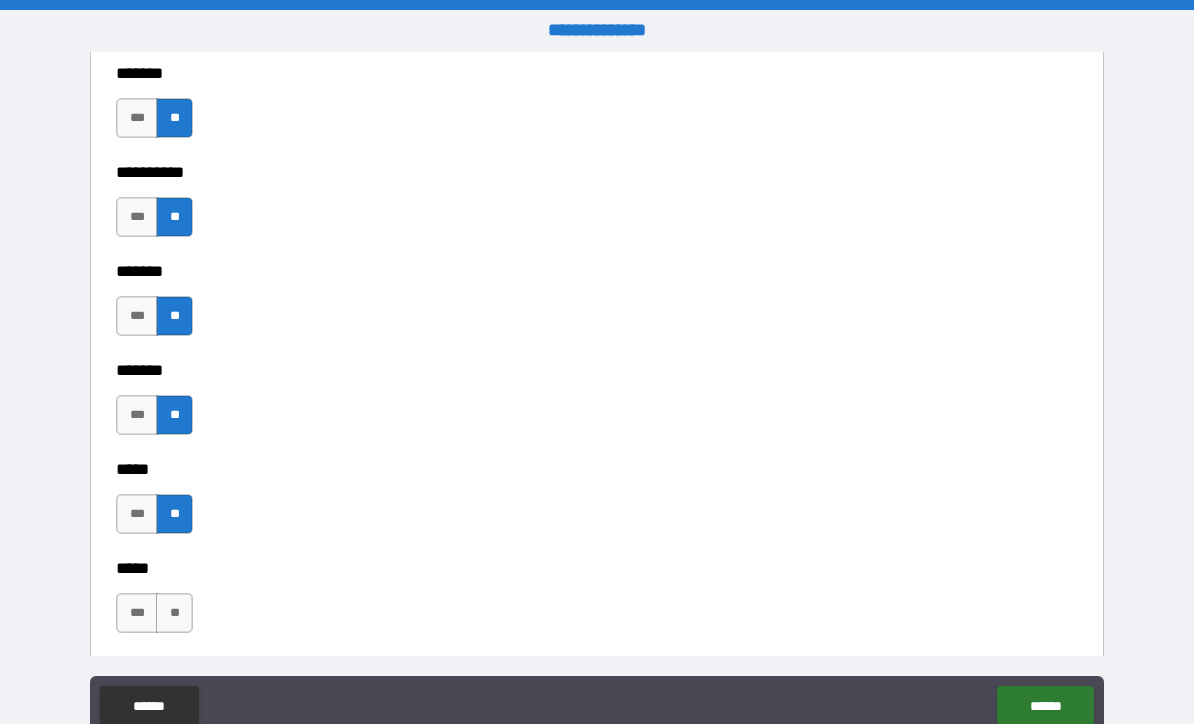 click on "**" at bounding box center (174, 613) 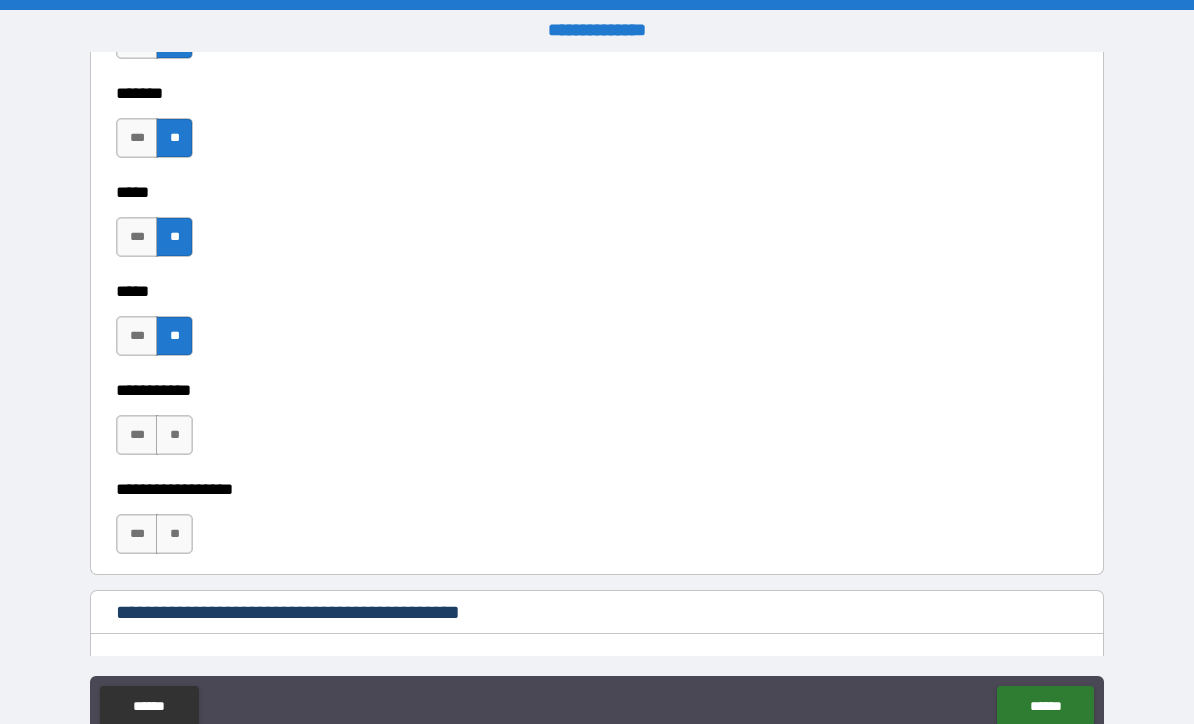 scroll, scrollTop: 2191, scrollLeft: 0, axis: vertical 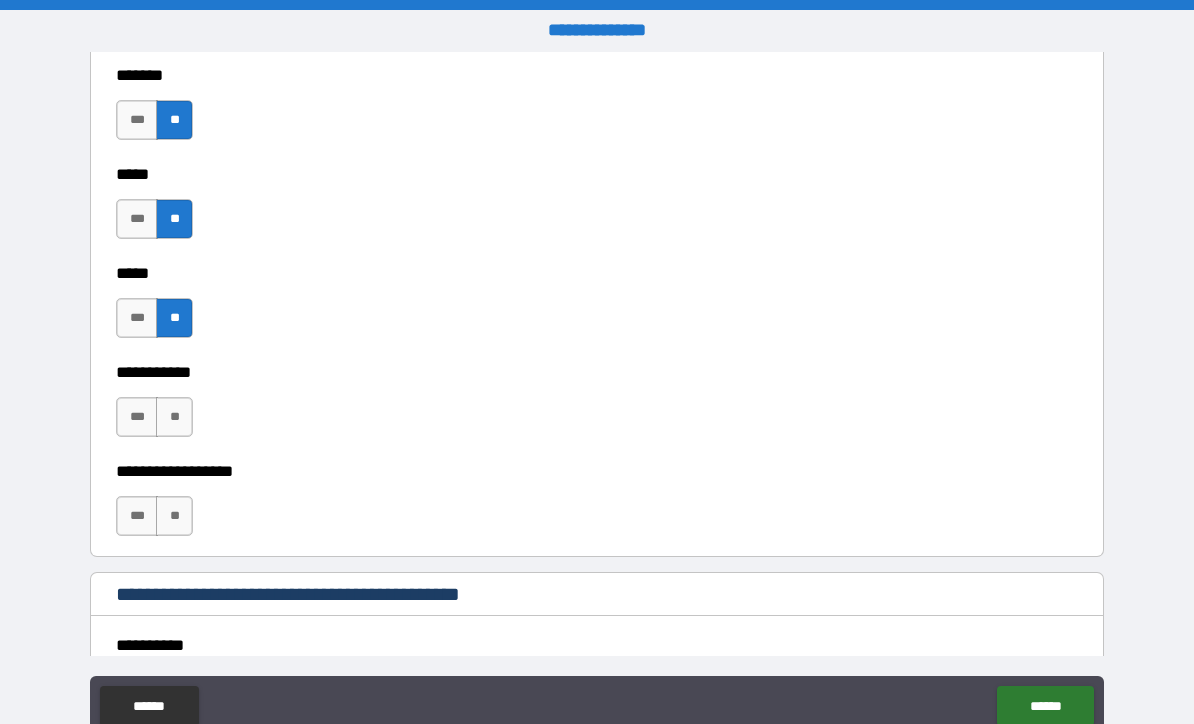 click on "**" at bounding box center (174, 417) 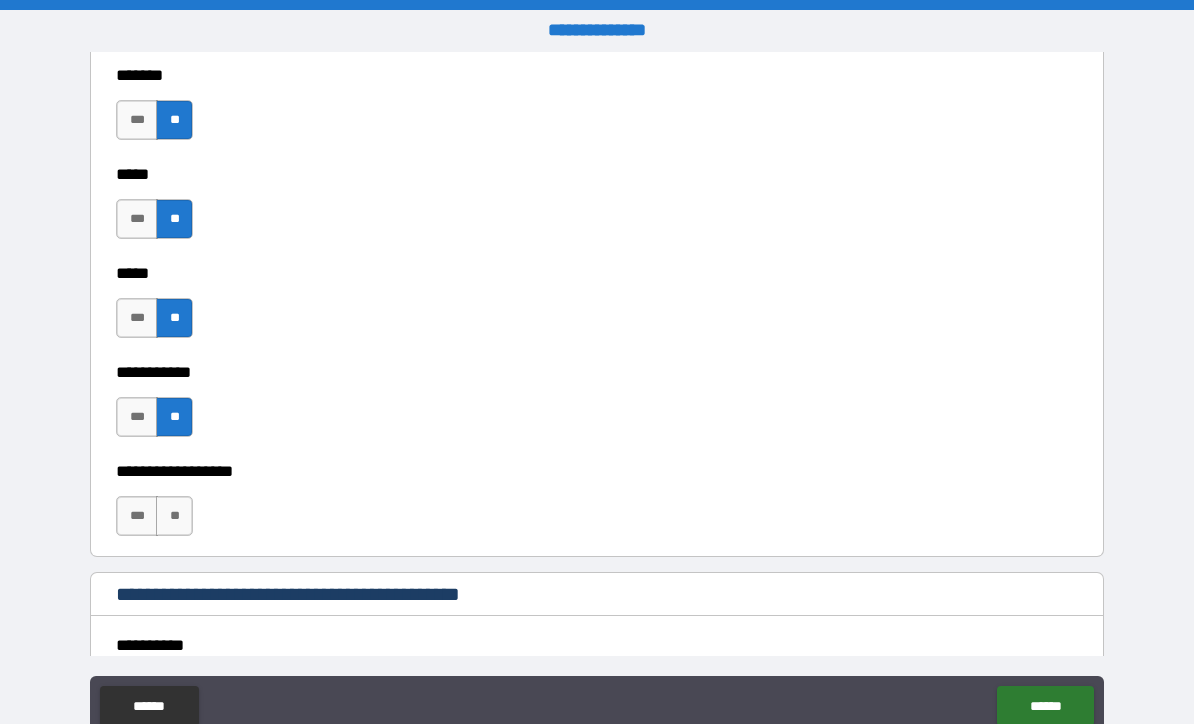 click on "**" at bounding box center (174, 516) 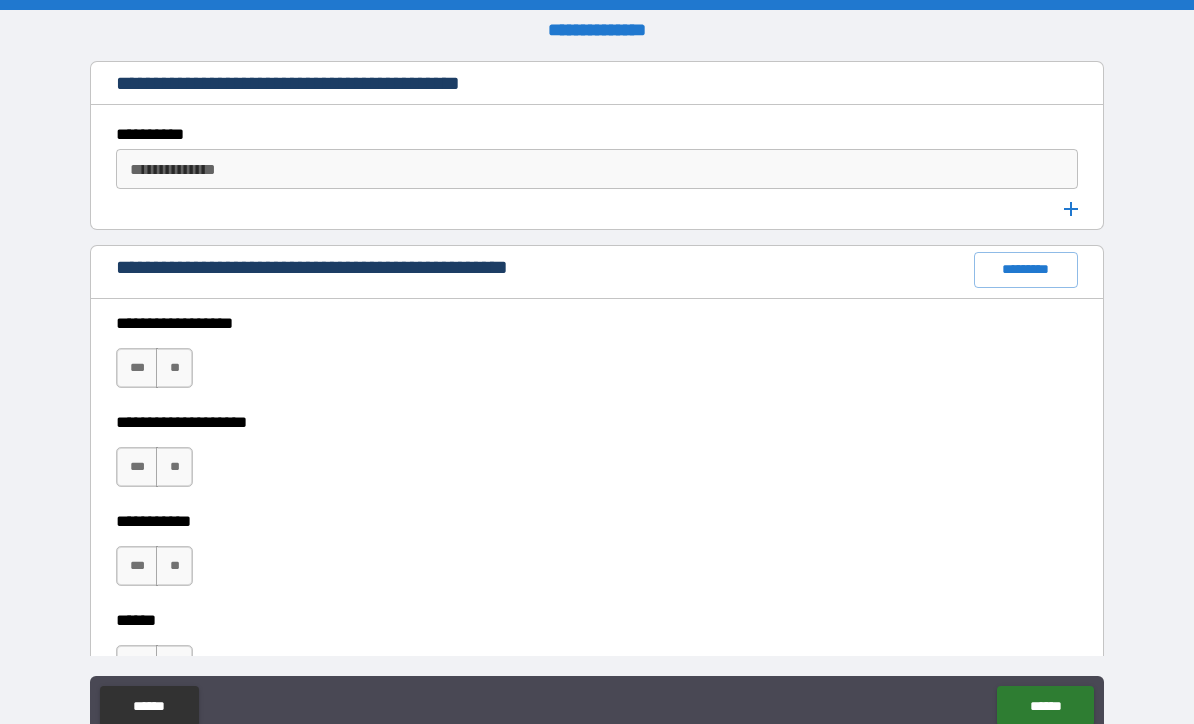 scroll, scrollTop: 2712, scrollLeft: 0, axis: vertical 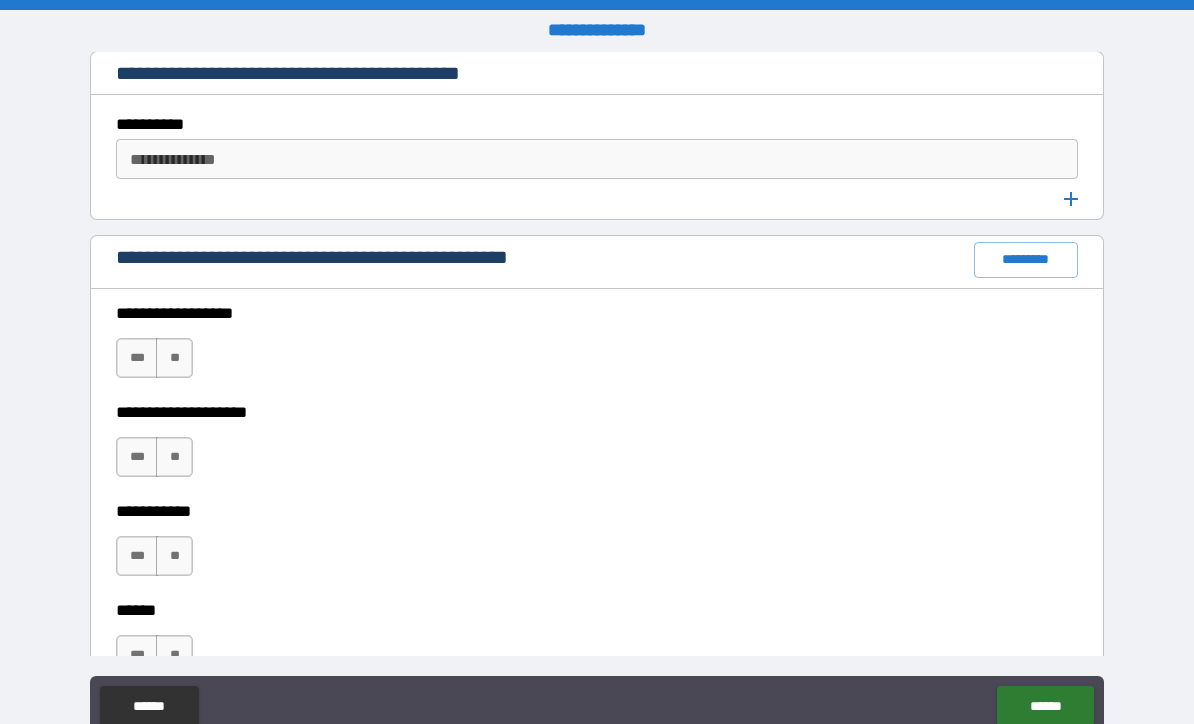 click on "**" at bounding box center [174, 358] 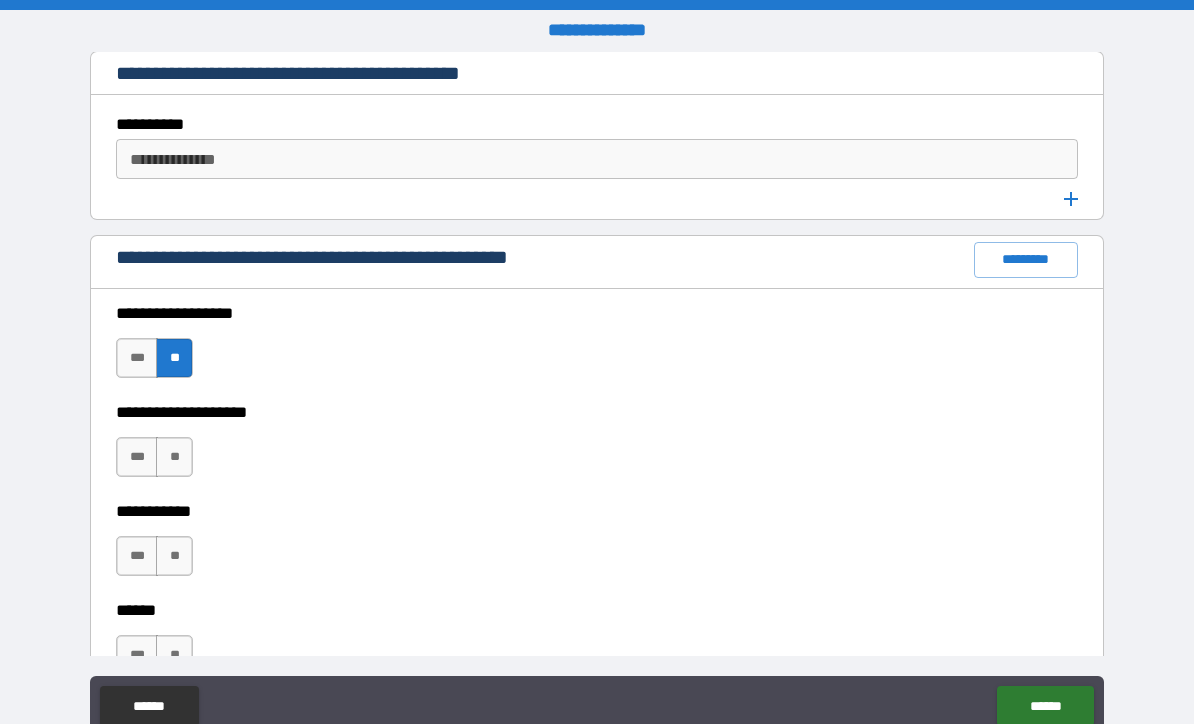 click on "**" at bounding box center (174, 457) 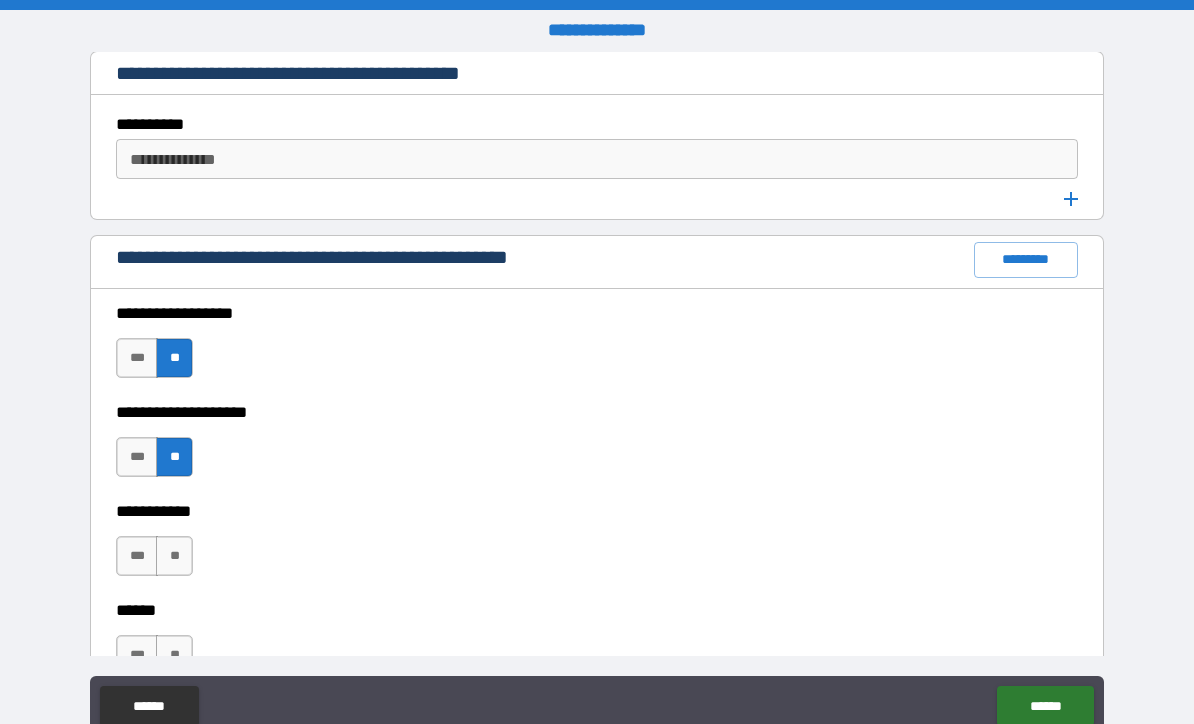 click on "**" at bounding box center (174, 556) 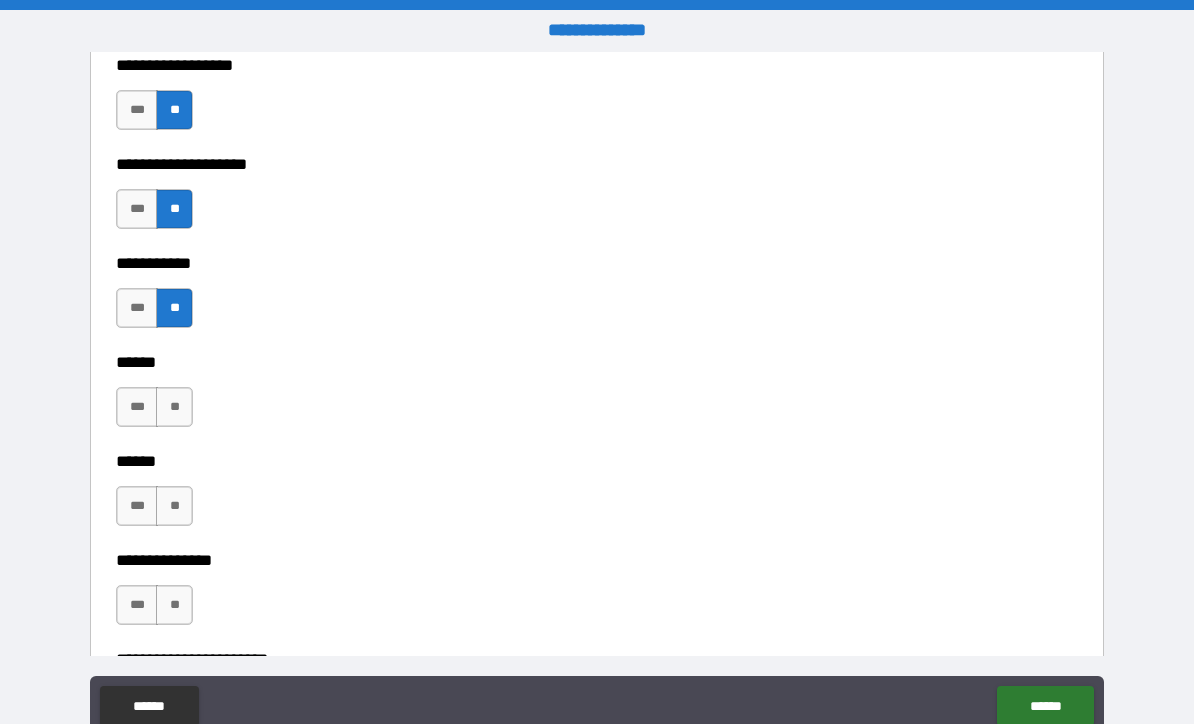 scroll, scrollTop: 2965, scrollLeft: 0, axis: vertical 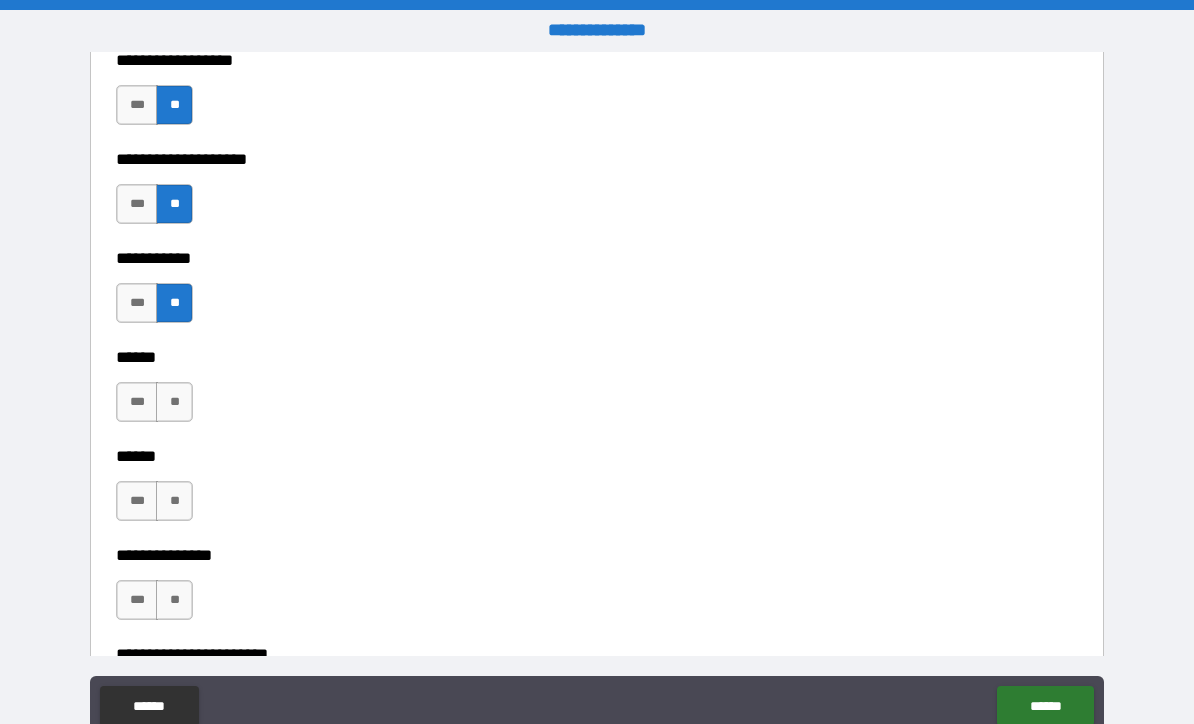 click on "**" at bounding box center (174, 402) 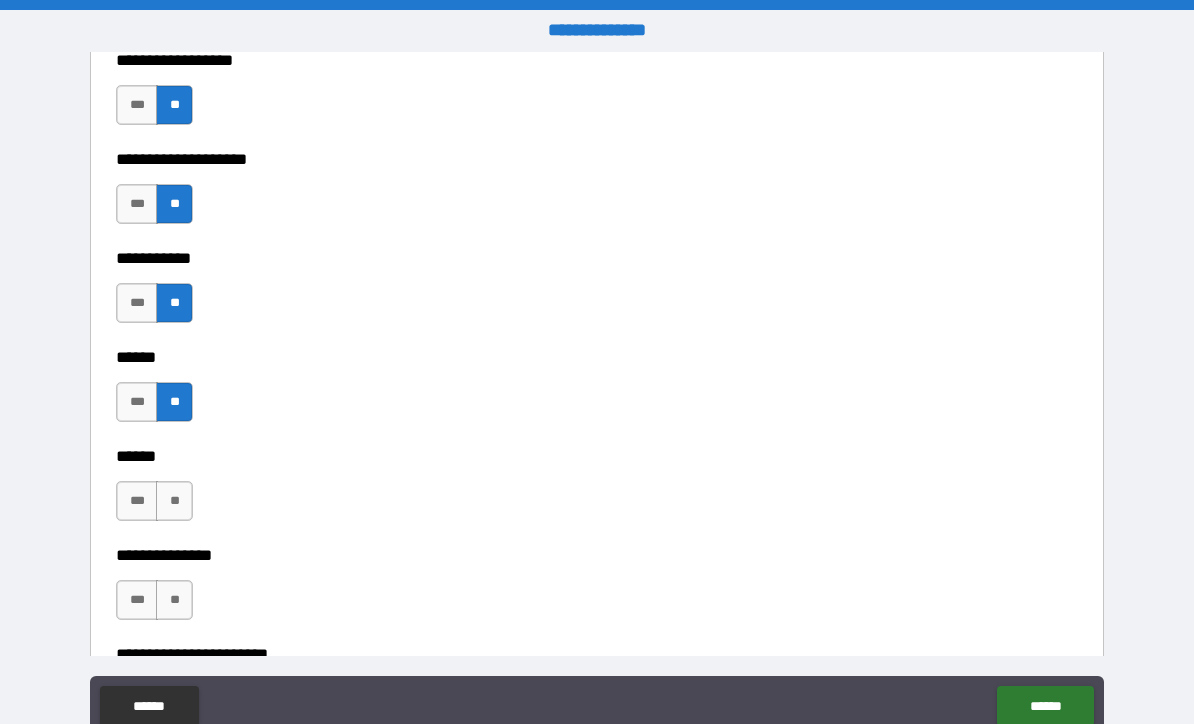 click on "**" at bounding box center [174, 501] 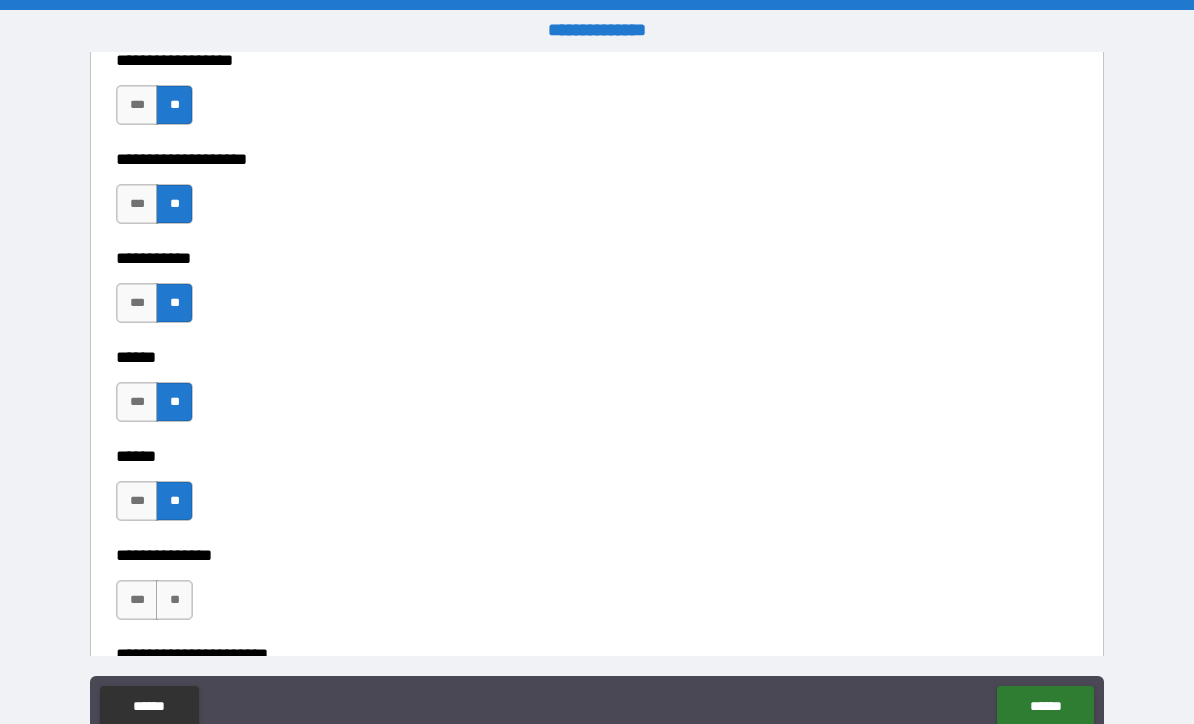 click on "**" at bounding box center [174, 600] 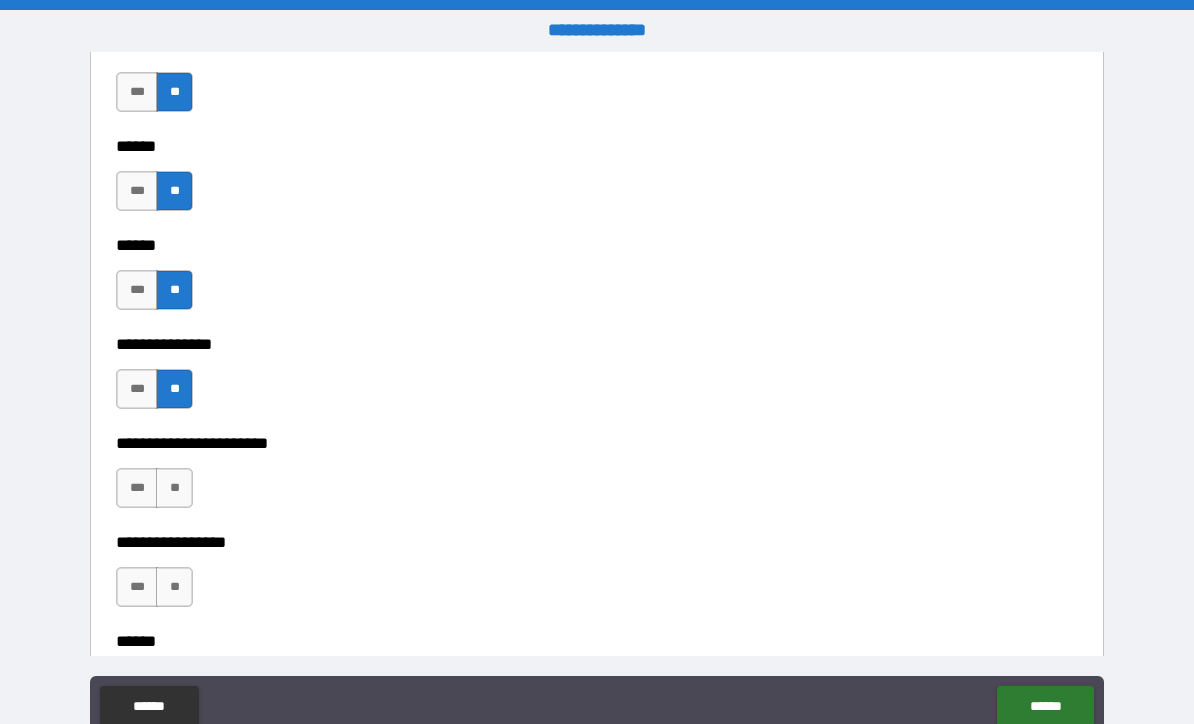 scroll, scrollTop: 3246, scrollLeft: 0, axis: vertical 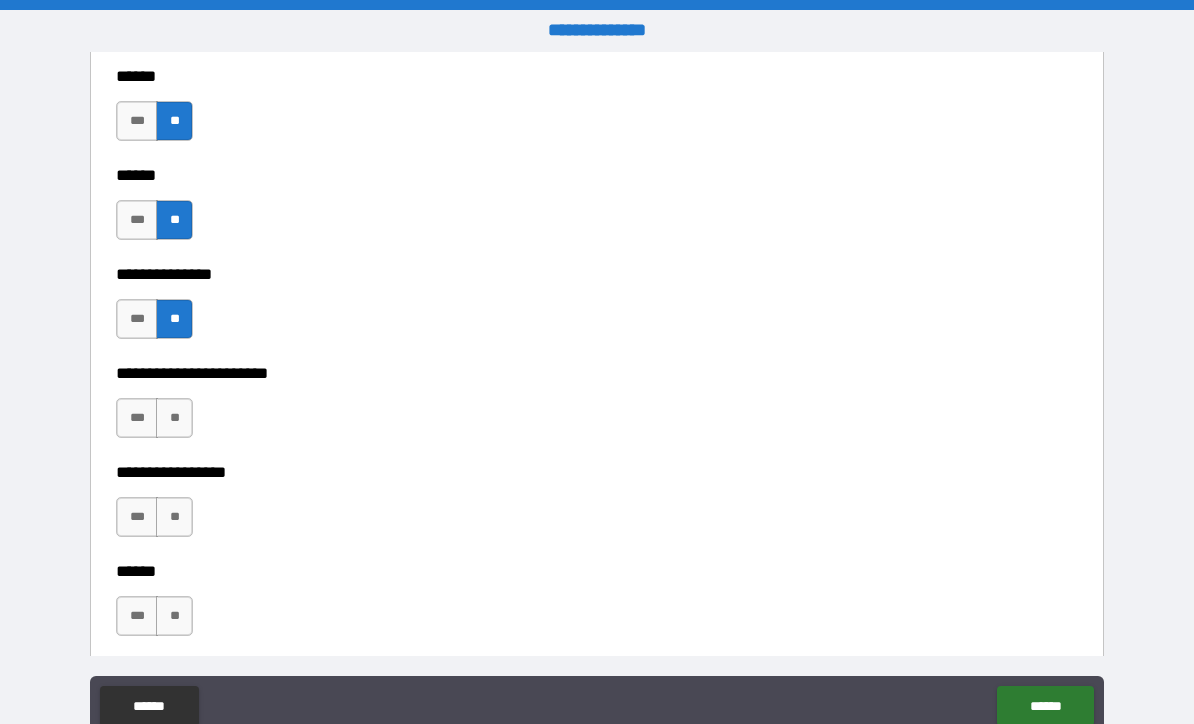 click on "**" at bounding box center (174, 418) 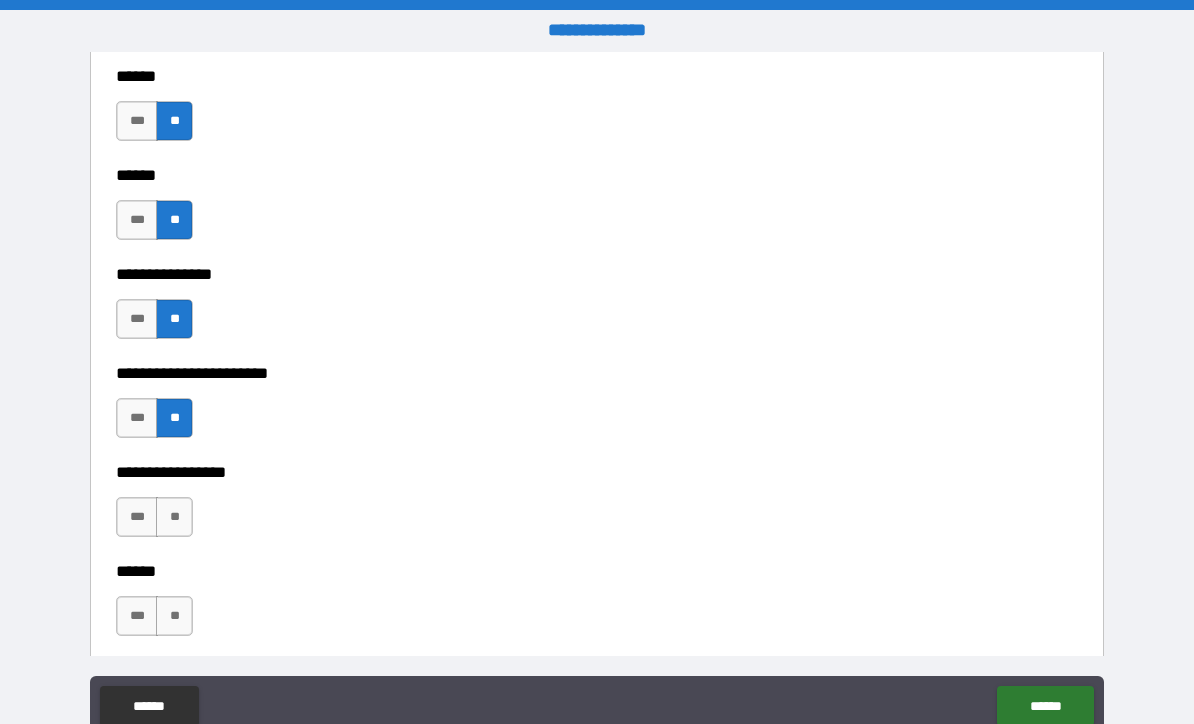 click on "**" at bounding box center [174, 517] 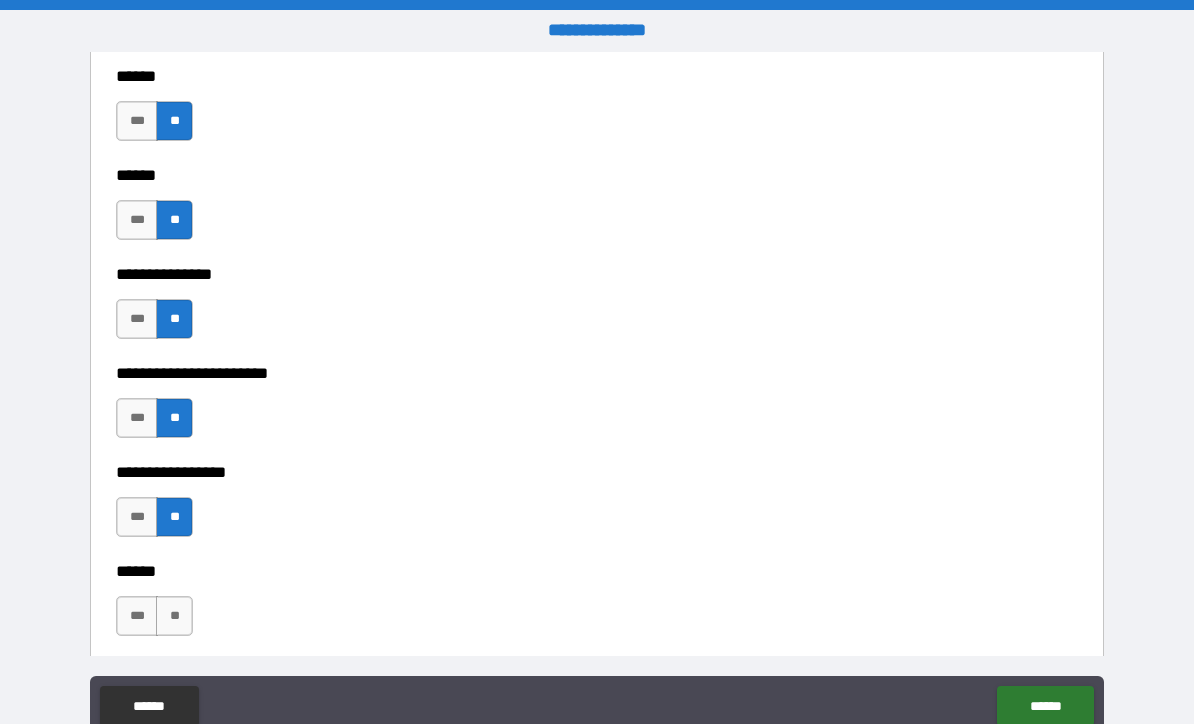 click on "**" at bounding box center (174, 616) 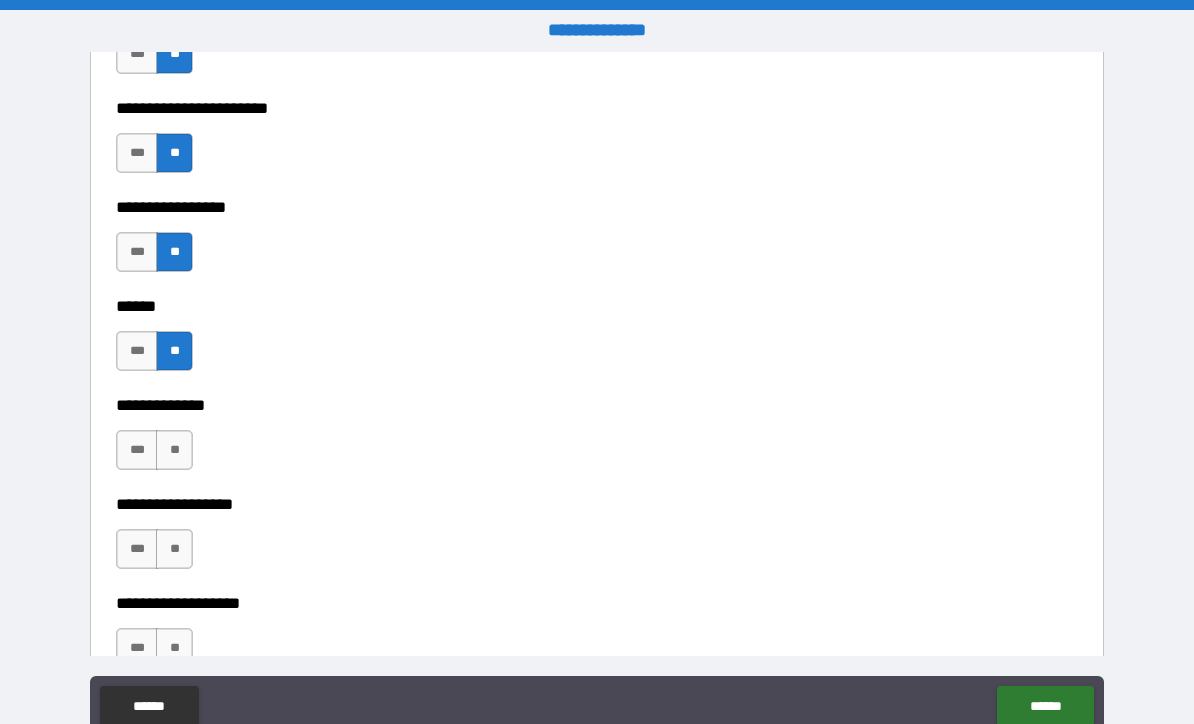 scroll, scrollTop: 3534, scrollLeft: 0, axis: vertical 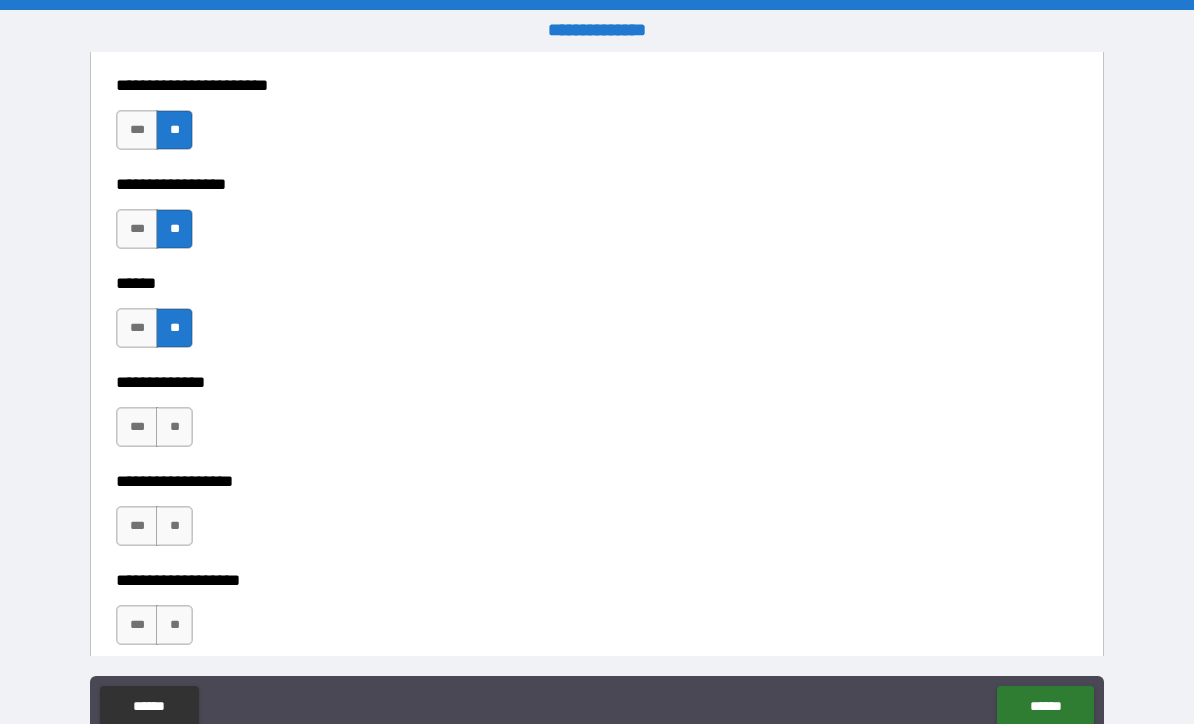 click on "**" at bounding box center [174, 427] 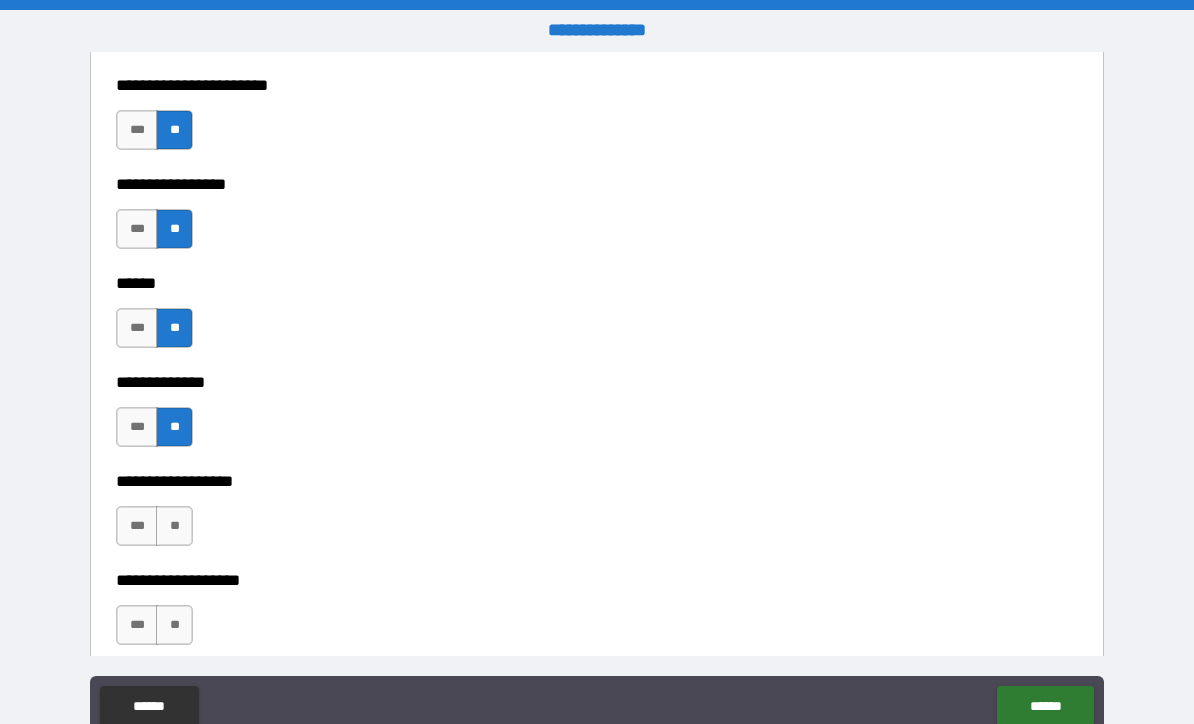 click on "**" at bounding box center (174, 526) 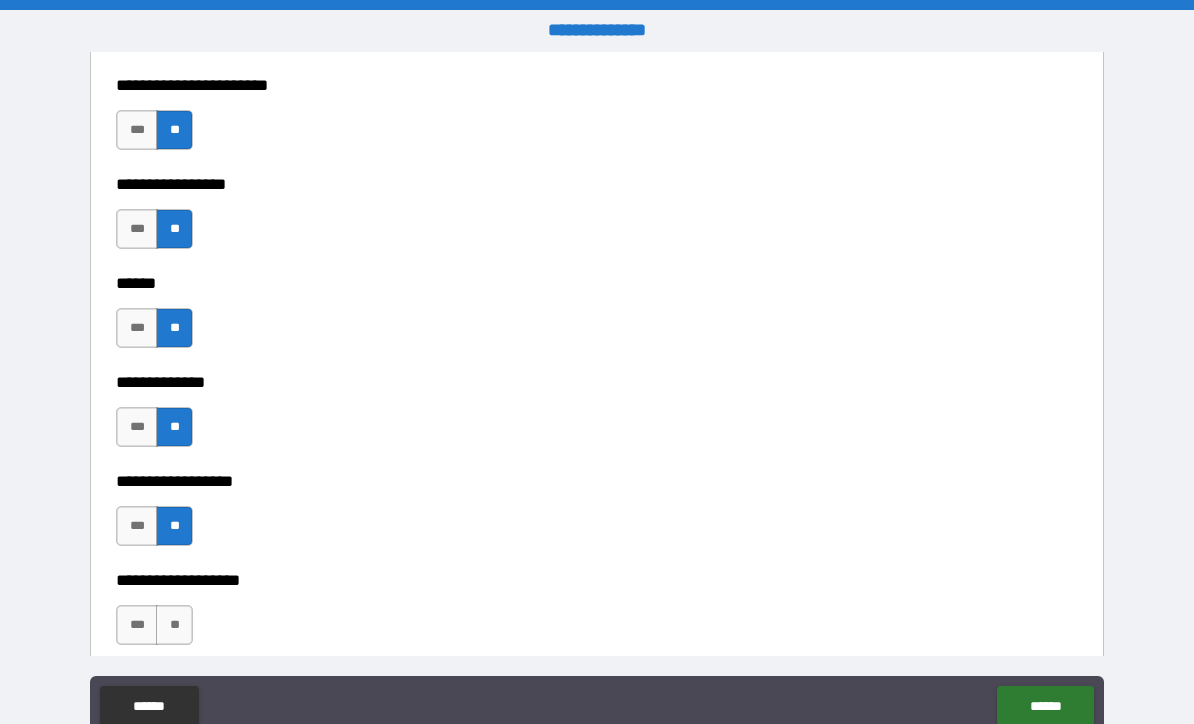 click on "**********" at bounding box center [597, 566] 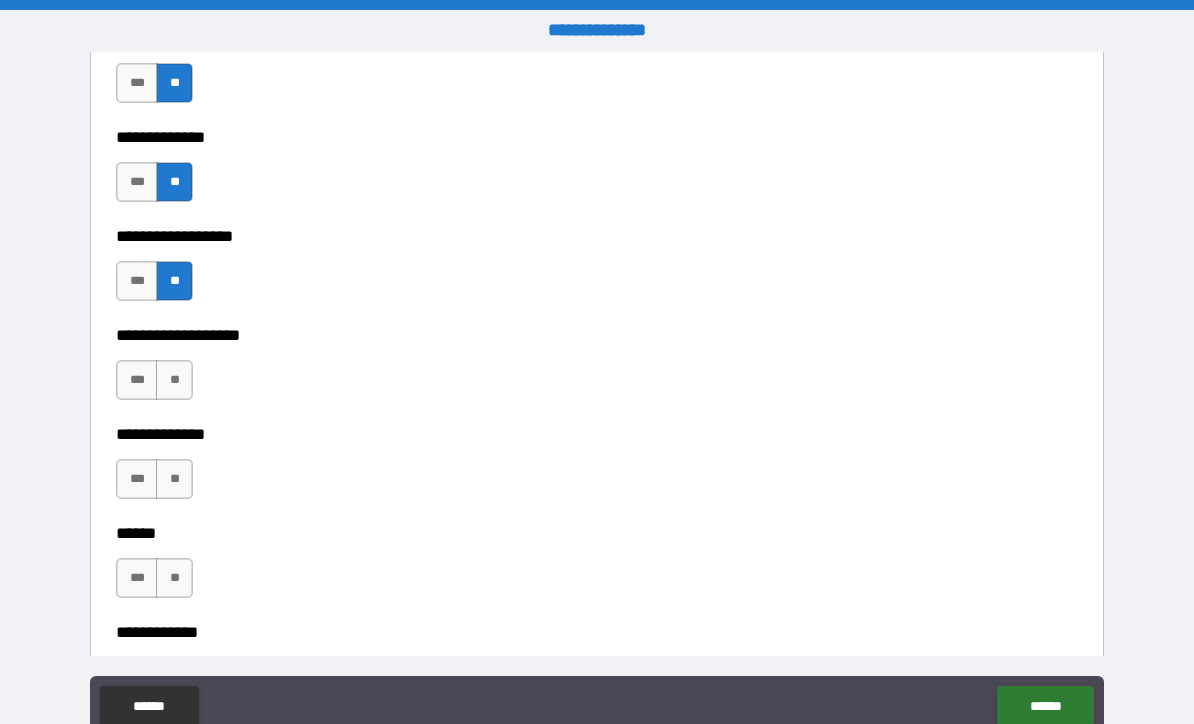 scroll, scrollTop: 3780, scrollLeft: 0, axis: vertical 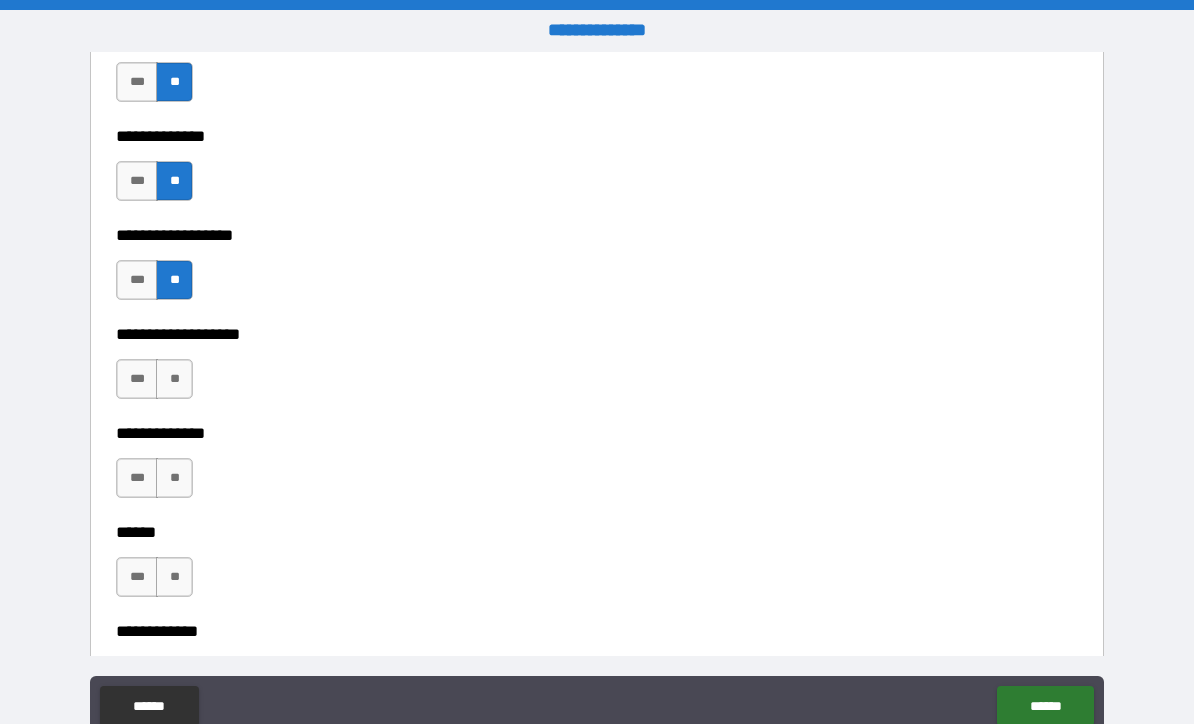 click on "**" at bounding box center (174, 379) 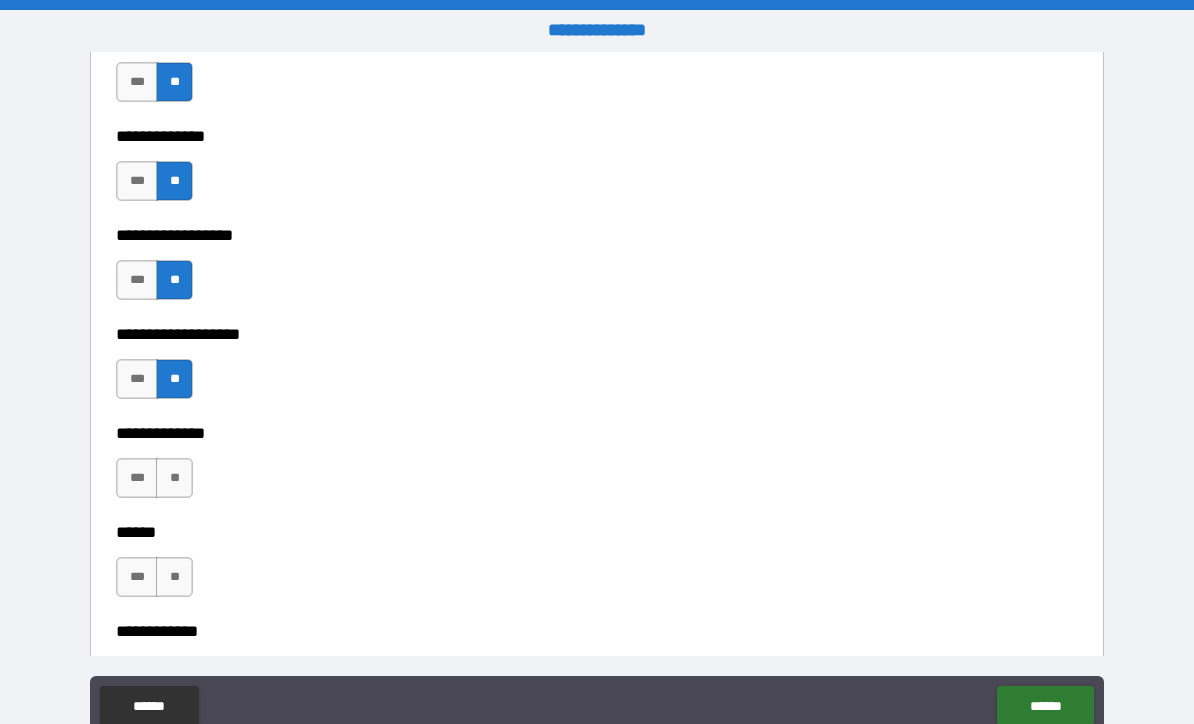 click on "**" at bounding box center (174, 478) 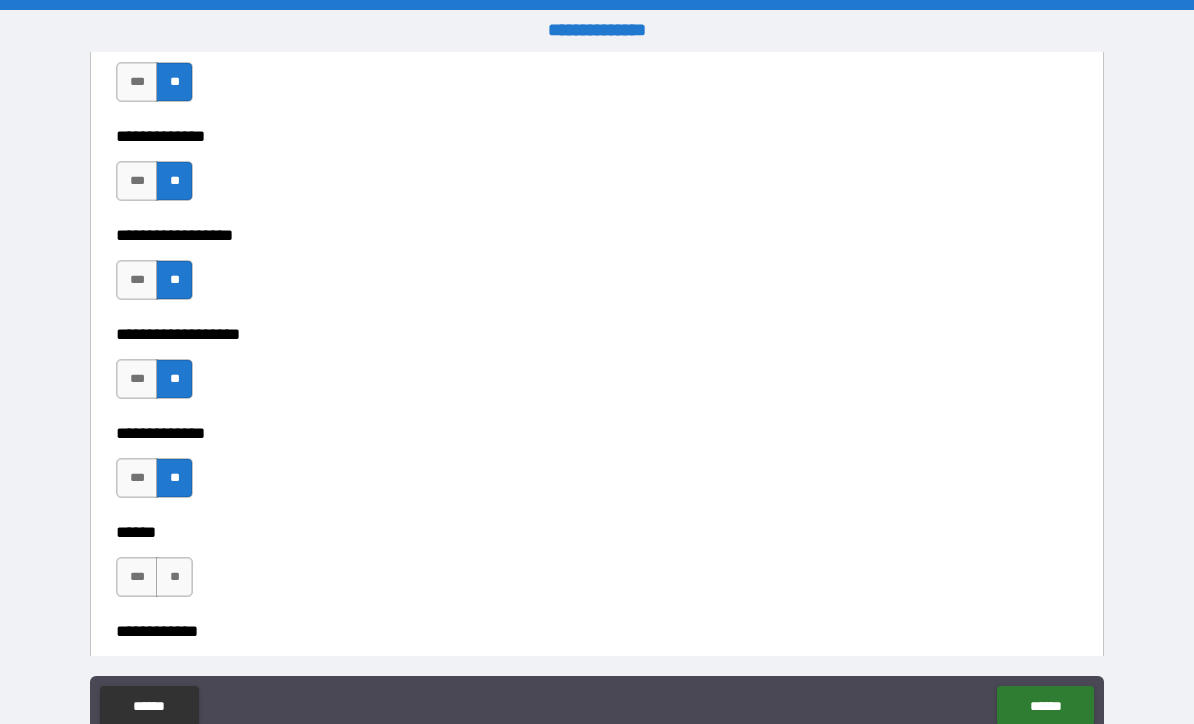 click on "**" at bounding box center (174, 577) 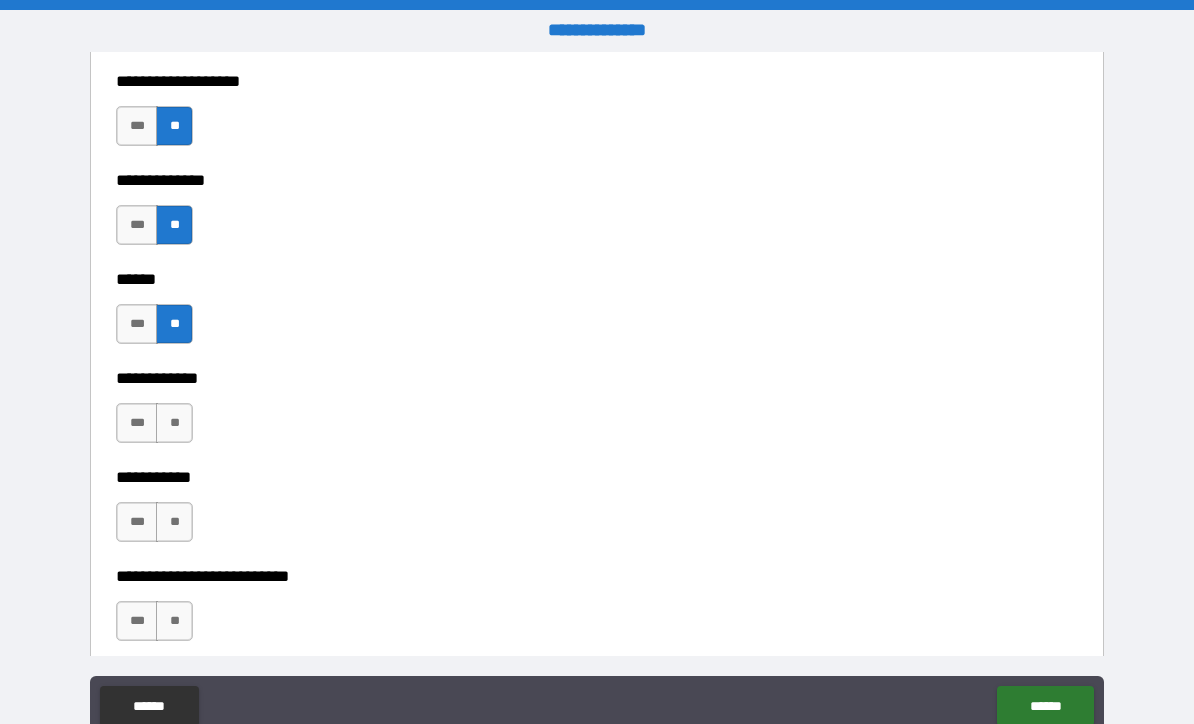 scroll, scrollTop: 4035, scrollLeft: 0, axis: vertical 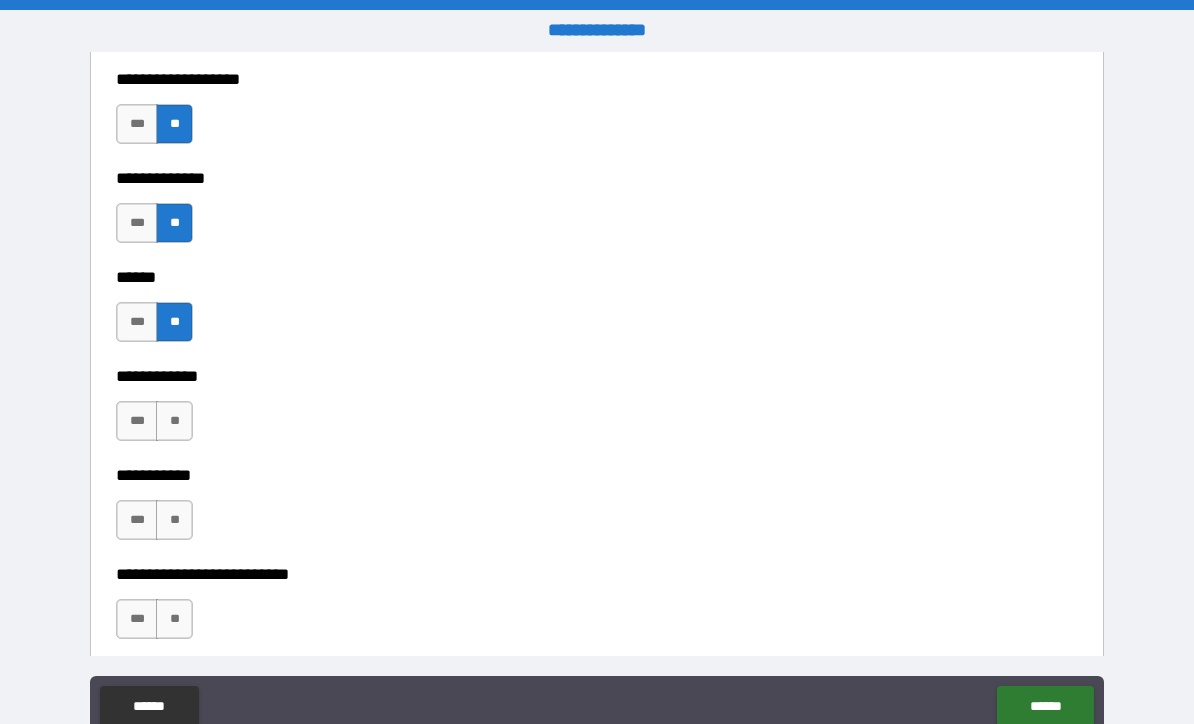 click on "**" at bounding box center (174, 421) 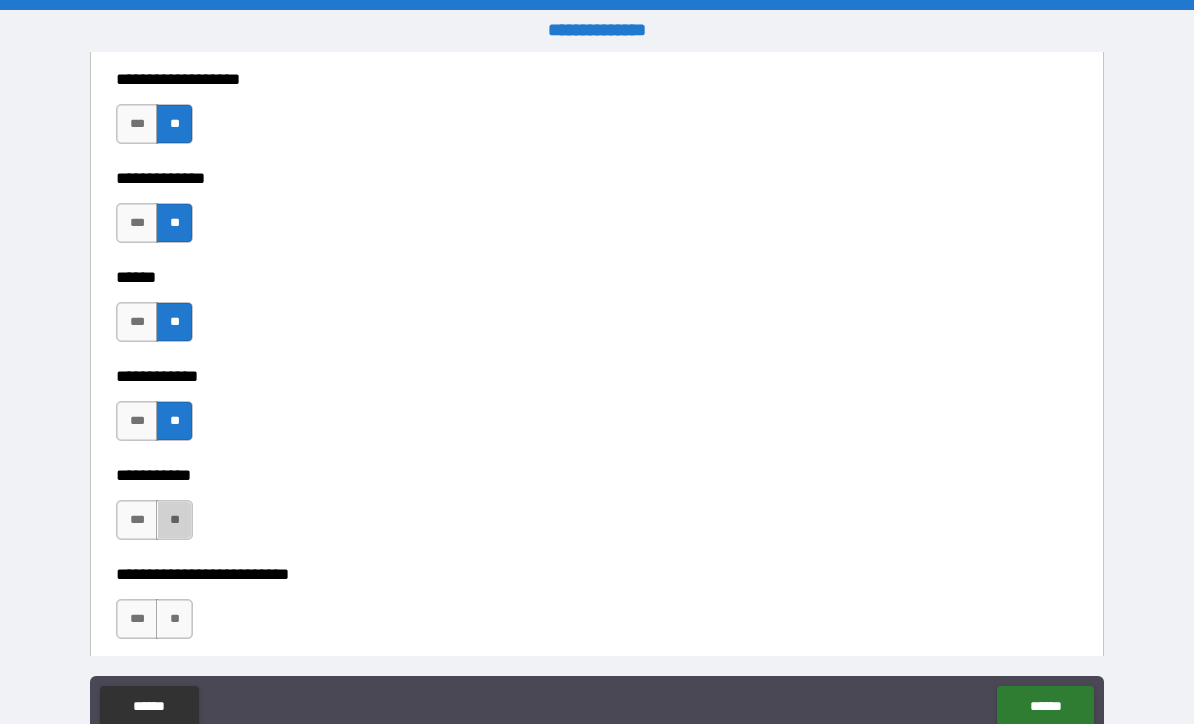click on "**" at bounding box center [174, 520] 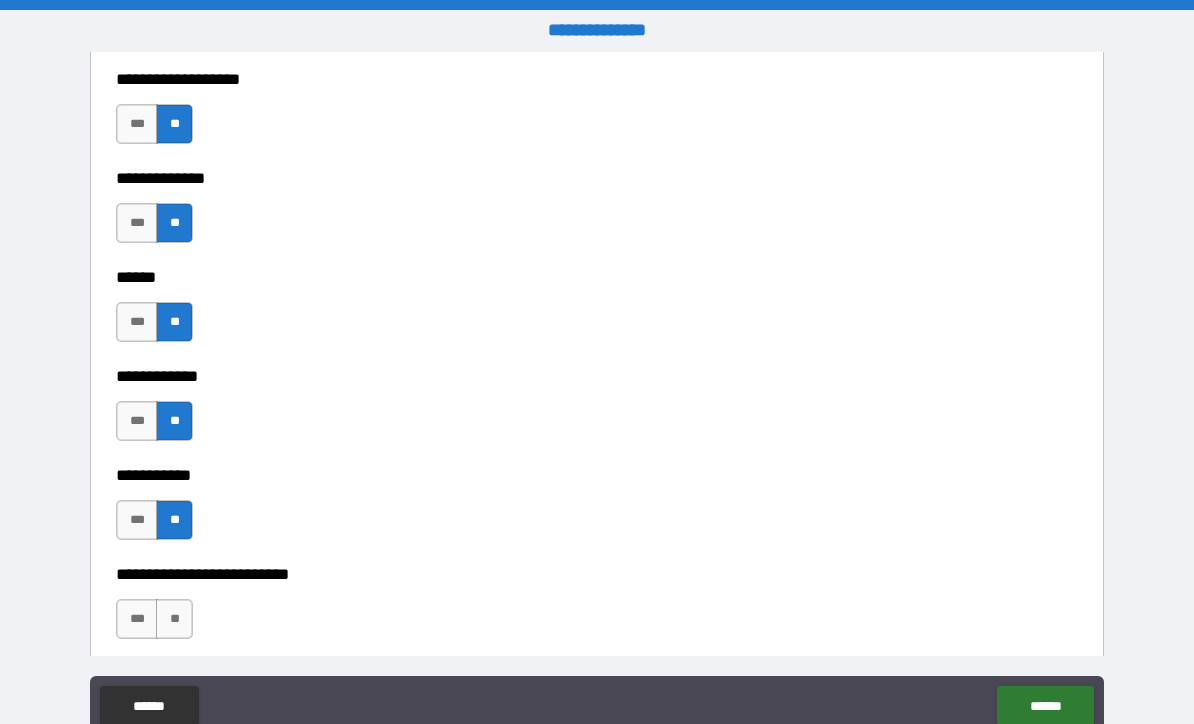 click on "**" at bounding box center [174, 619] 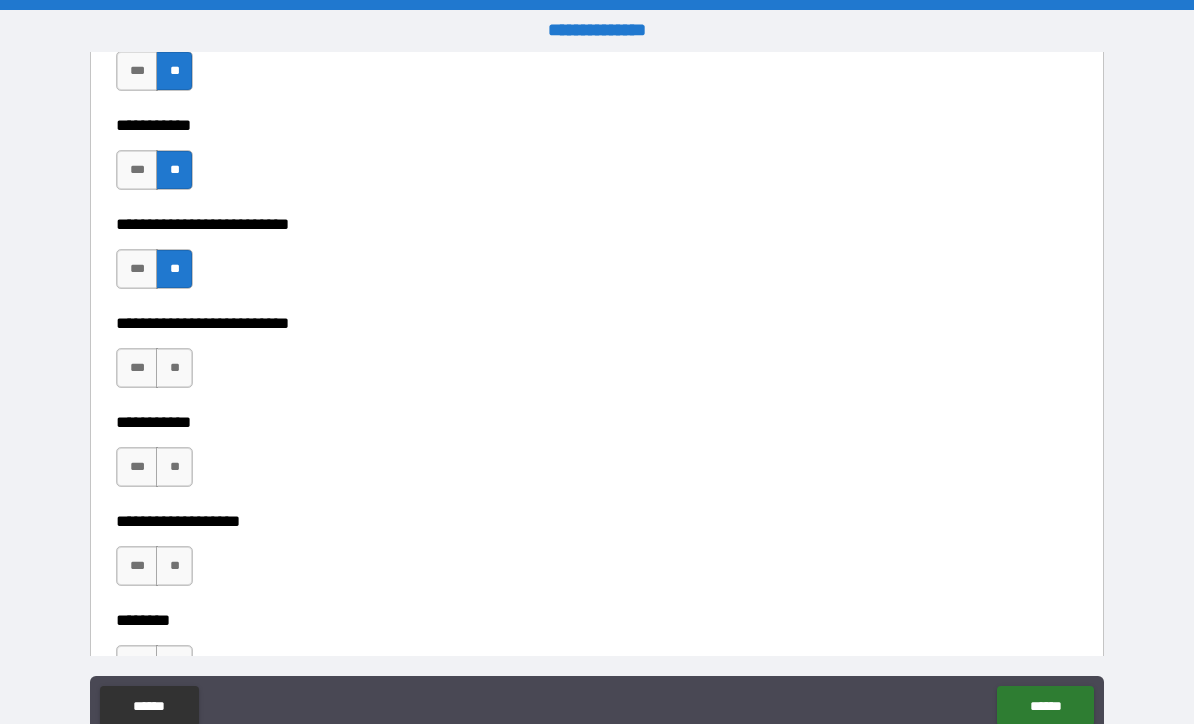 scroll, scrollTop: 4450, scrollLeft: 0, axis: vertical 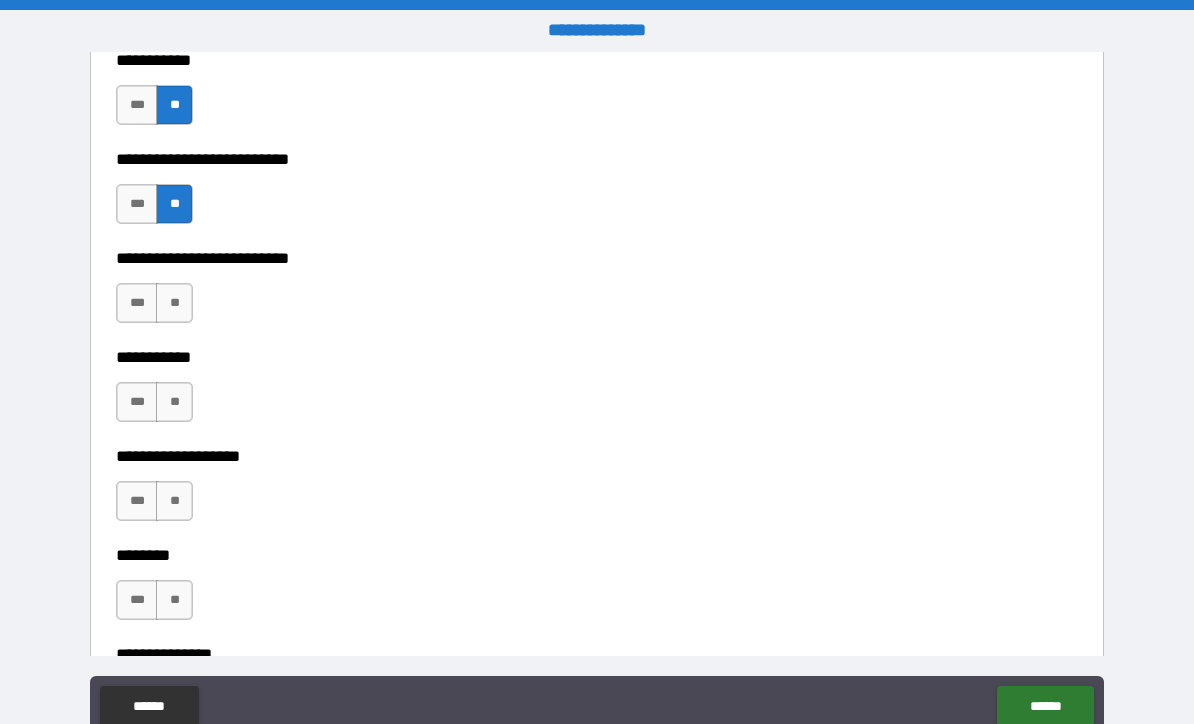 click on "**" at bounding box center (174, 501) 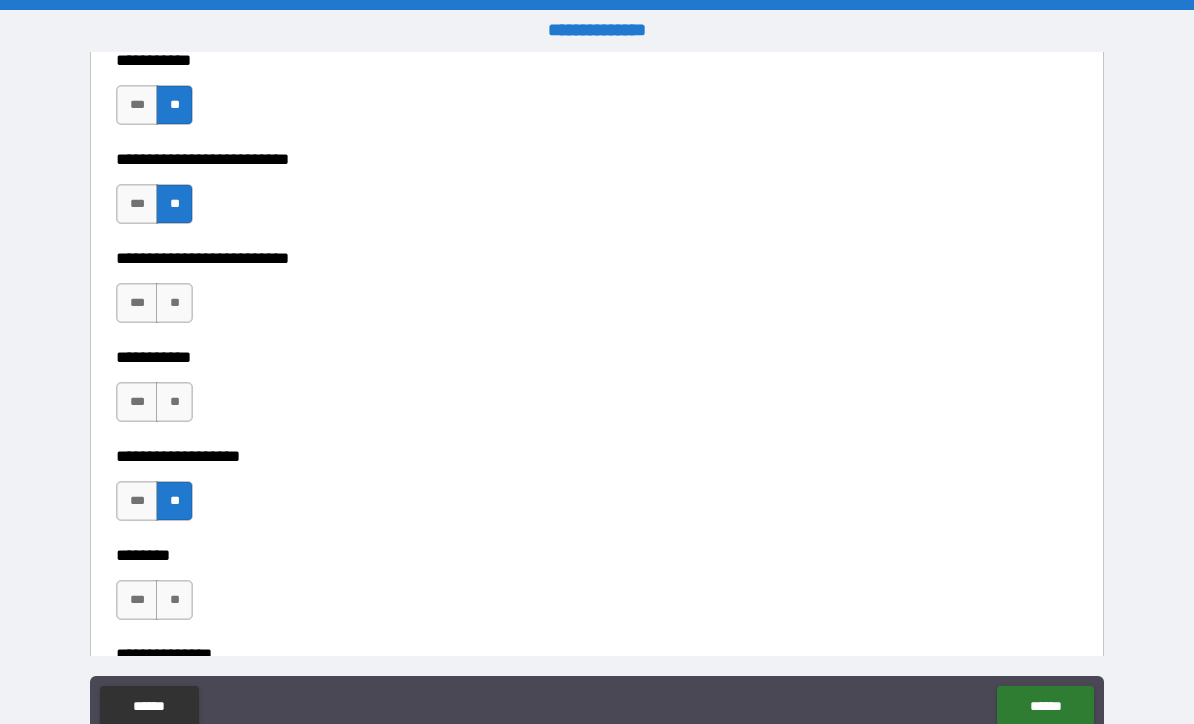 click on "**" at bounding box center [174, 402] 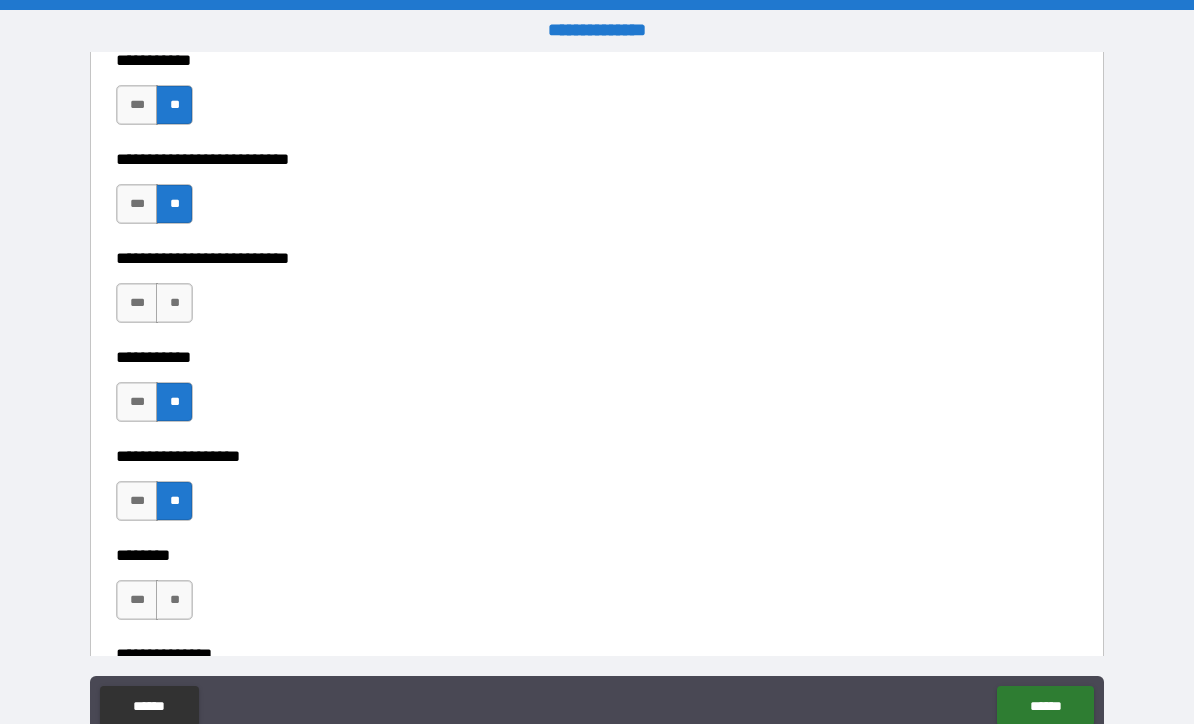 click on "**" at bounding box center (174, 303) 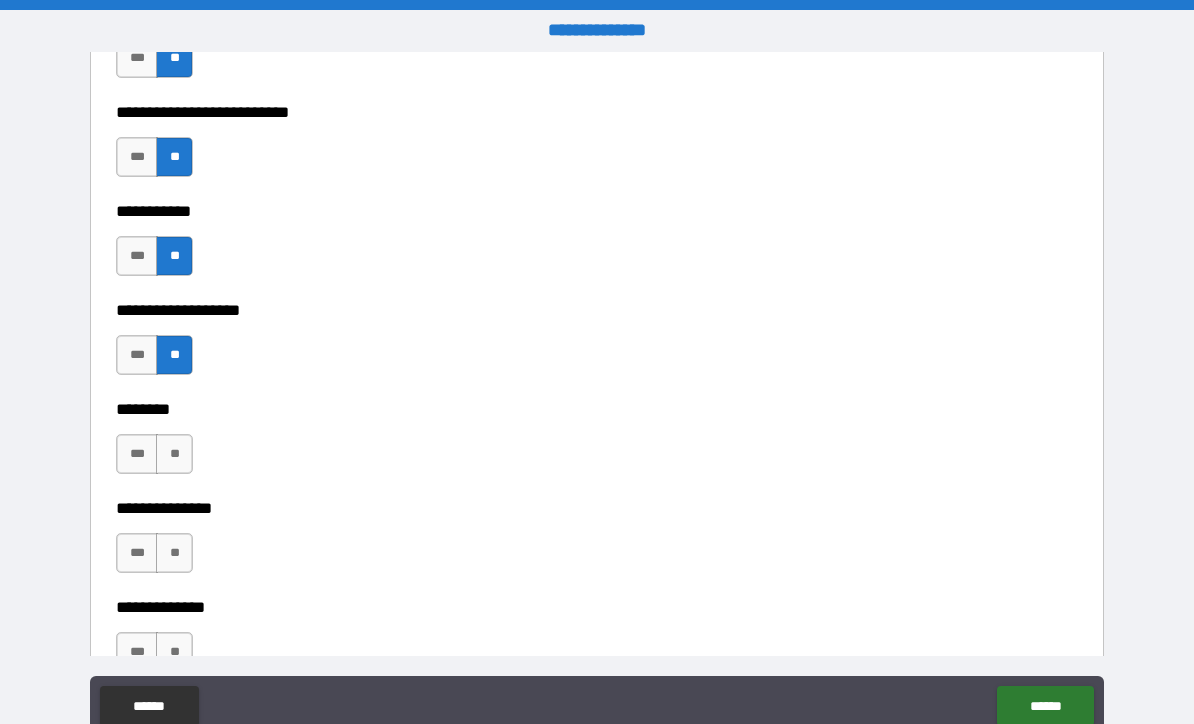 scroll, scrollTop: 4616, scrollLeft: 0, axis: vertical 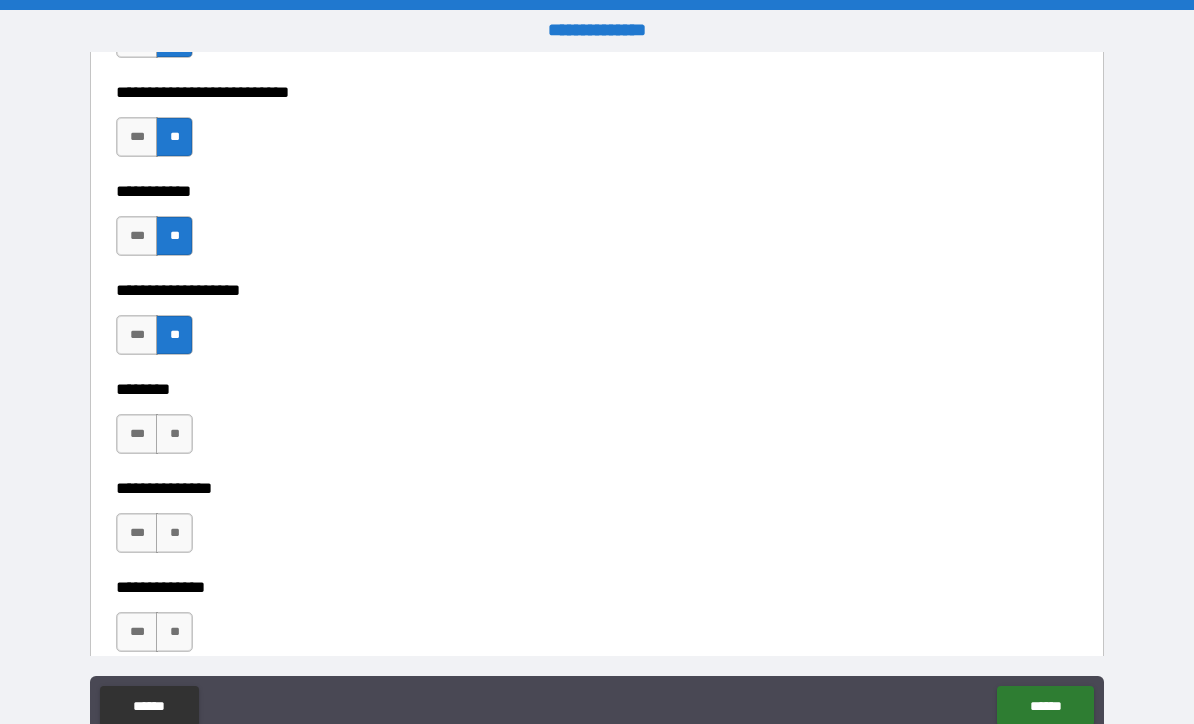 click on "**" at bounding box center (174, 434) 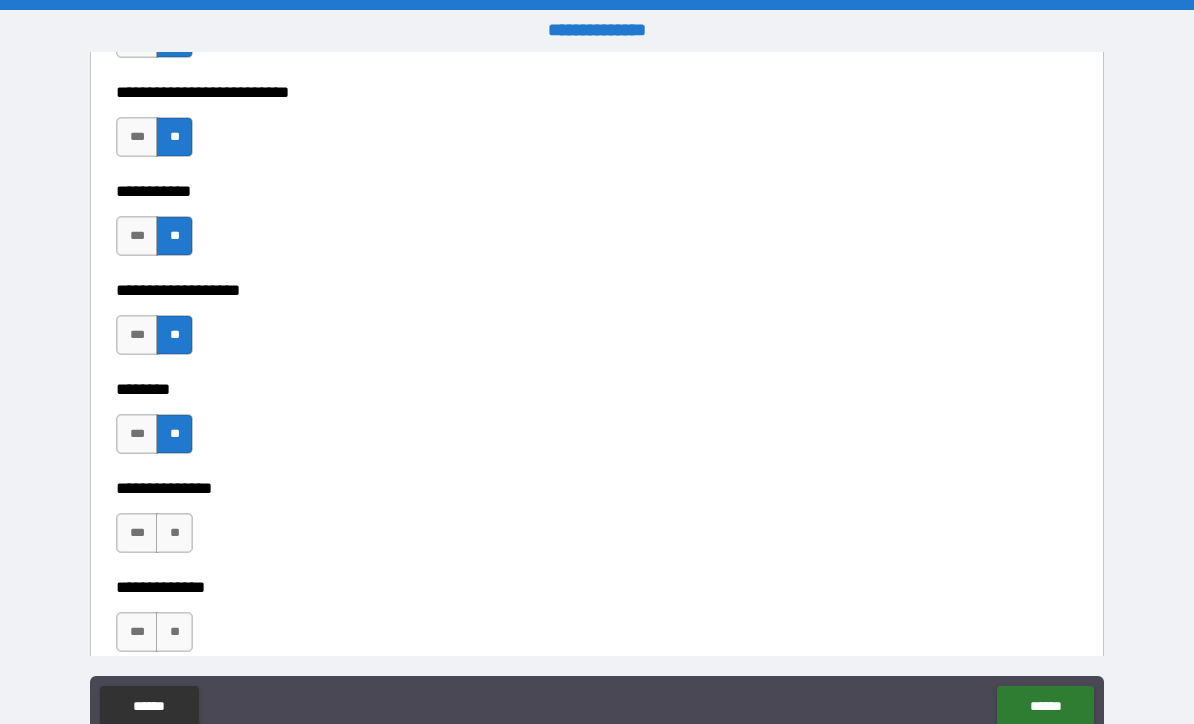 click on "**" at bounding box center (174, 533) 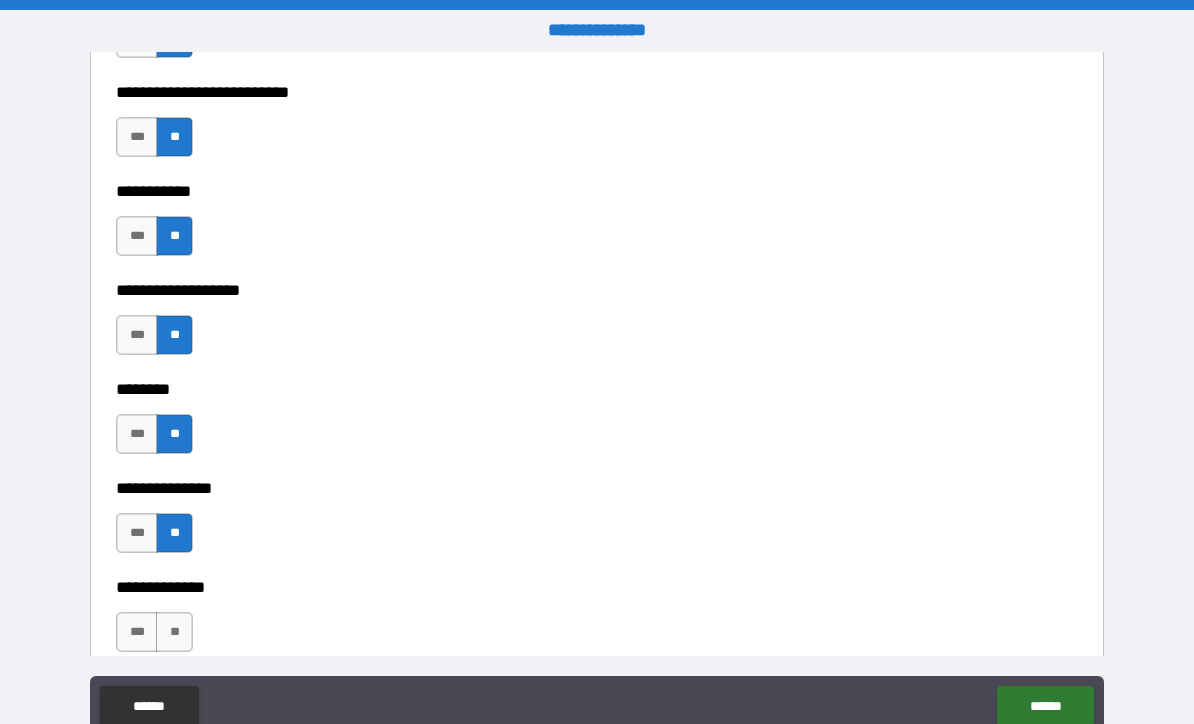 click on "**" at bounding box center [174, 632] 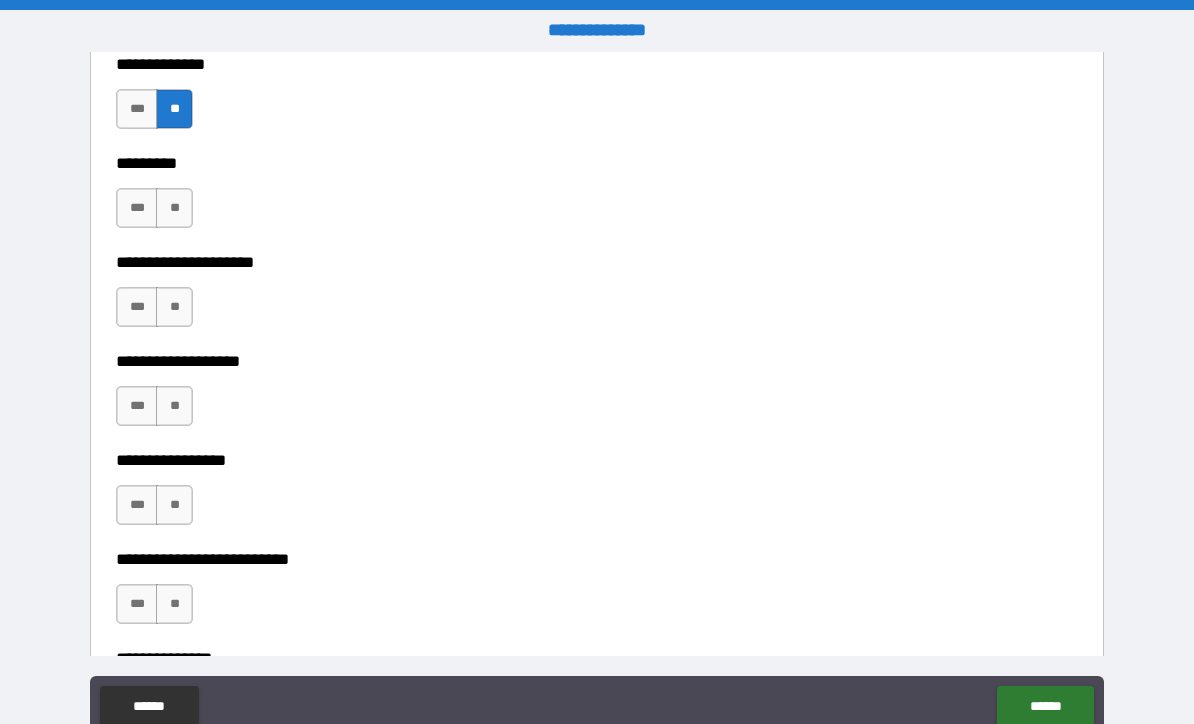scroll, scrollTop: 5141, scrollLeft: 0, axis: vertical 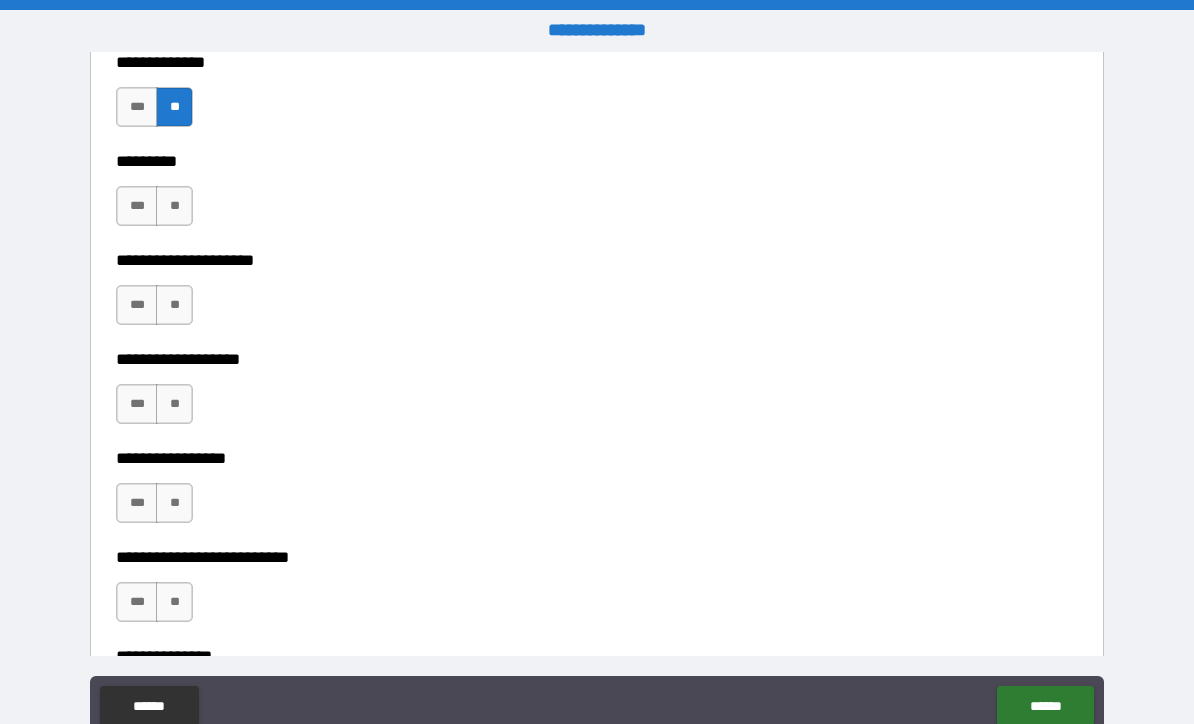 click on "**" at bounding box center (174, 206) 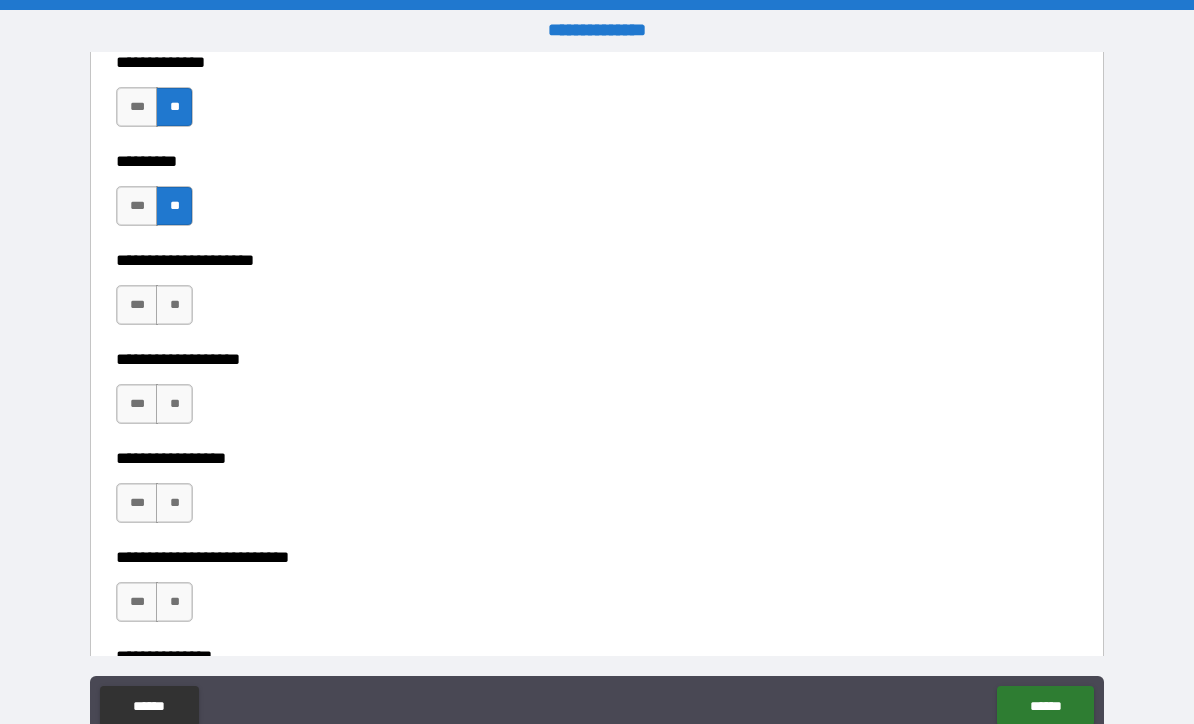 click on "**" at bounding box center [174, 305] 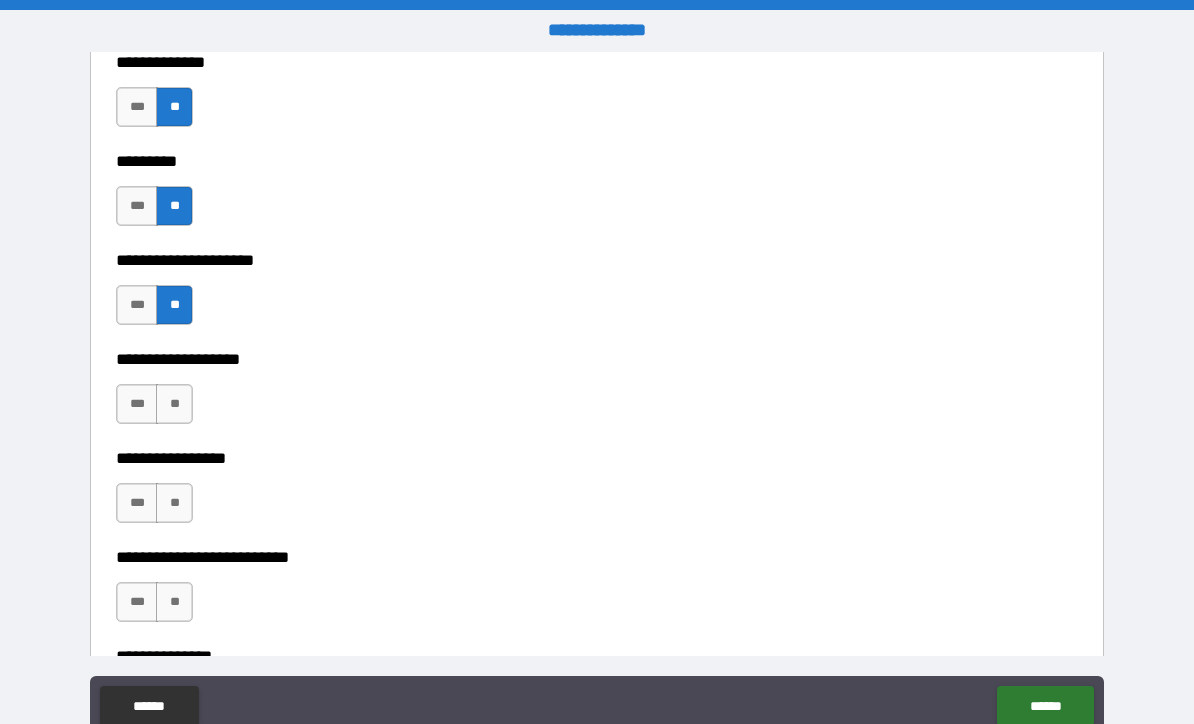 click on "**" at bounding box center [174, 404] 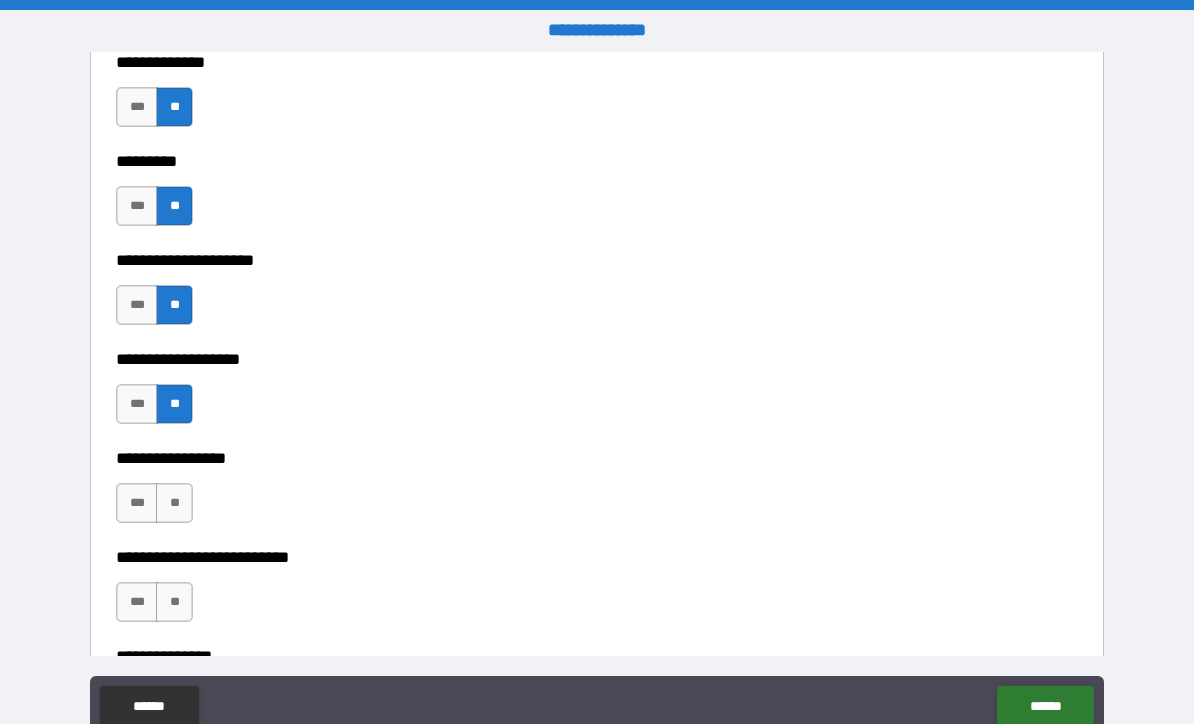 click on "**" at bounding box center [174, 503] 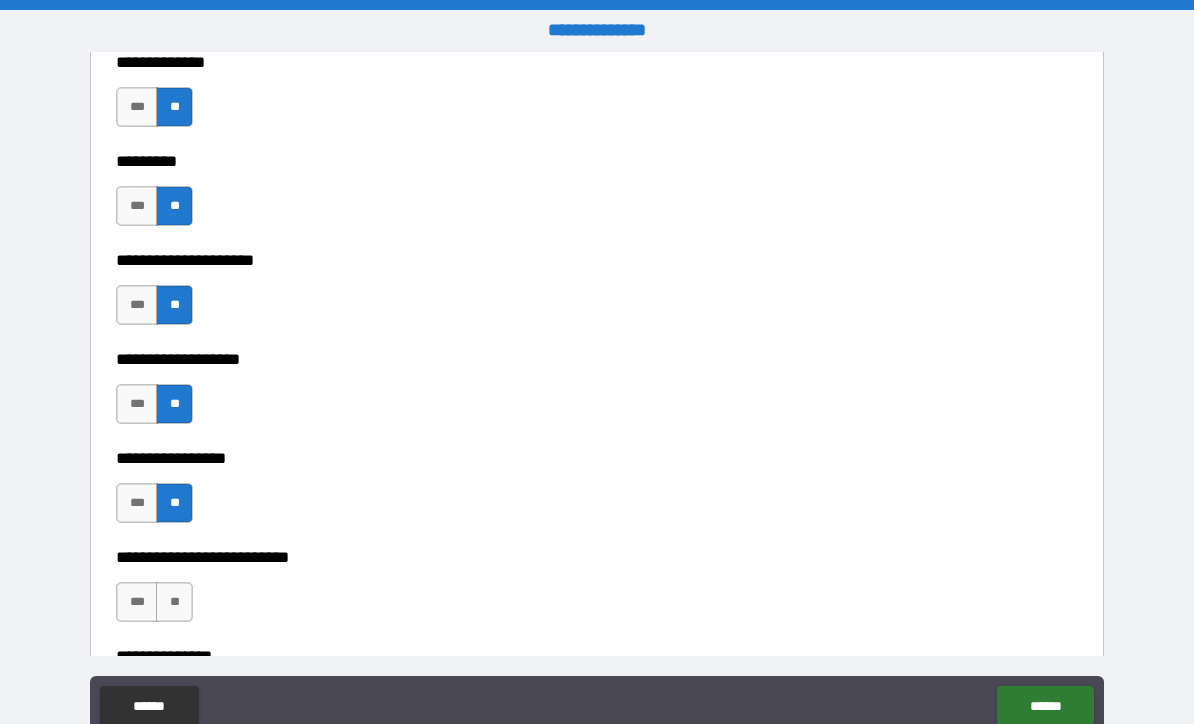 click on "**" at bounding box center (174, 602) 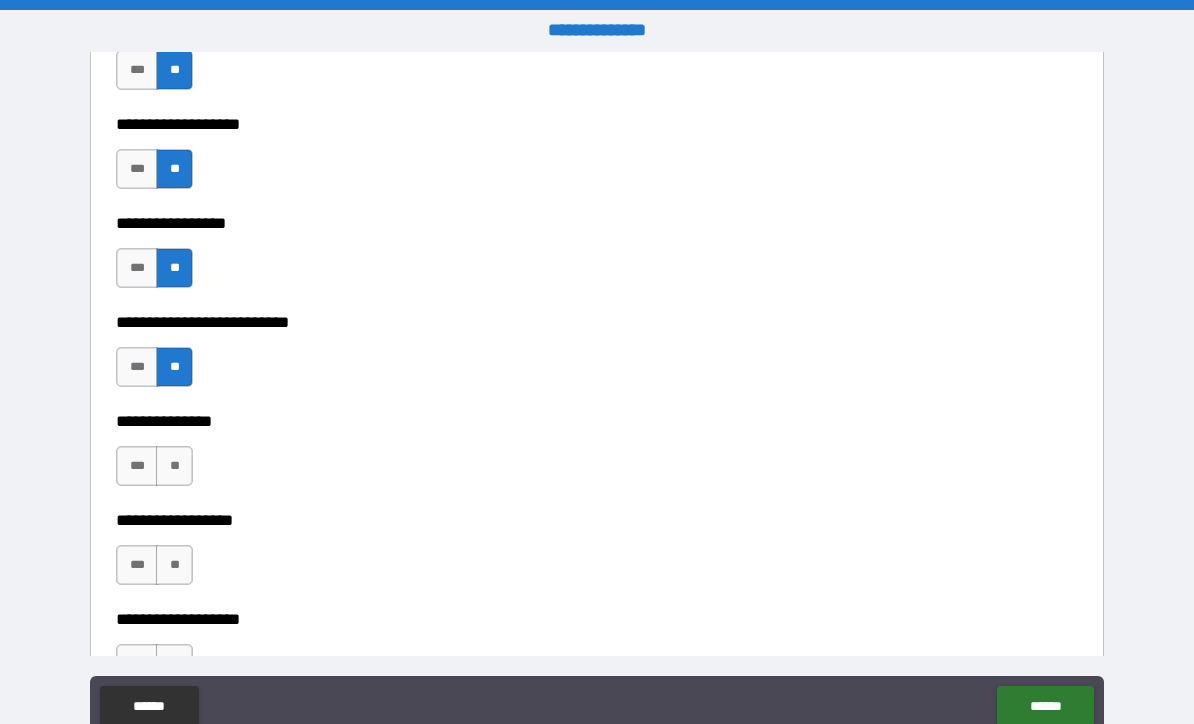 scroll, scrollTop: 5380, scrollLeft: 0, axis: vertical 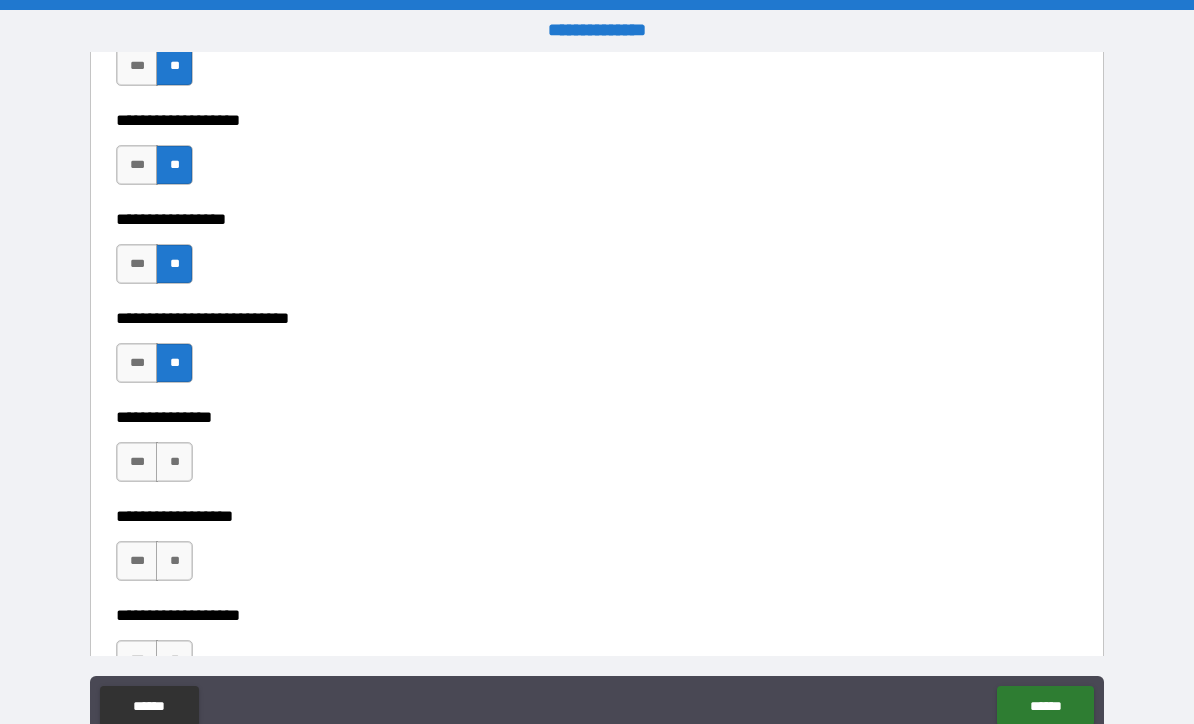 click on "**" at bounding box center (174, 462) 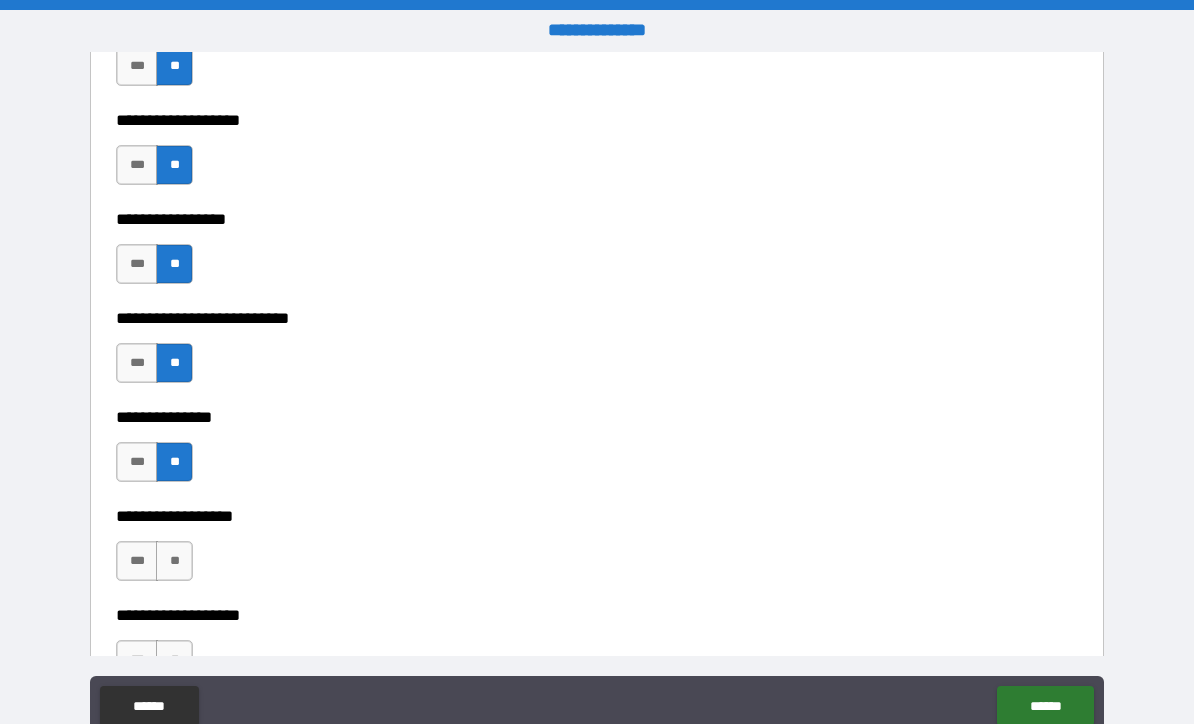 click on "**" at bounding box center [174, 561] 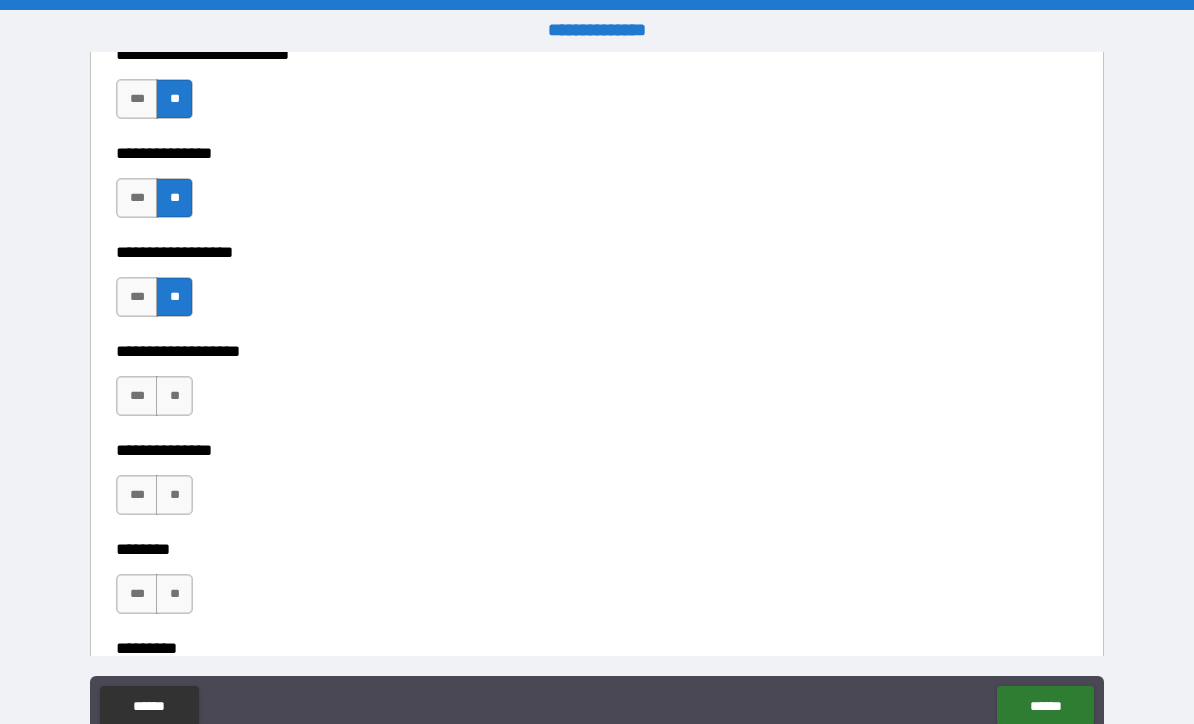 scroll, scrollTop: 5652, scrollLeft: 0, axis: vertical 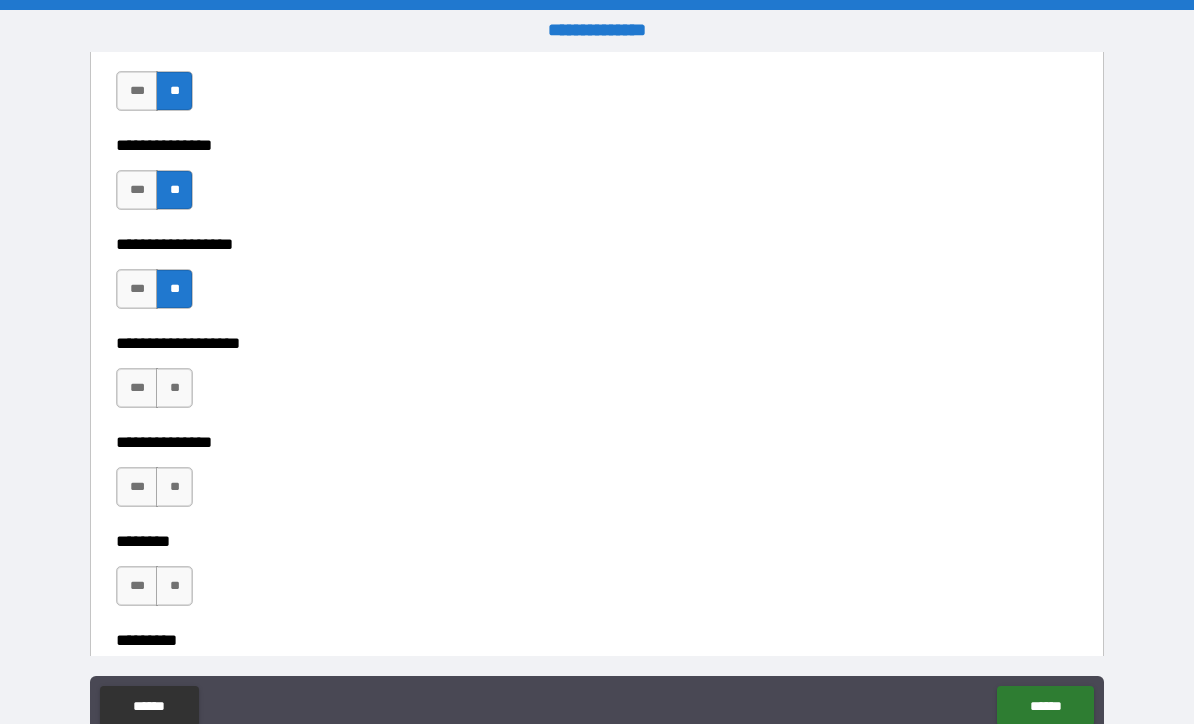 click on "**" at bounding box center [174, 388] 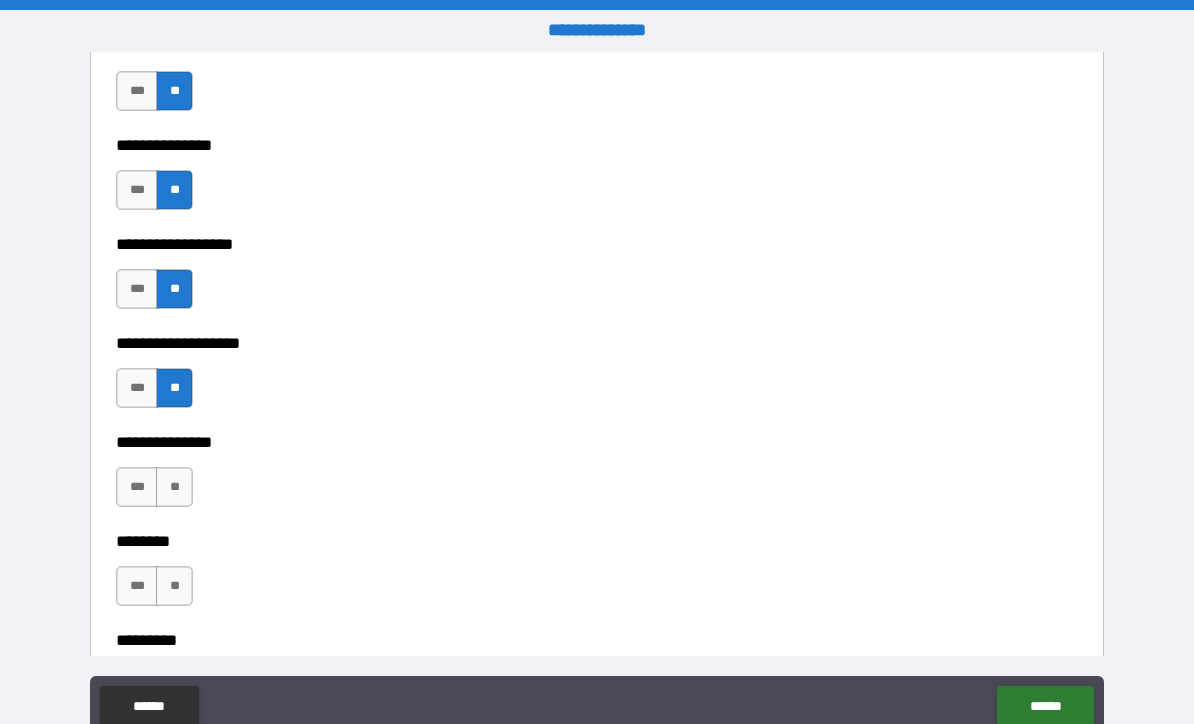 click on "**" at bounding box center [174, 487] 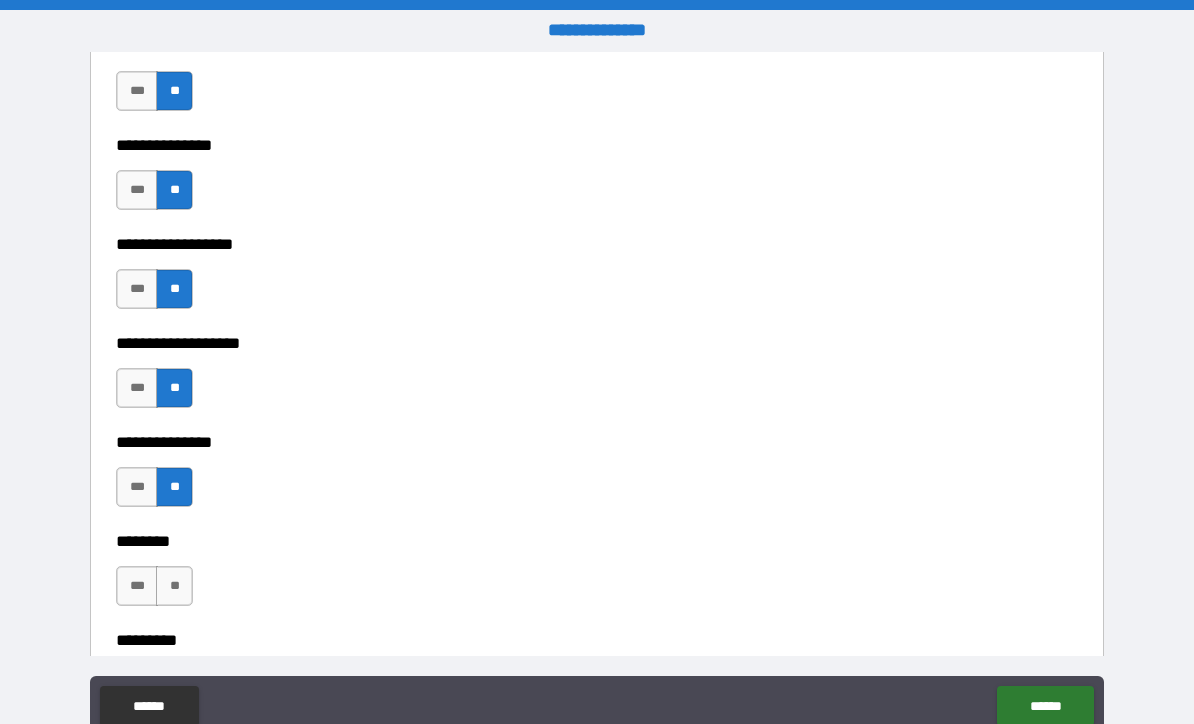 click on "**" at bounding box center [174, 586] 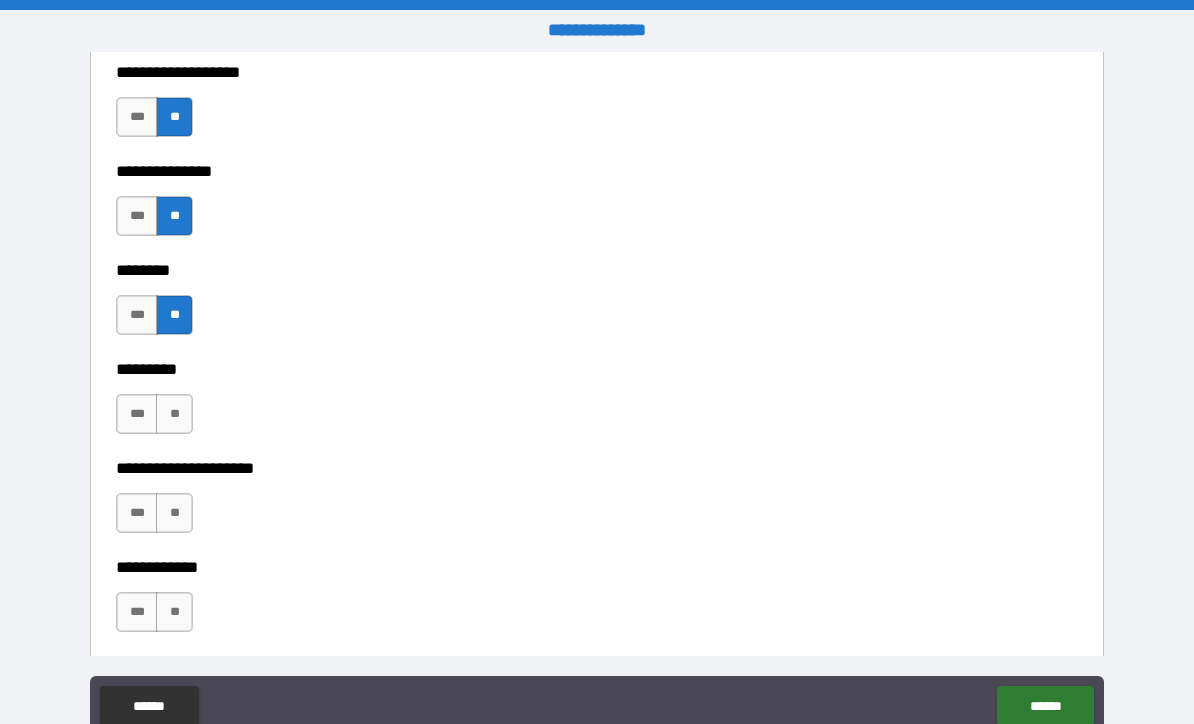 scroll, scrollTop: 5939, scrollLeft: 0, axis: vertical 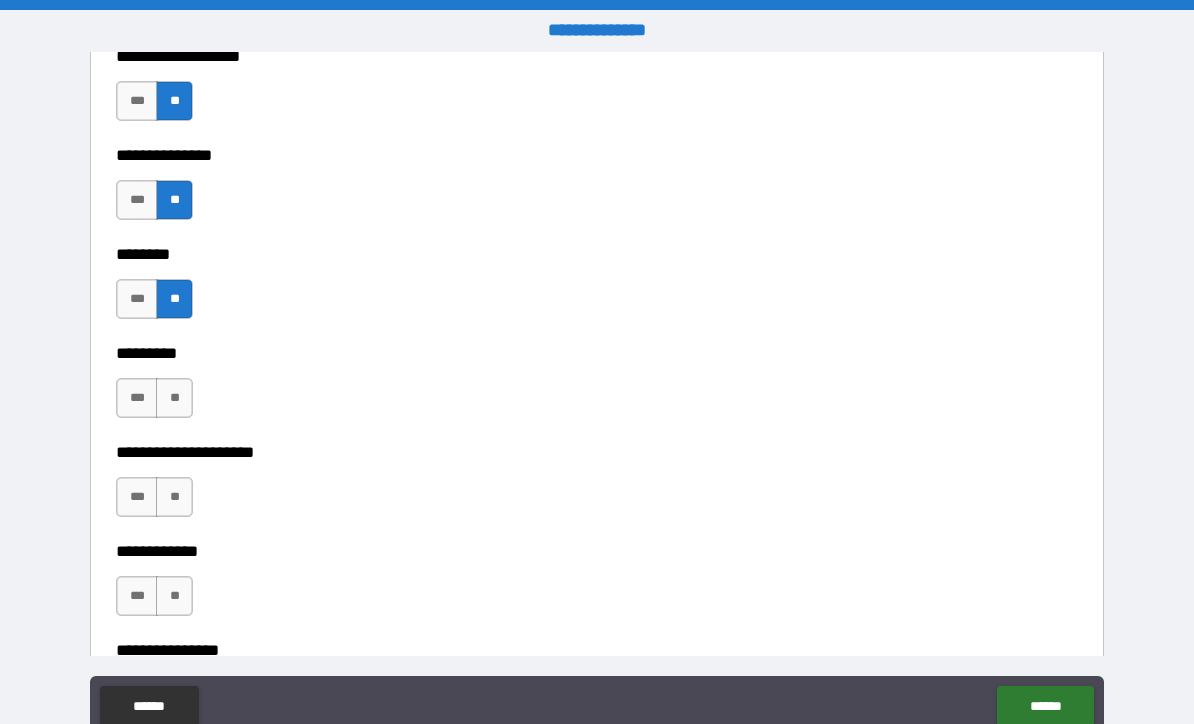 click on "**" at bounding box center [174, 398] 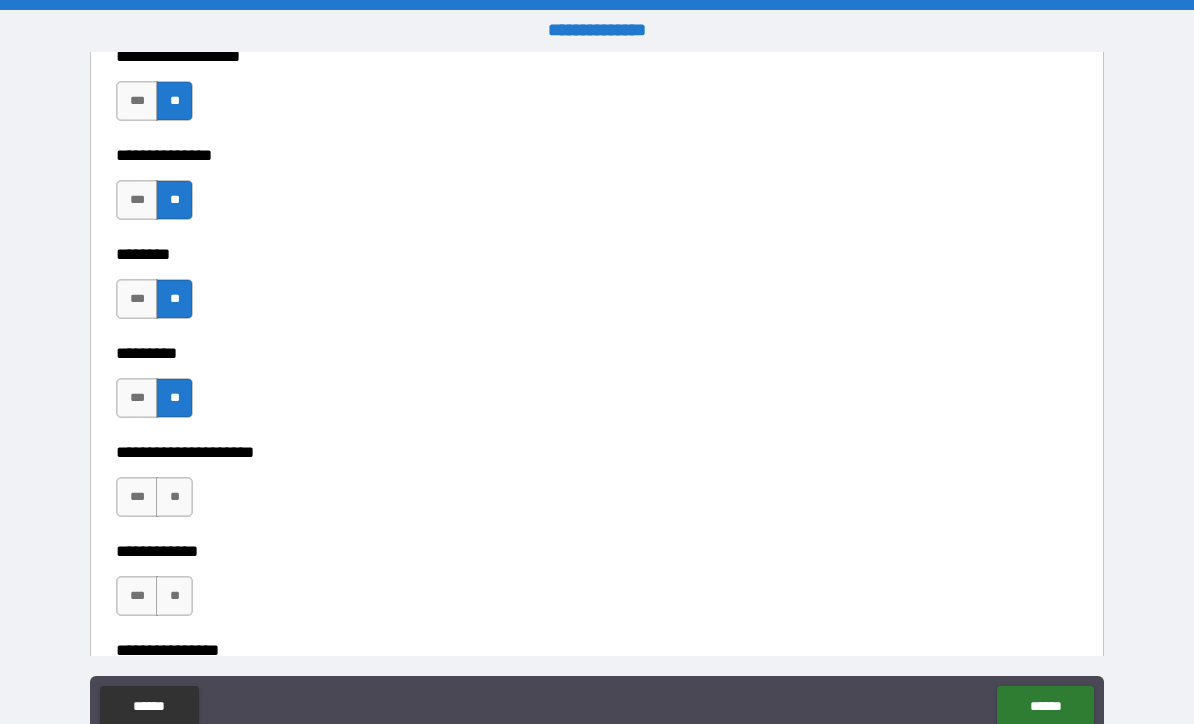click on "***" at bounding box center (137, 398) 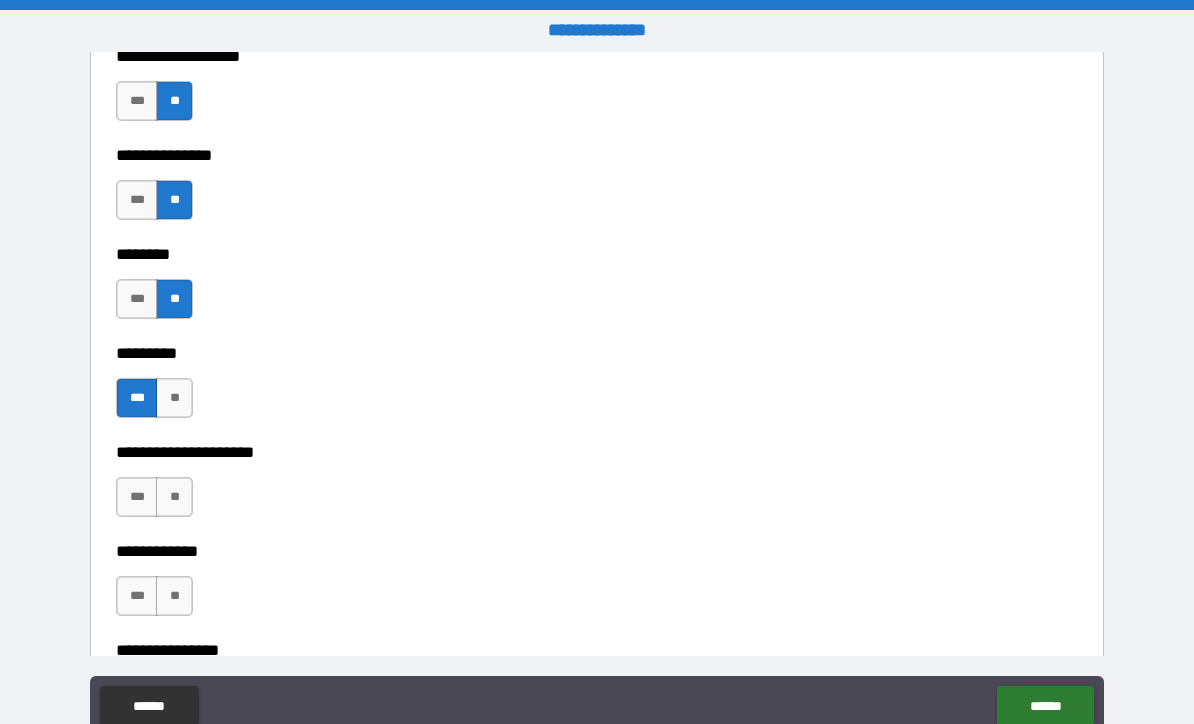click on "**" at bounding box center [174, 497] 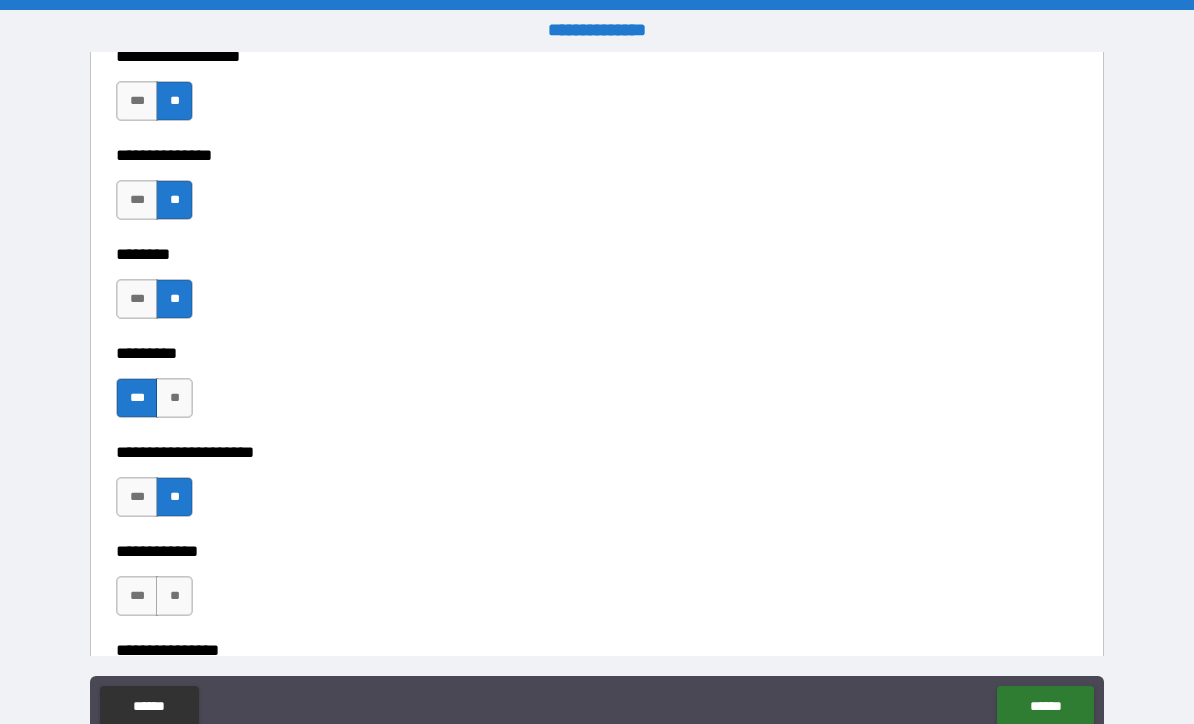 click on "**" at bounding box center (174, 596) 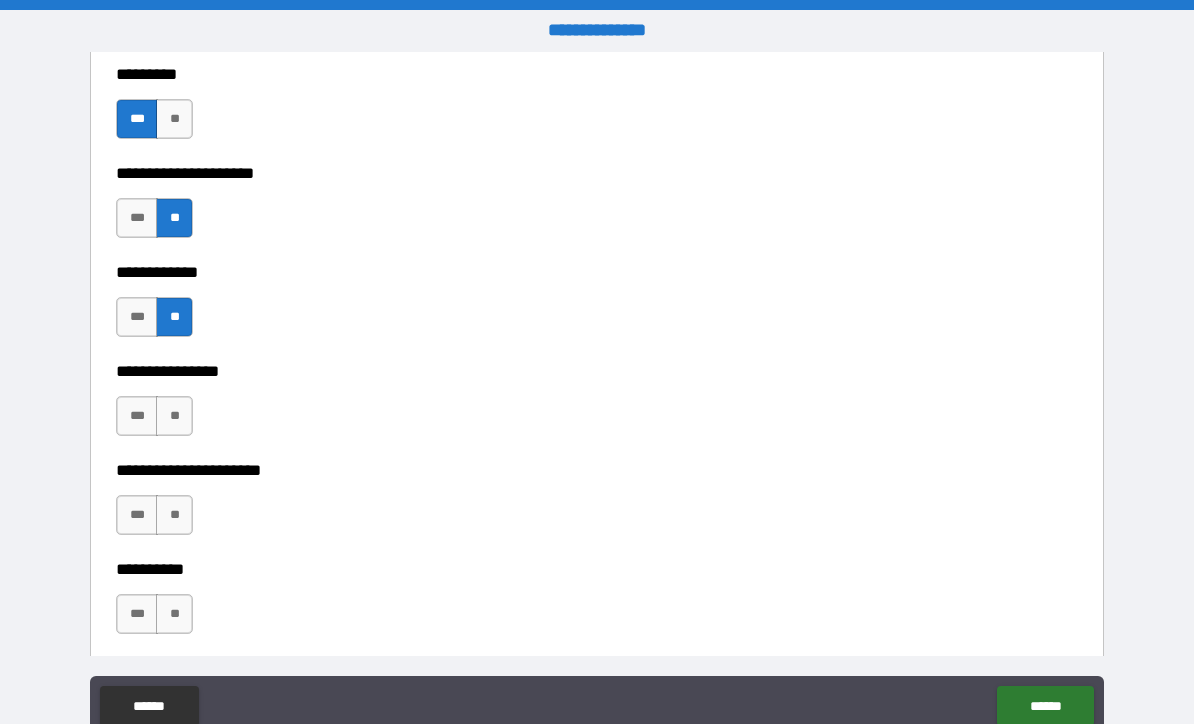 scroll, scrollTop: 6229, scrollLeft: 0, axis: vertical 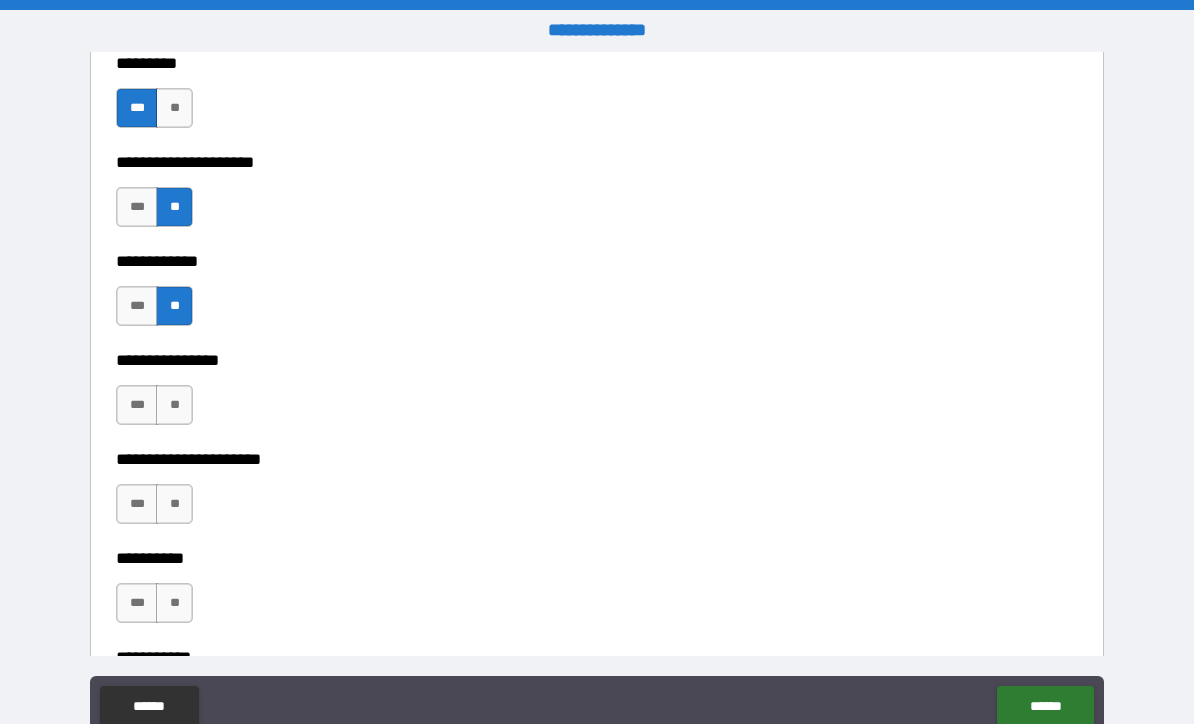 click on "**" at bounding box center [174, 405] 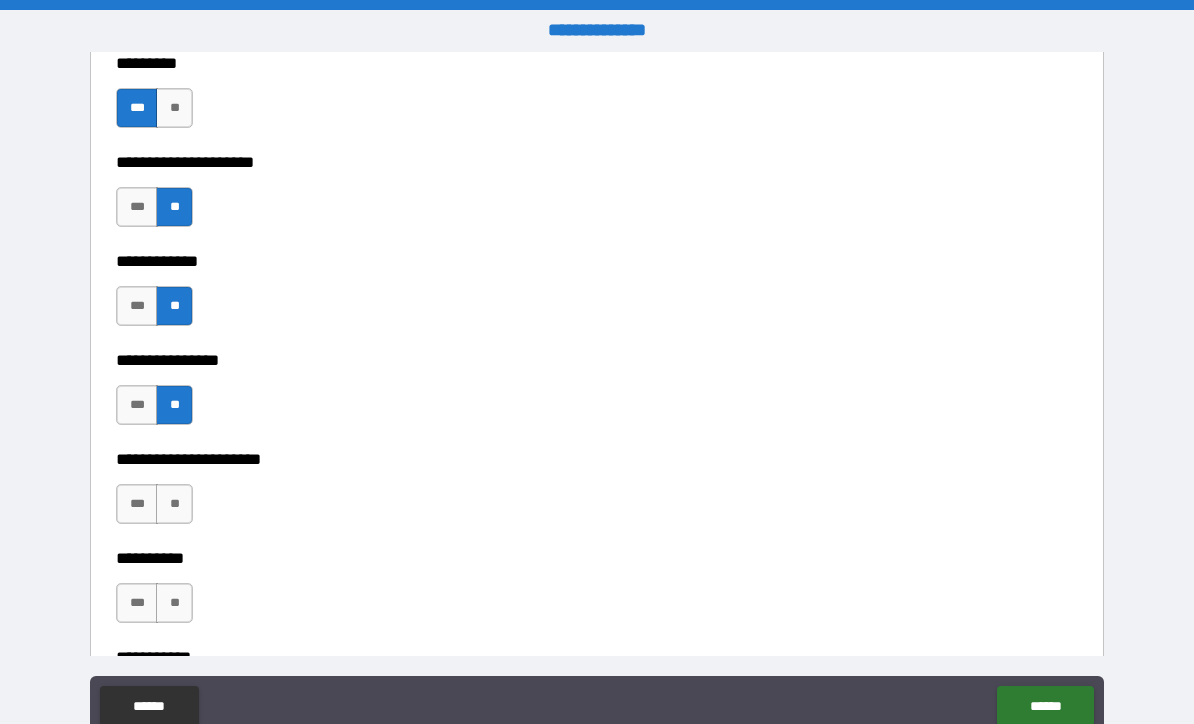 click on "**" at bounding box center (174, 504) 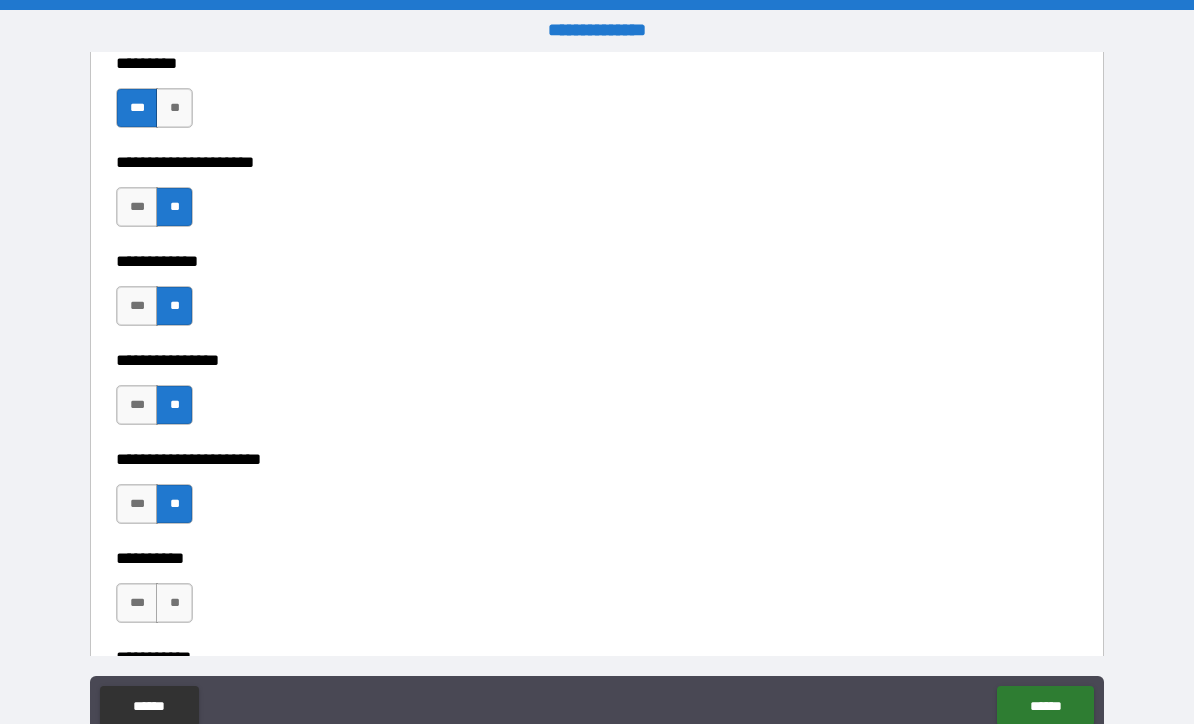 click on "**" at bounding box center (174, 603) 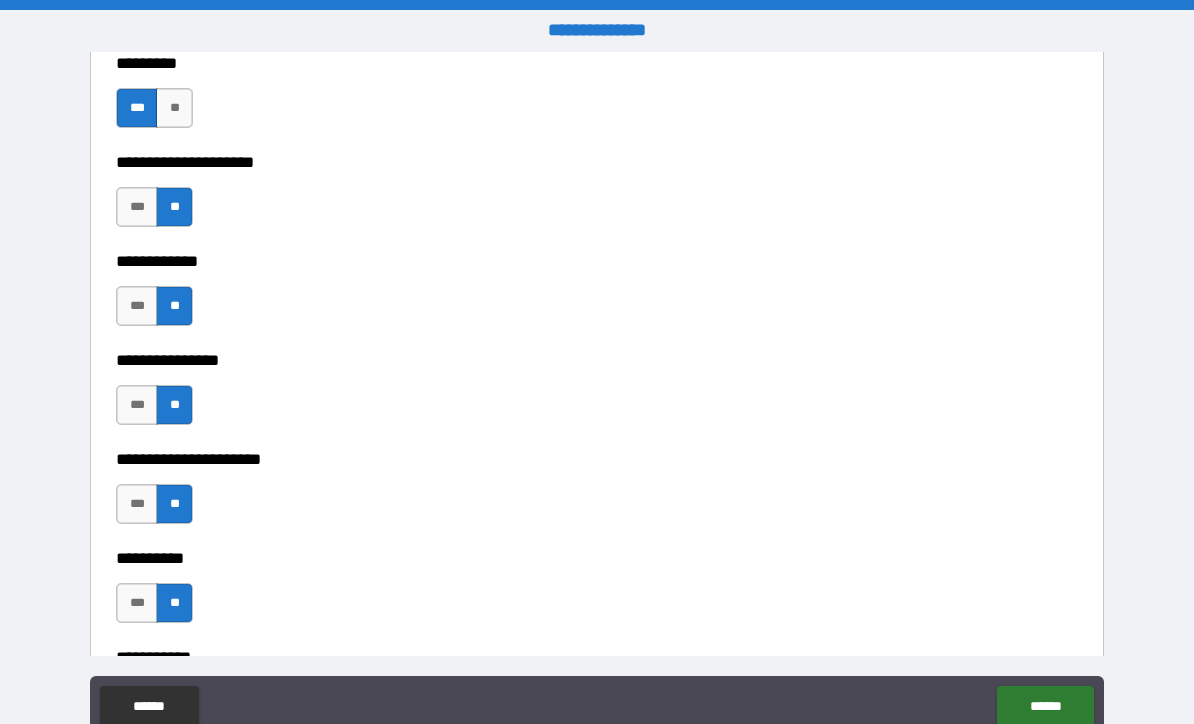 click on "***" at bounding box center [137, 306] 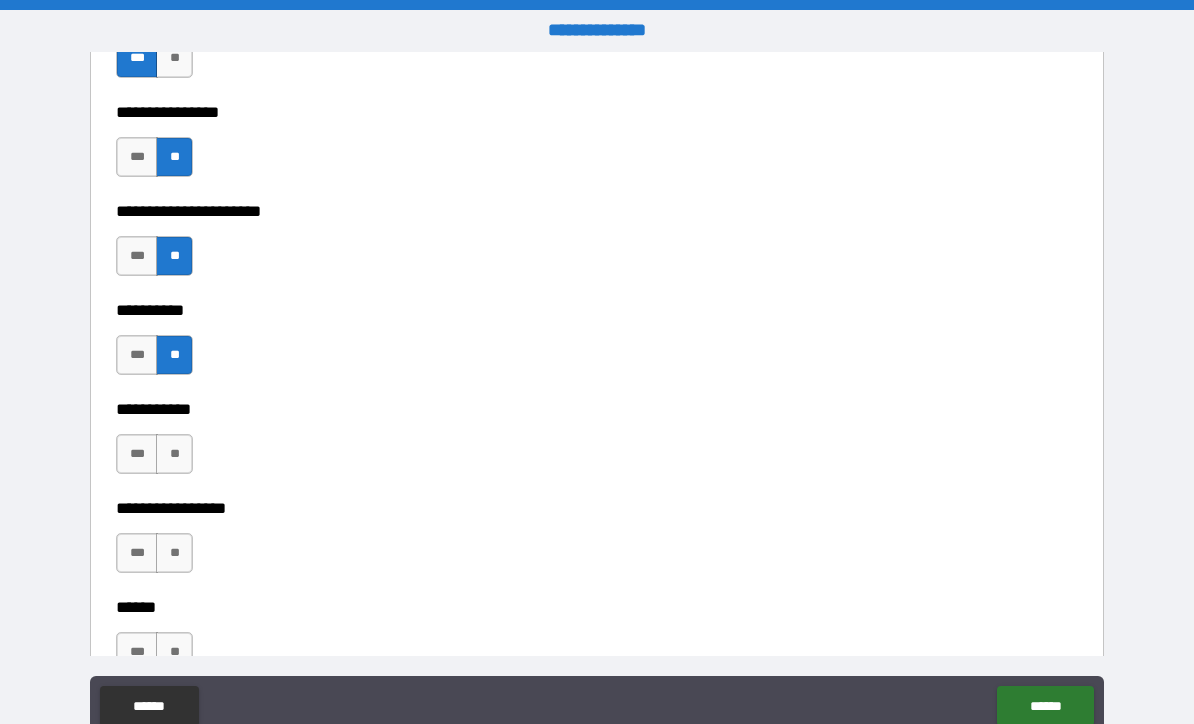 scroll, scrollTop: 6480, scrollLeft: 0, axis: vertical 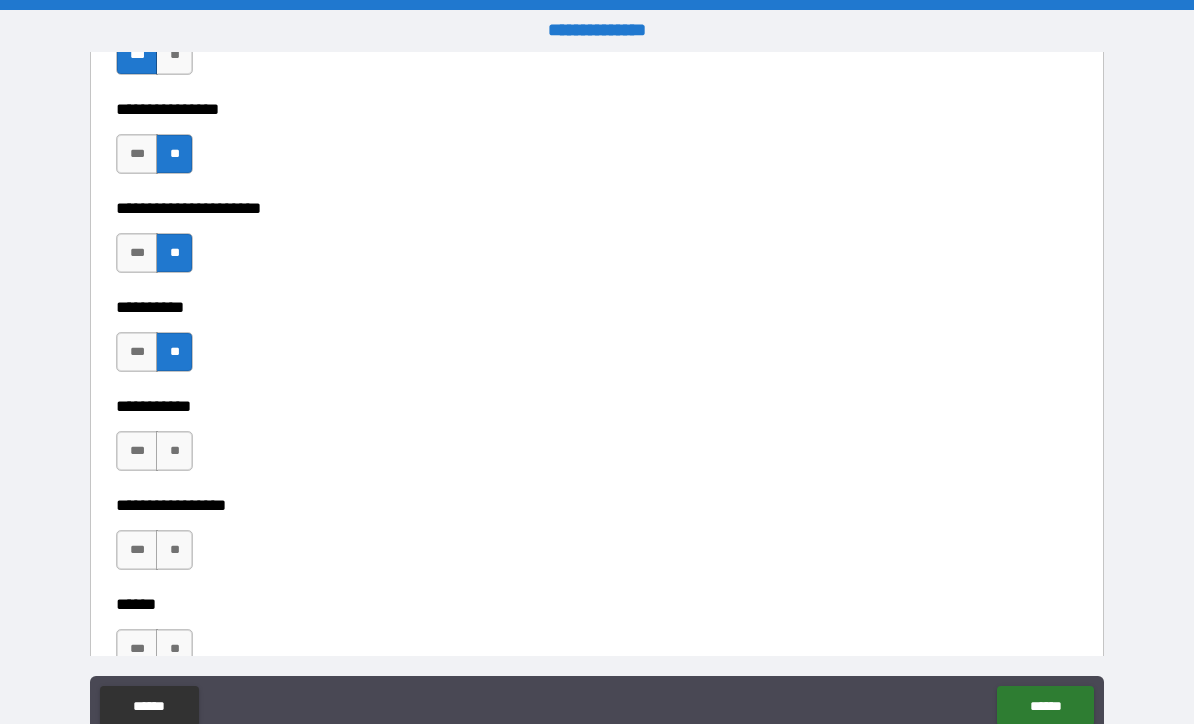 click on "**" at bounding box center (174, 451) 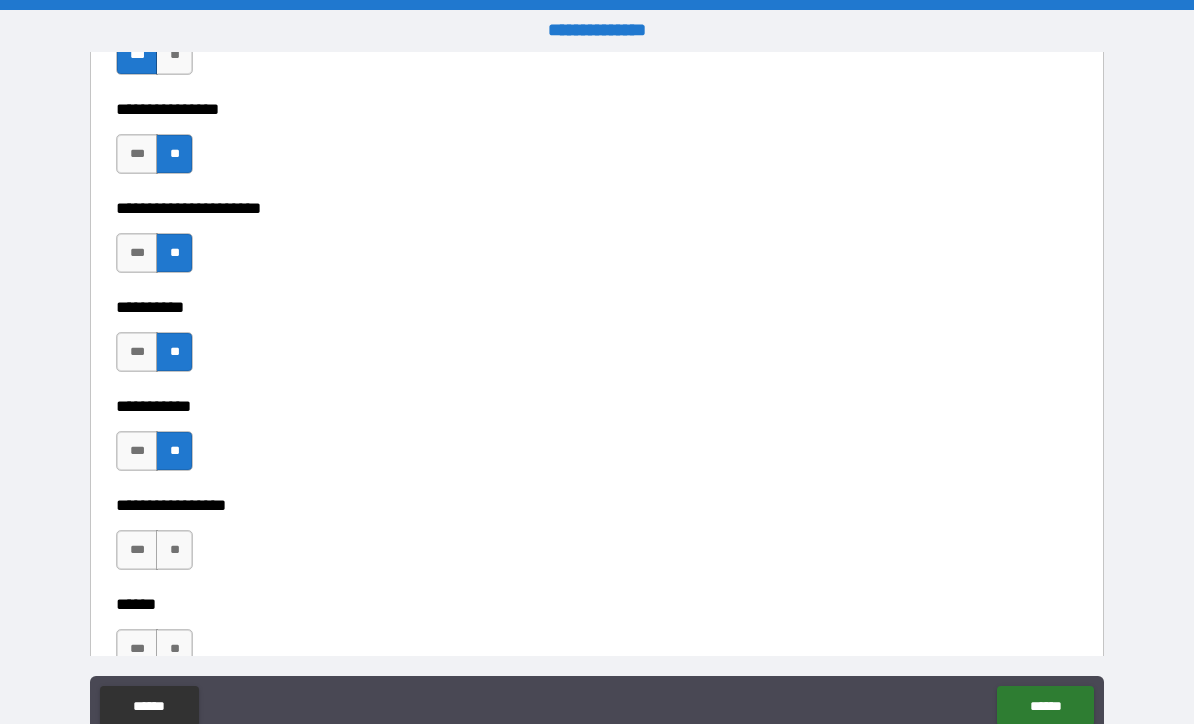 click on "**" at bounding box center [174, 550] 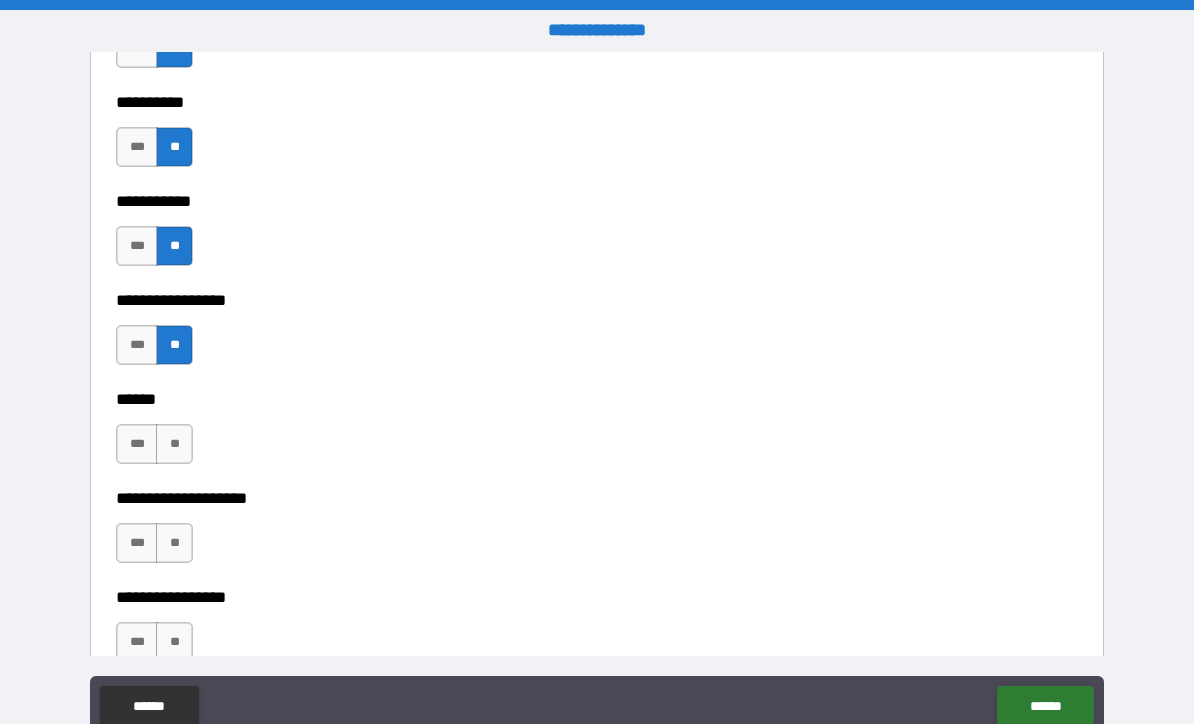 scroll, scrollTop: 6688, scrollLeft: 0, axis: vertical 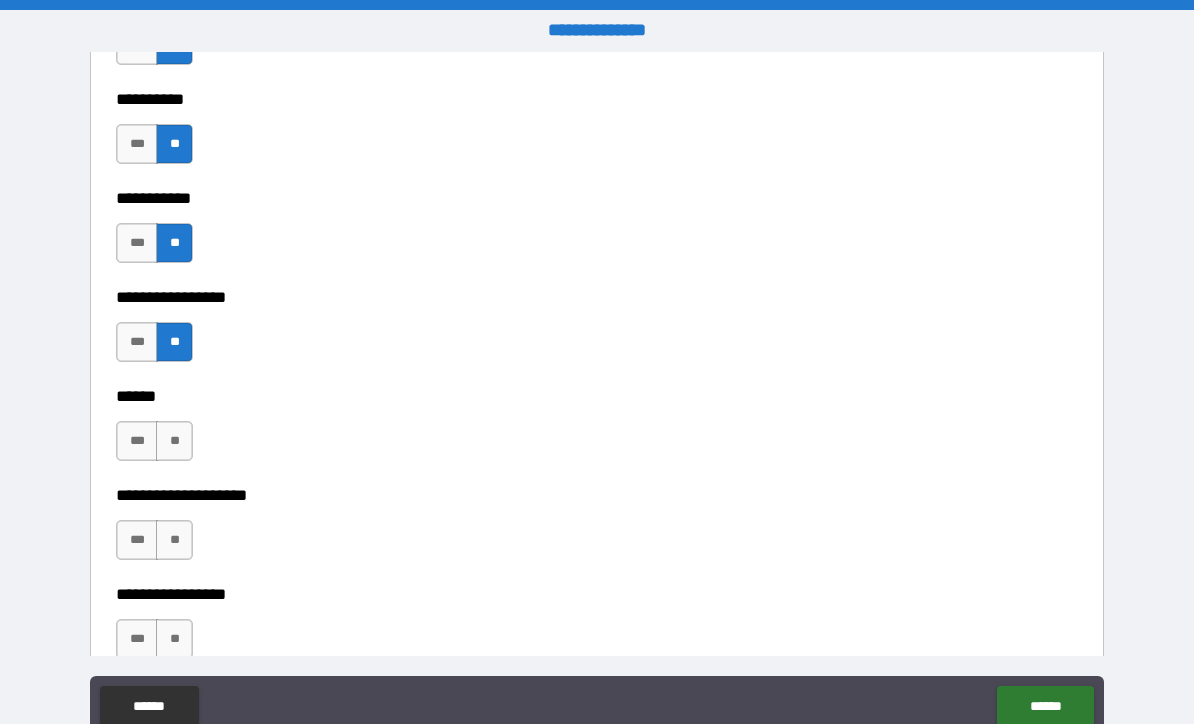 click on "**" at bounding box center [174, 441] 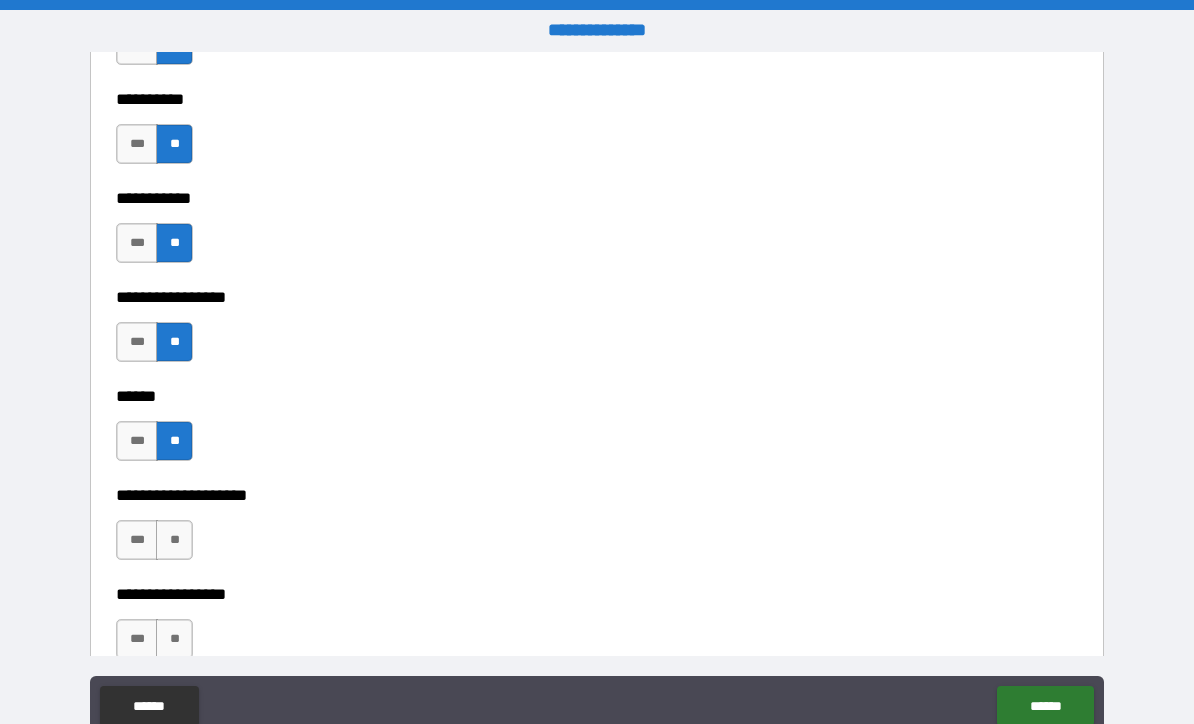 click on "**" at bounding box center [174, 540] 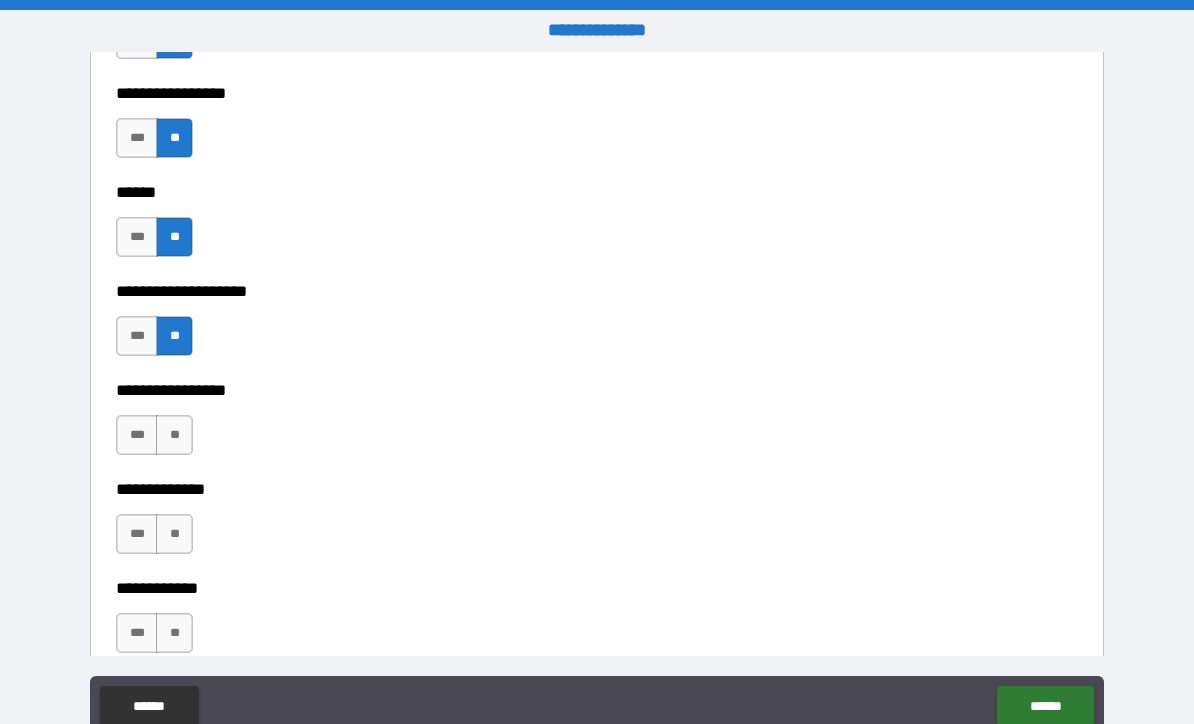 scroll, scrollTop: 6907, scrollLeft: 0, axis: vertical 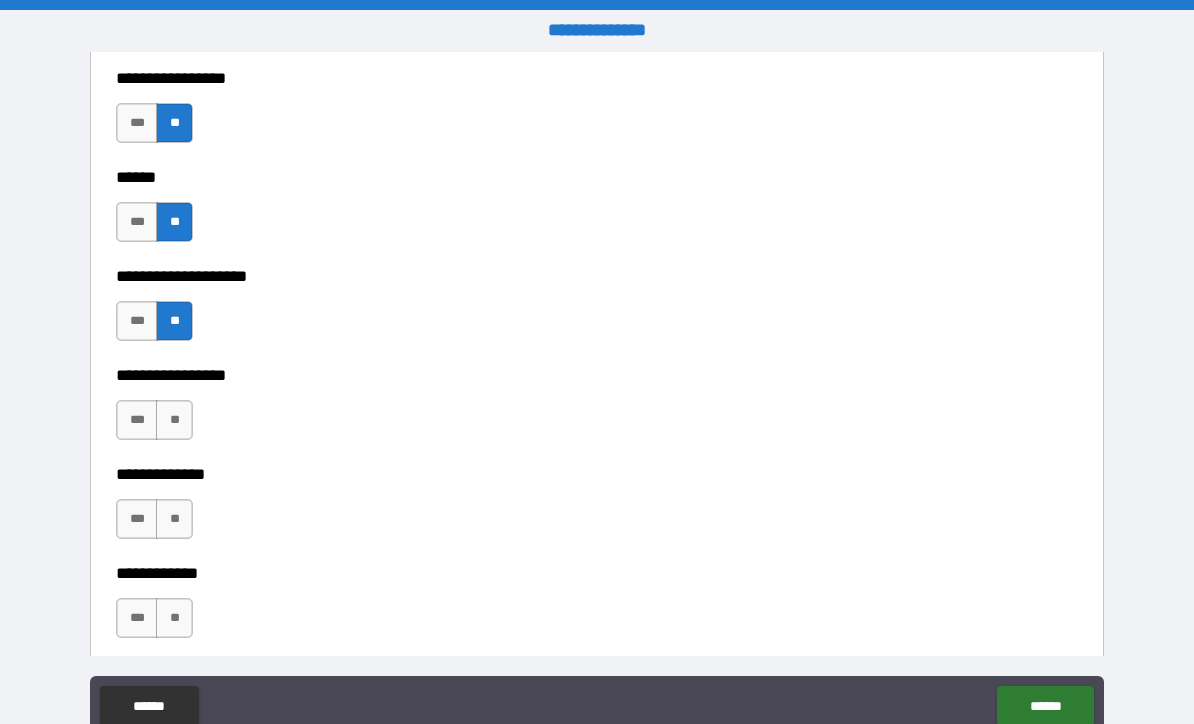 click on "**" at bounding box center (174, 420) 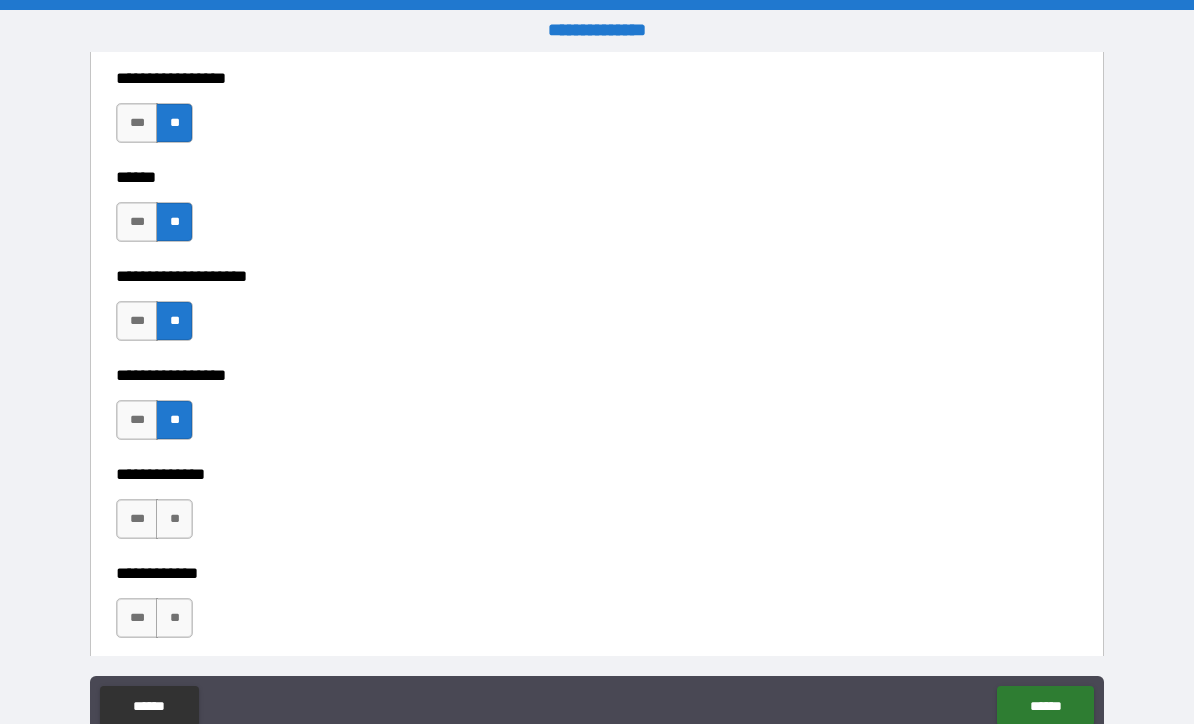 click on "**" at bounding box center (174, 519) 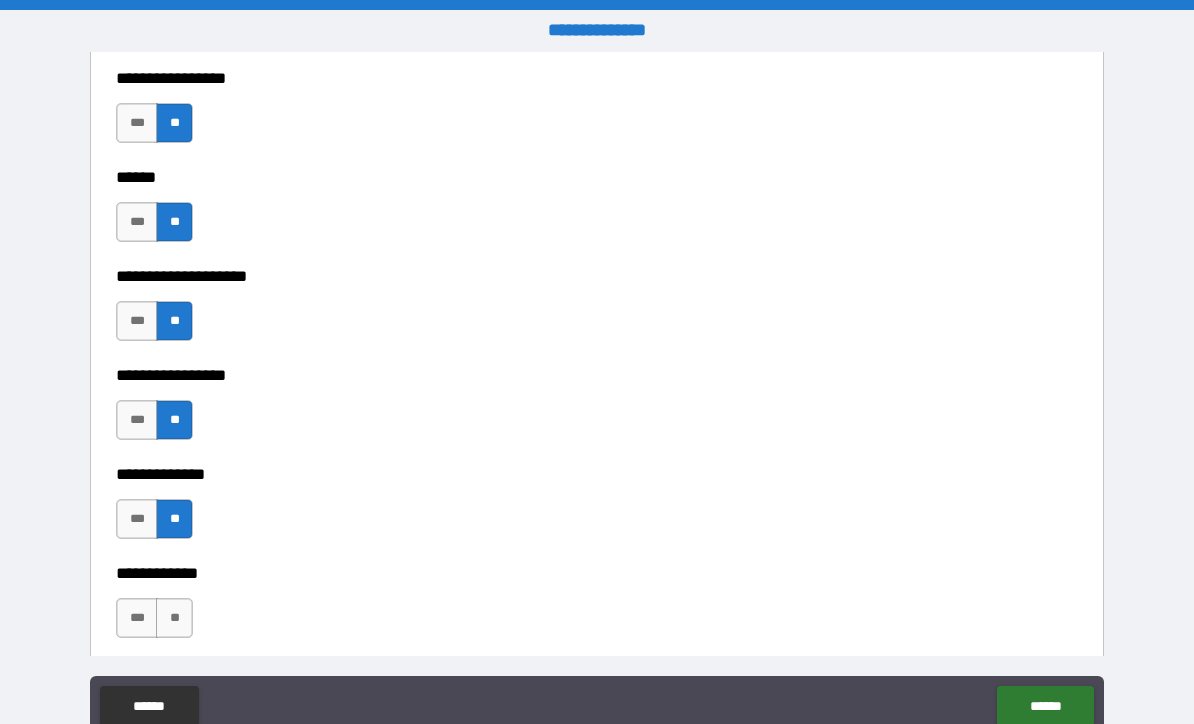 click on "**" at bounding box center [174, 618] 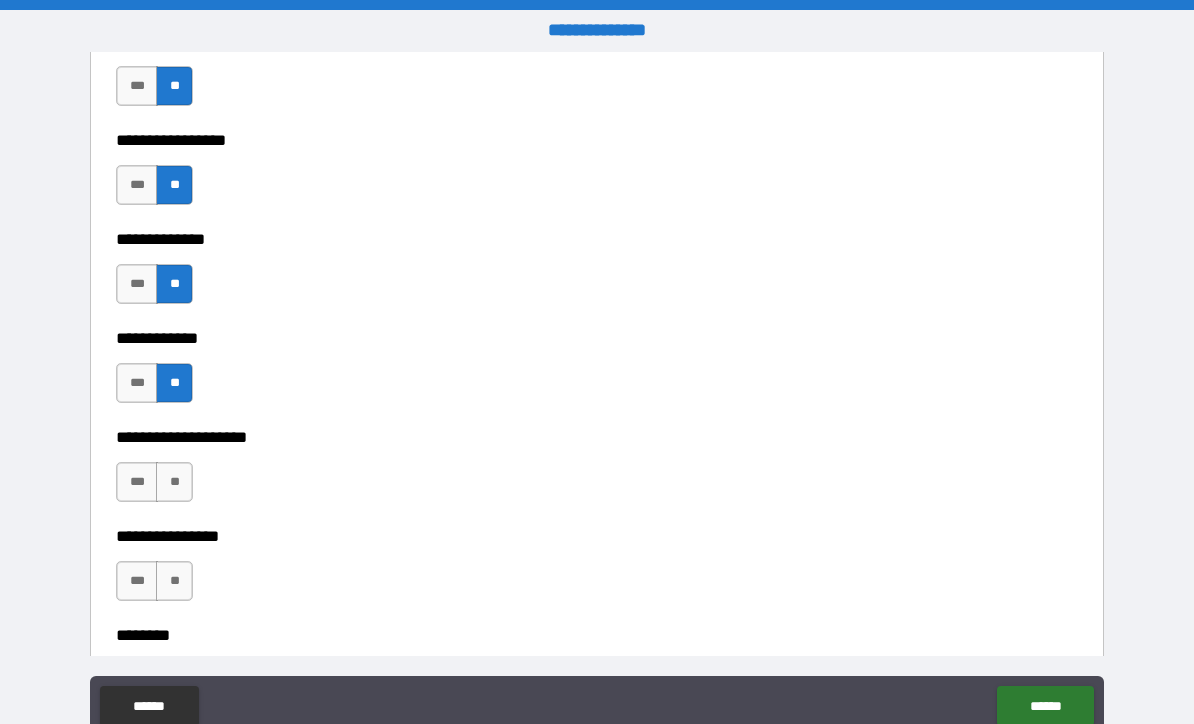 scroll, scrollTop: 7173, scrollLeft: 0, axis: vertical 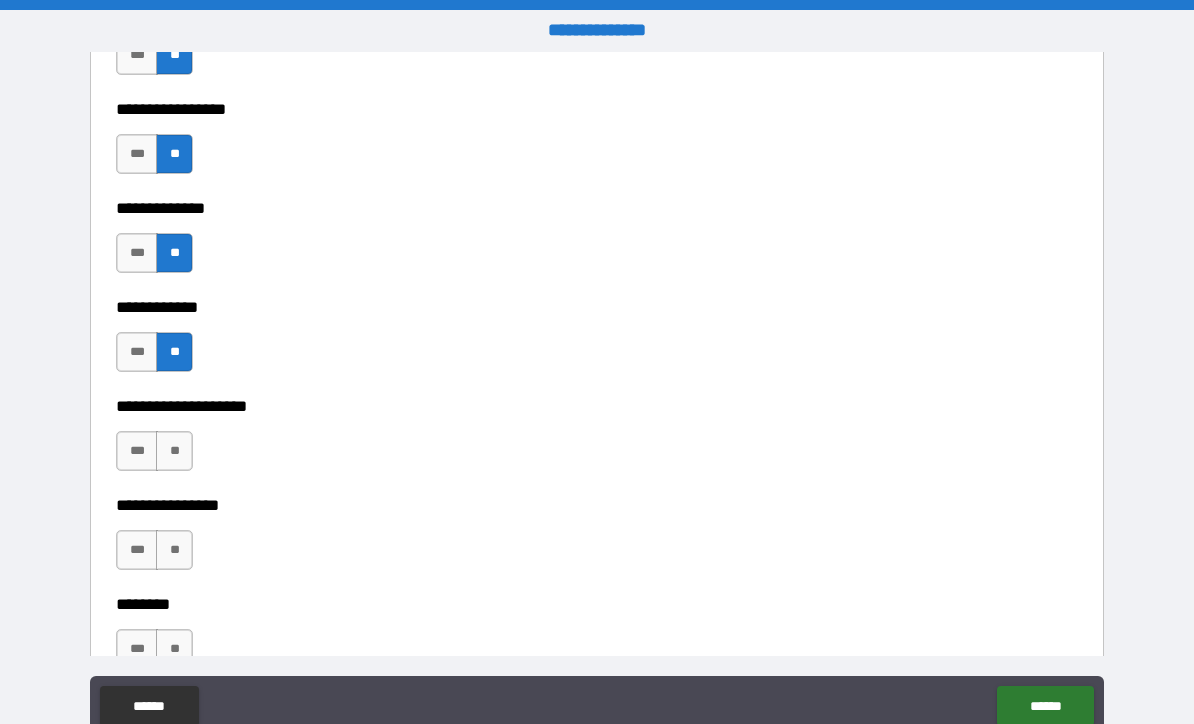 click on "**" at bounding box center (174, 451) 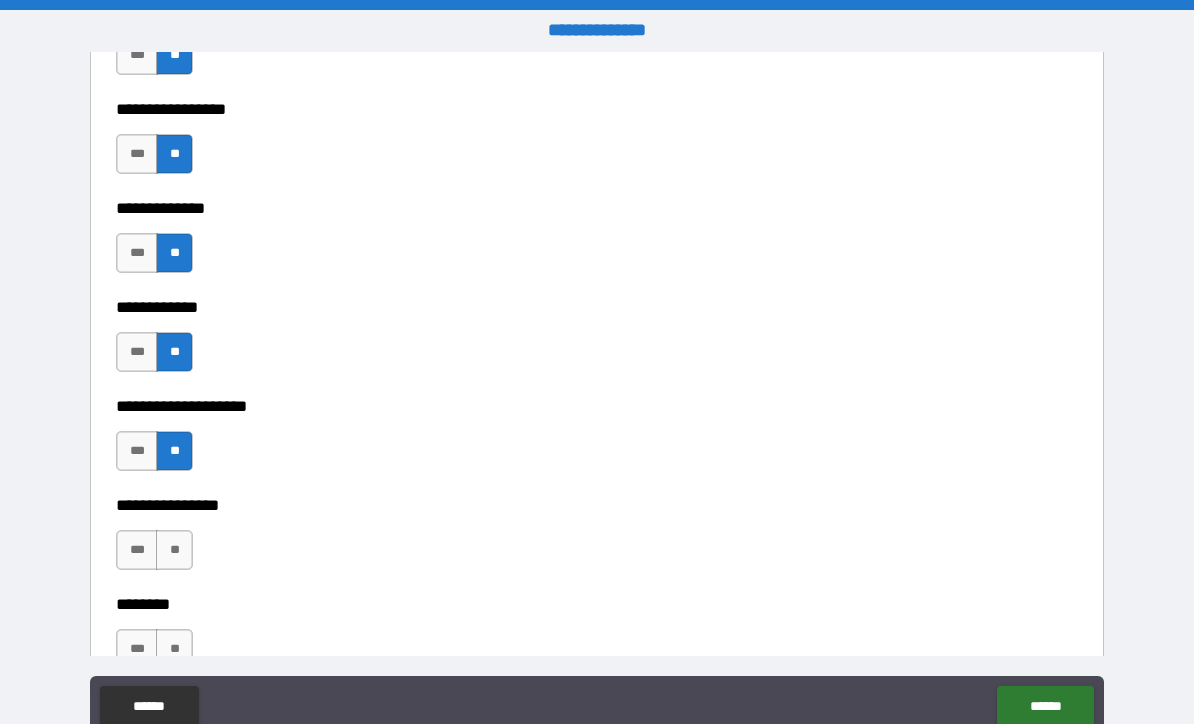 click on "**" at bounding box center [174, 550] 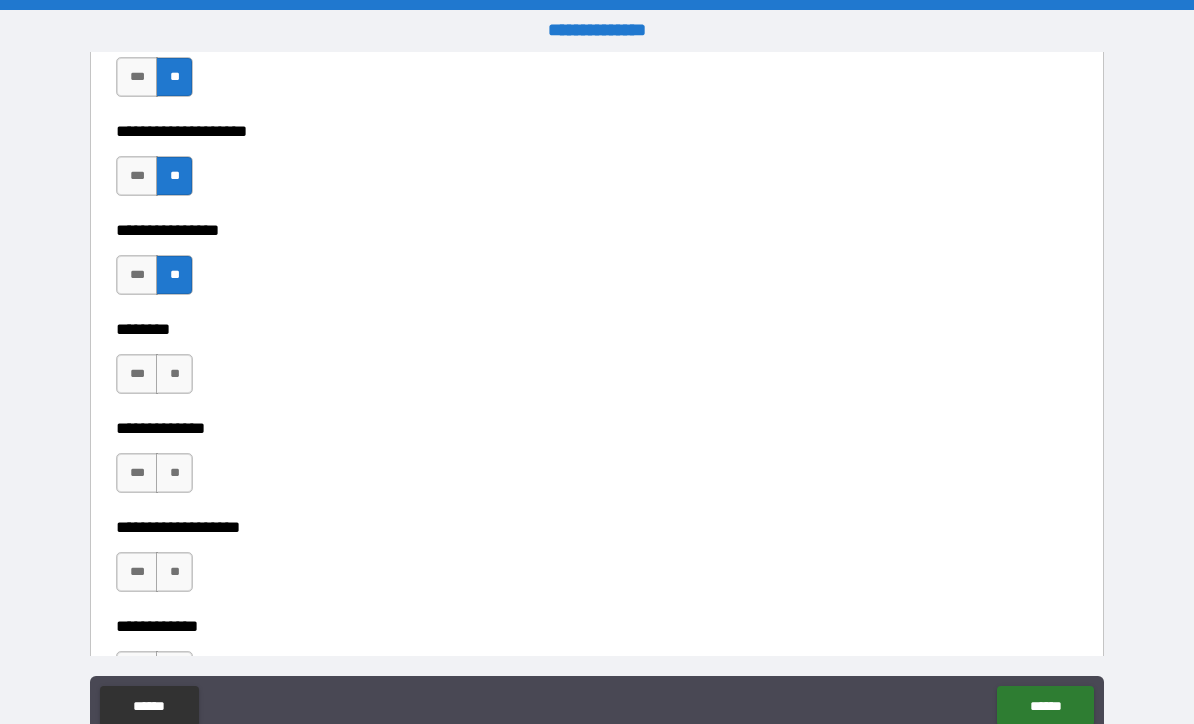 scroll, scrollTop: 7459, scrollLeft: 0, axis: vertical 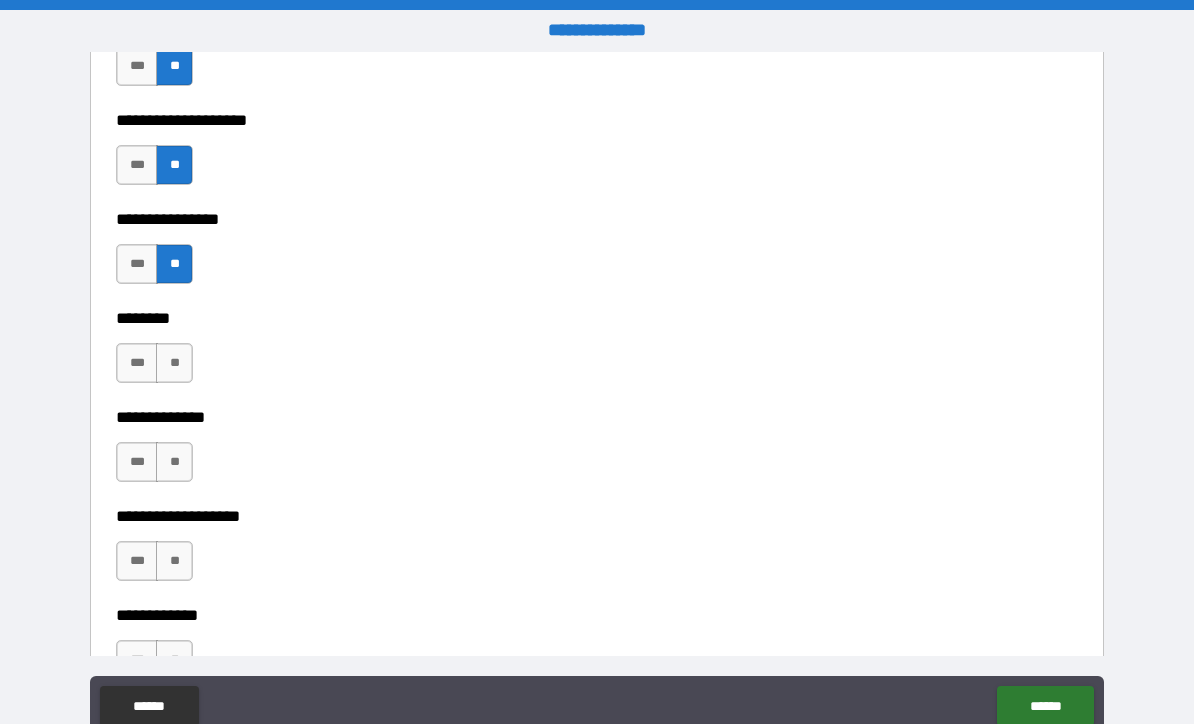 click on "**" at bounding box center (174, 363) 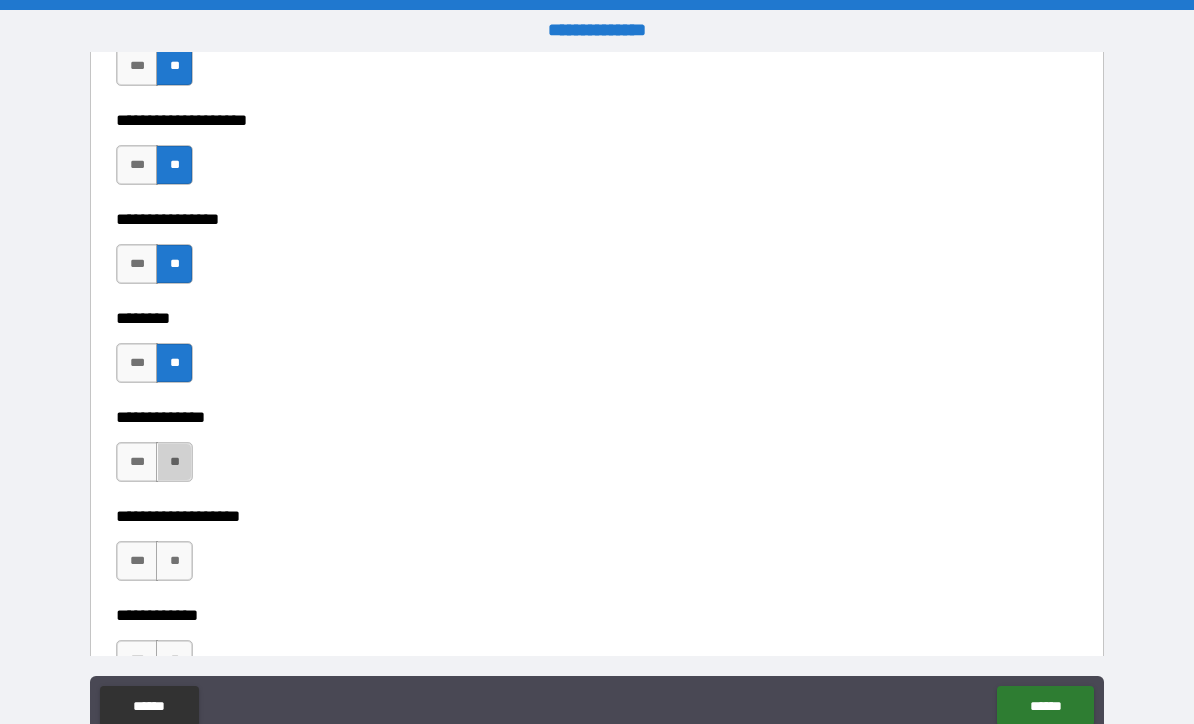 click on "**" at bounding box center (174, 462) 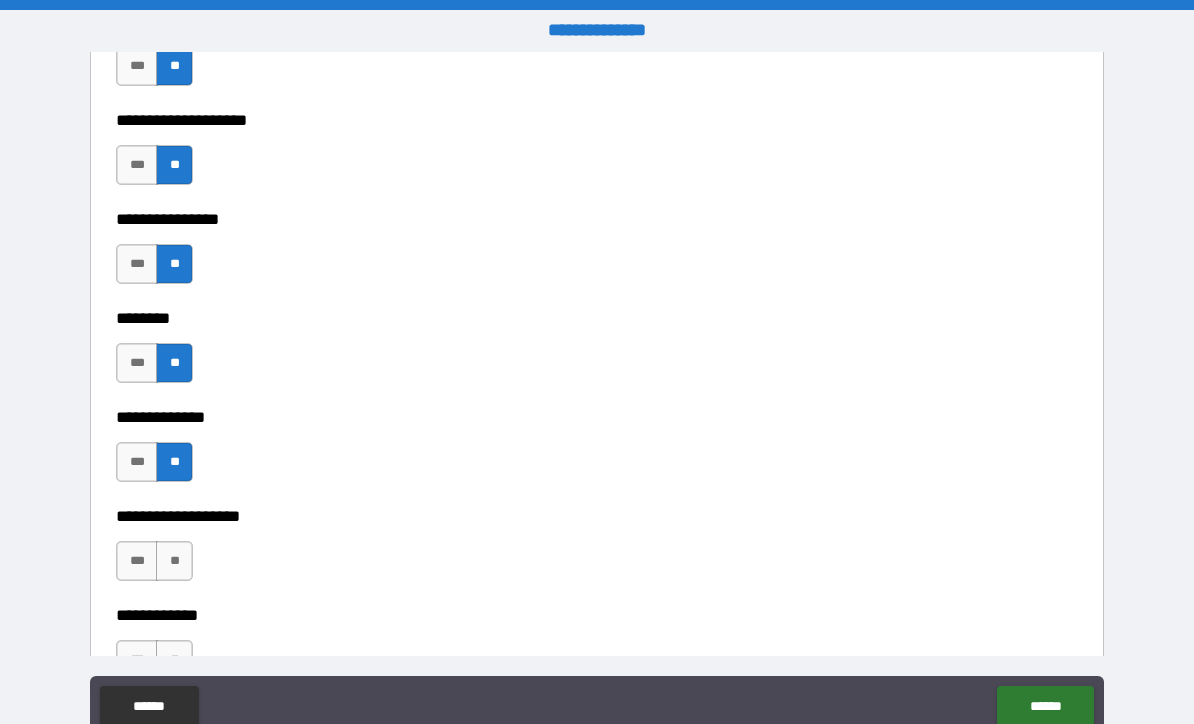 click on "**" at bounding box center (174, 561) 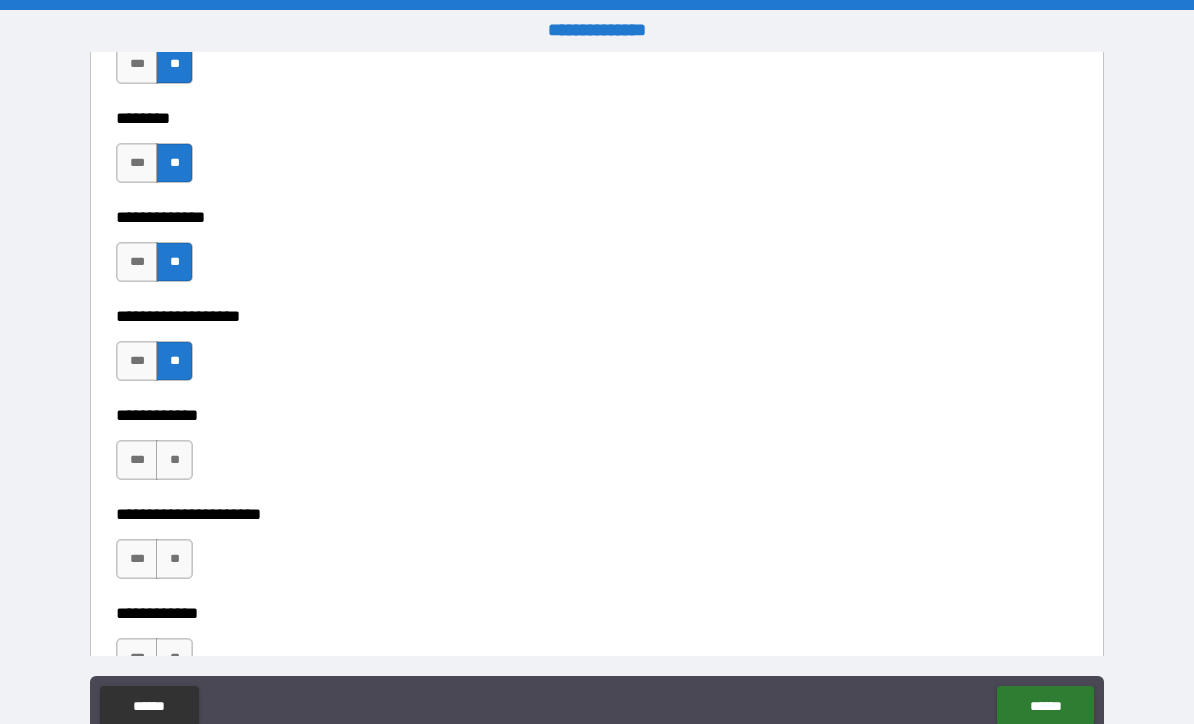 scroll, scrollTop: 7671, scrollLeft: 0, axis: vertical 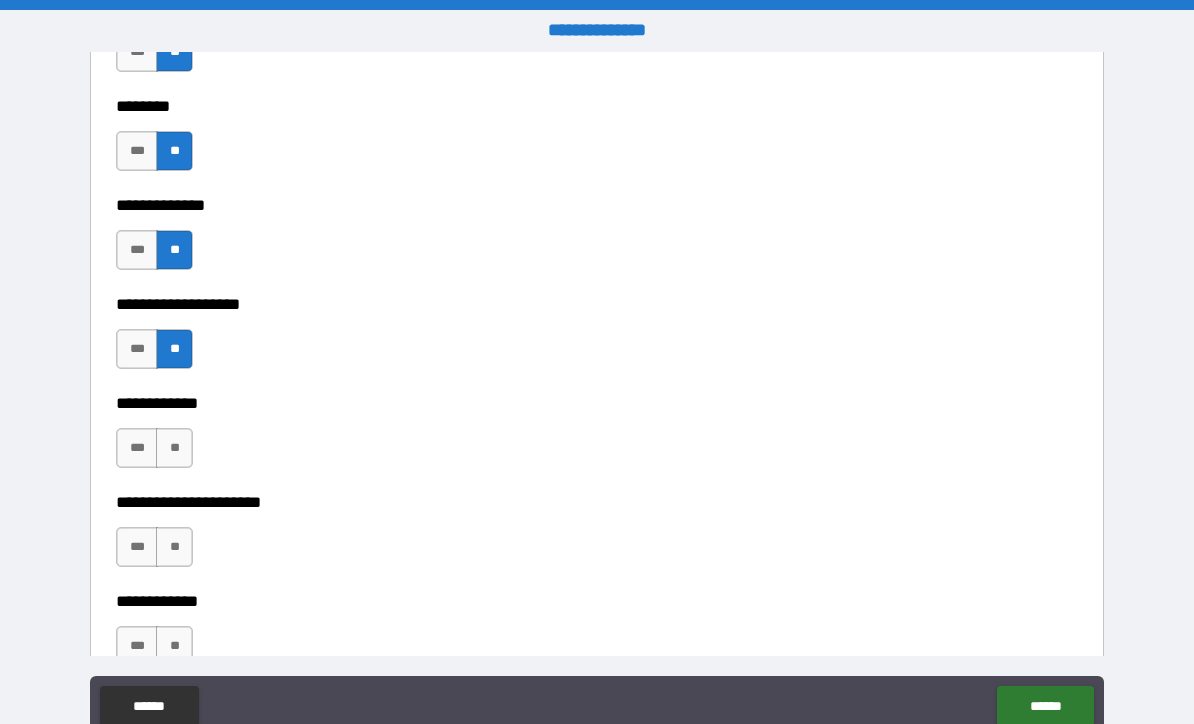 click on "**" at bounding box center [174, 448] 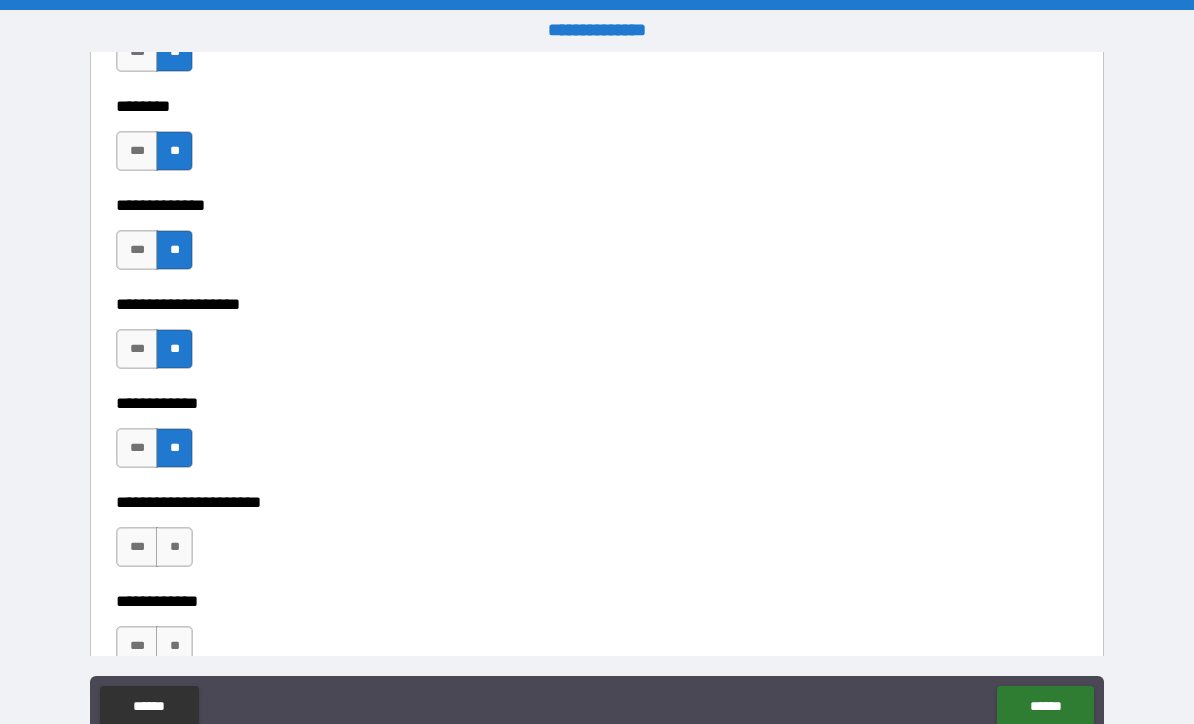 click on "**" at bounding box center (174, 547) 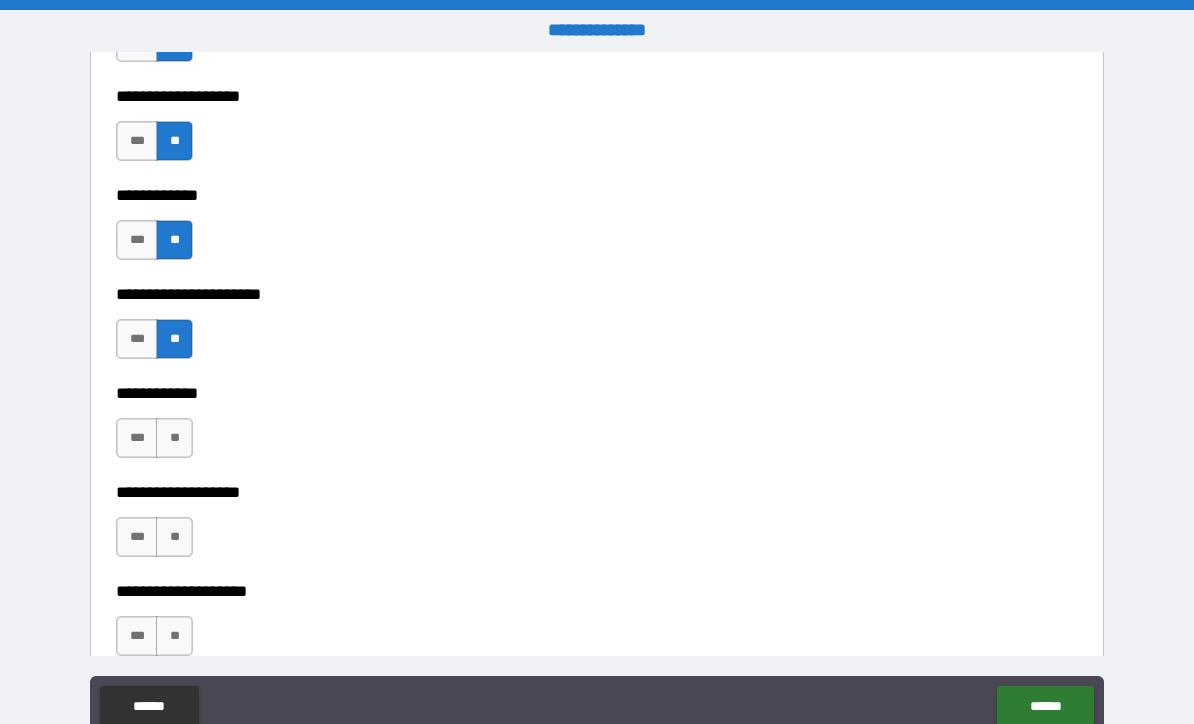 scroll, scrollTop: 7897, scrollLeft: 0, axis: vertical 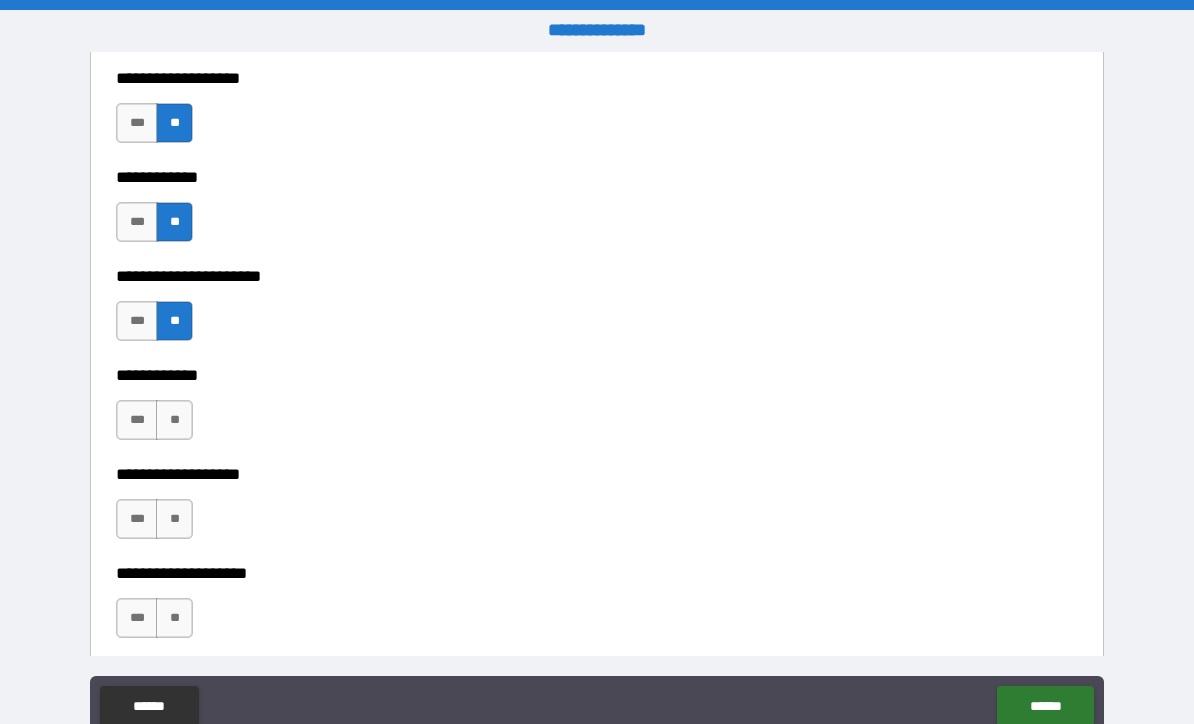 click on "**" at bounding box center [174, 420] 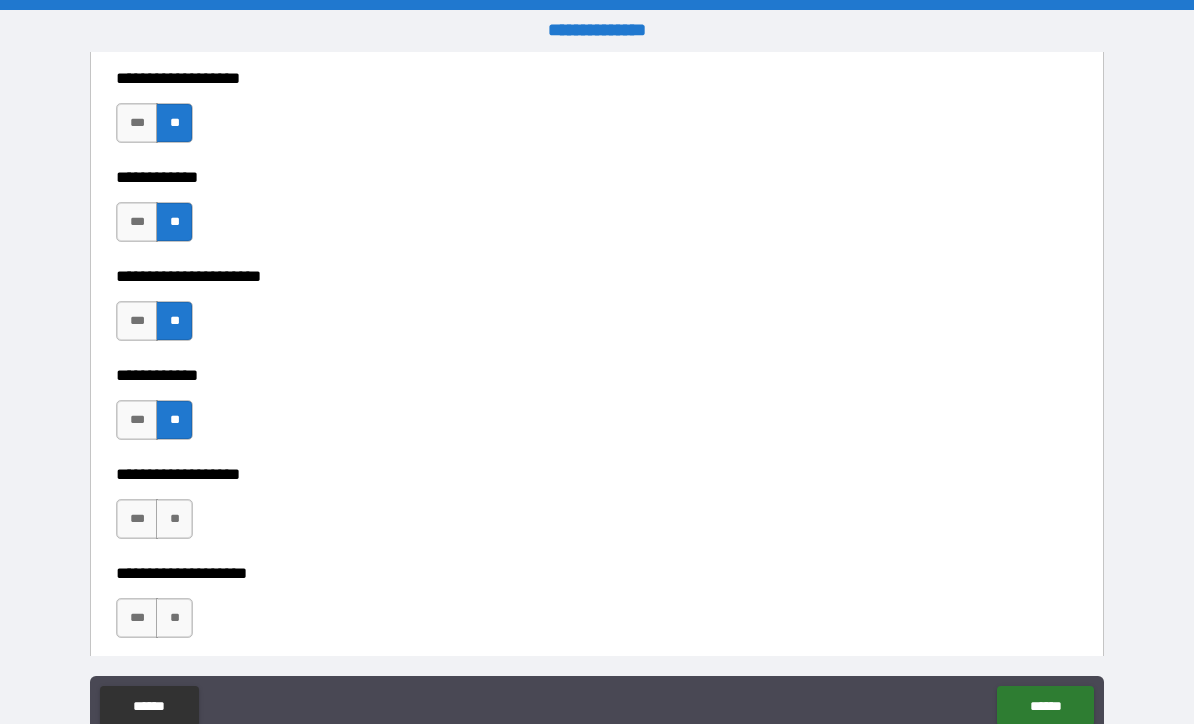 click on "**" at bounding box center [174, 519] 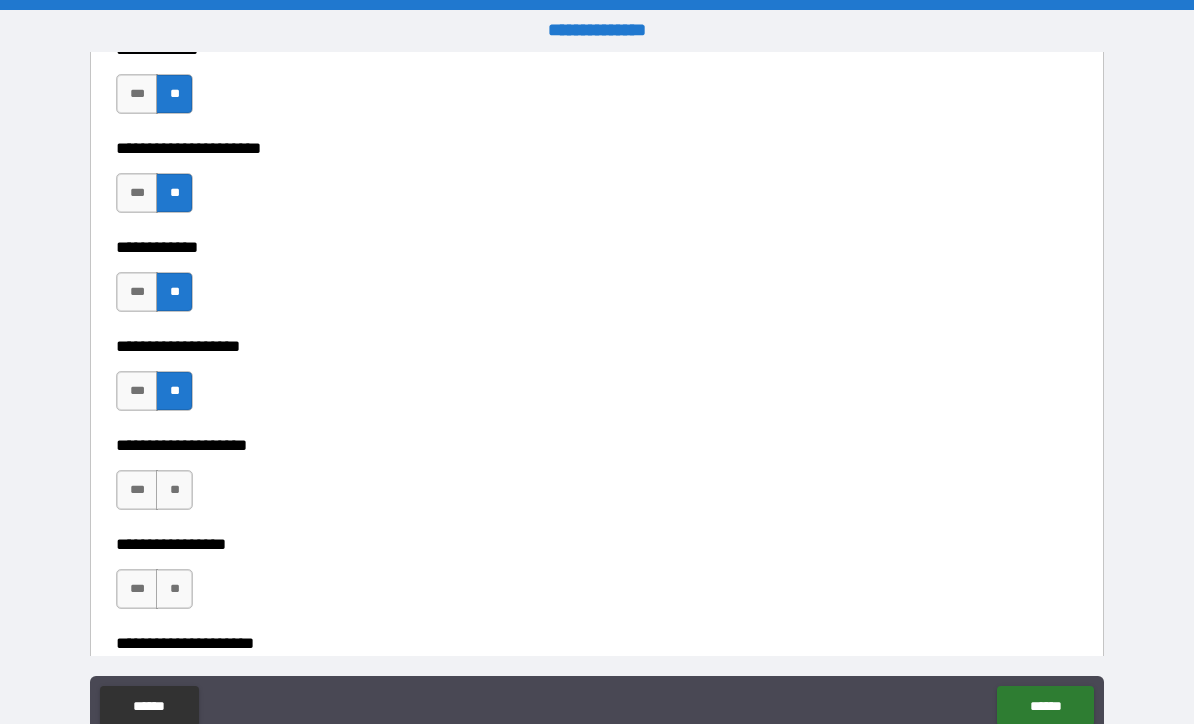 scroll, scrollTop: 8035, scrollLeft: 0, axis: vertical 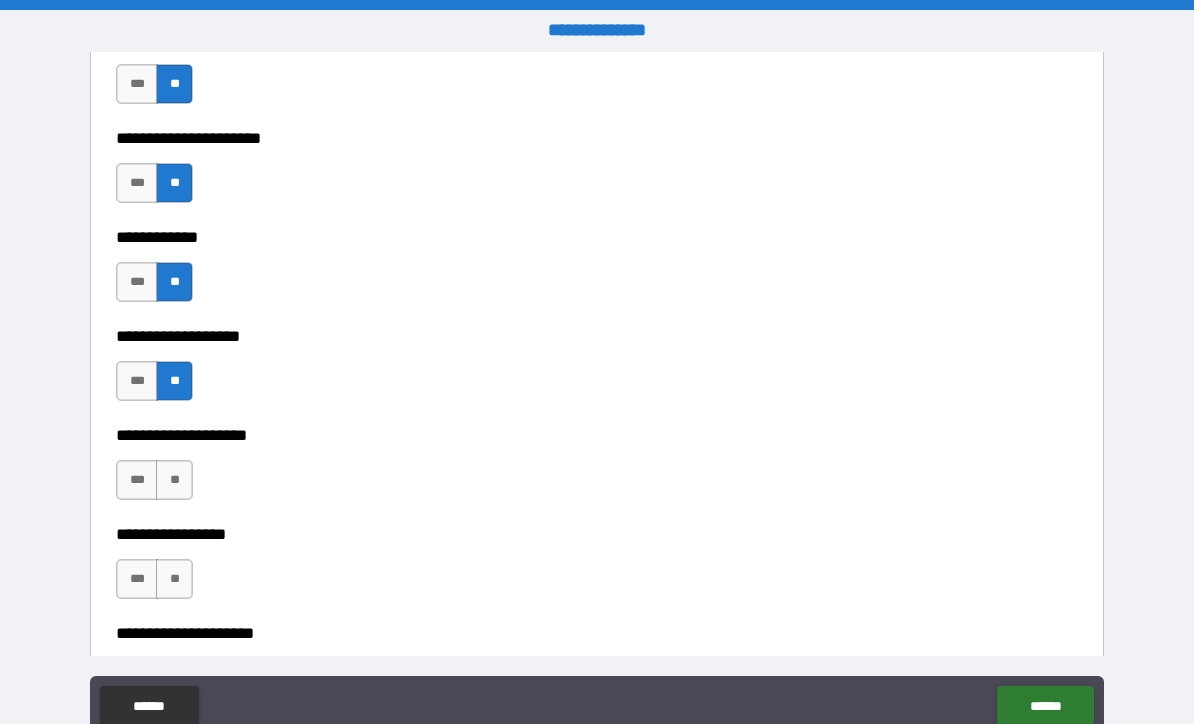 click on "***" at bounding box center (137, 381) 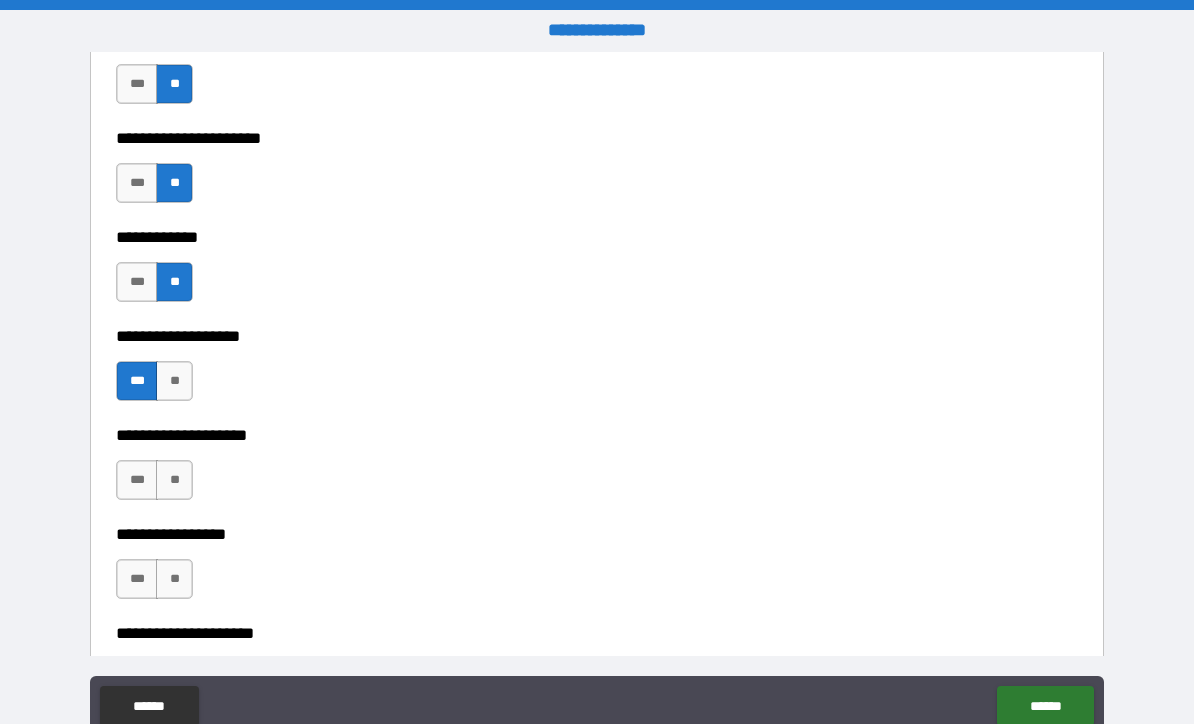 click on "**" at bounding box center (174, 480) 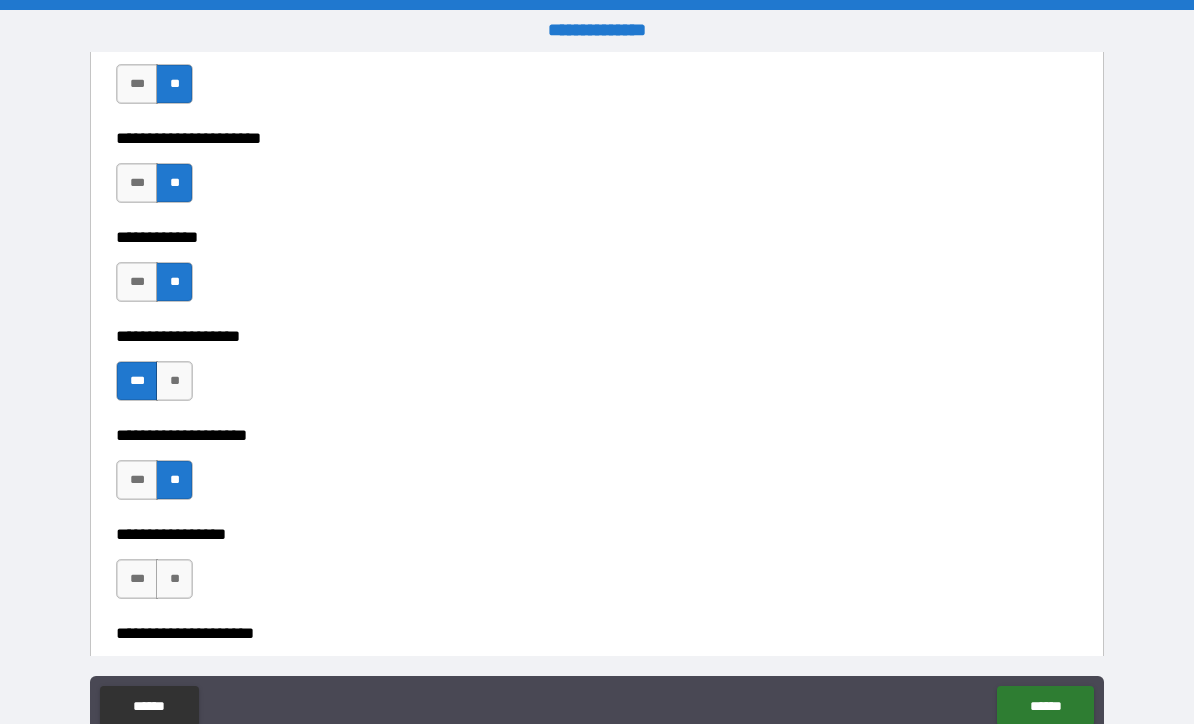click on "**" at bounding box center (174, 579) 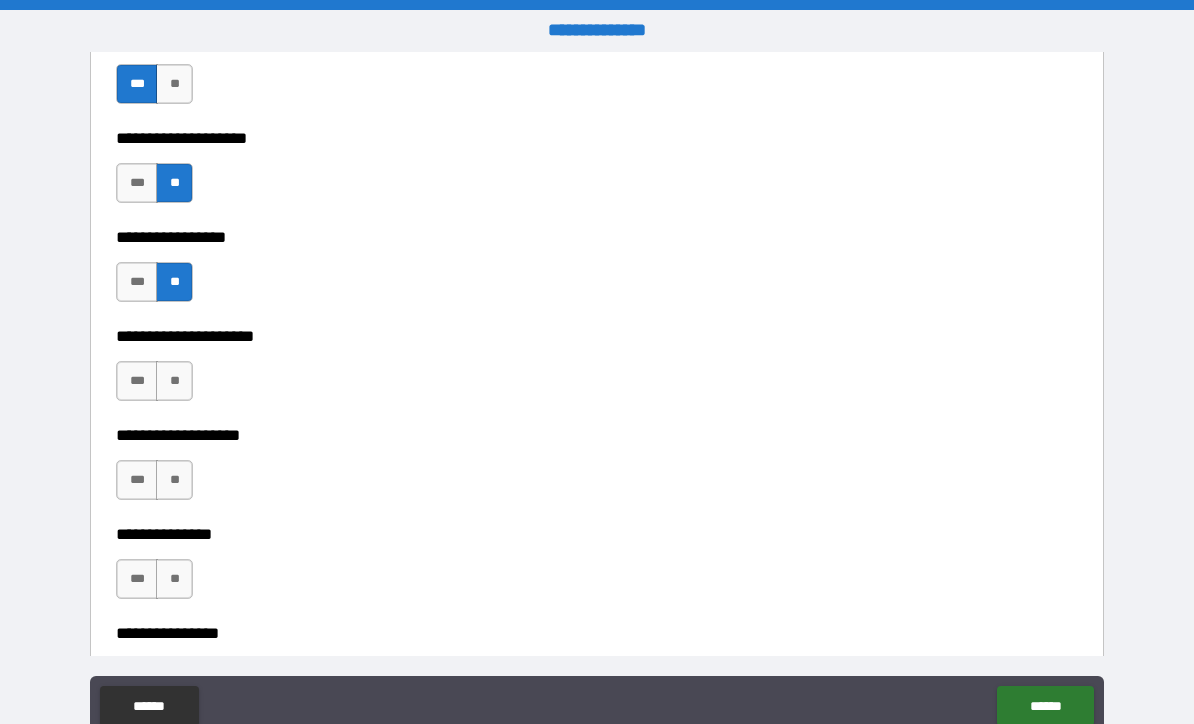 scroll, scrollTop: 8350, scrollLeft: 0, axis: vertical 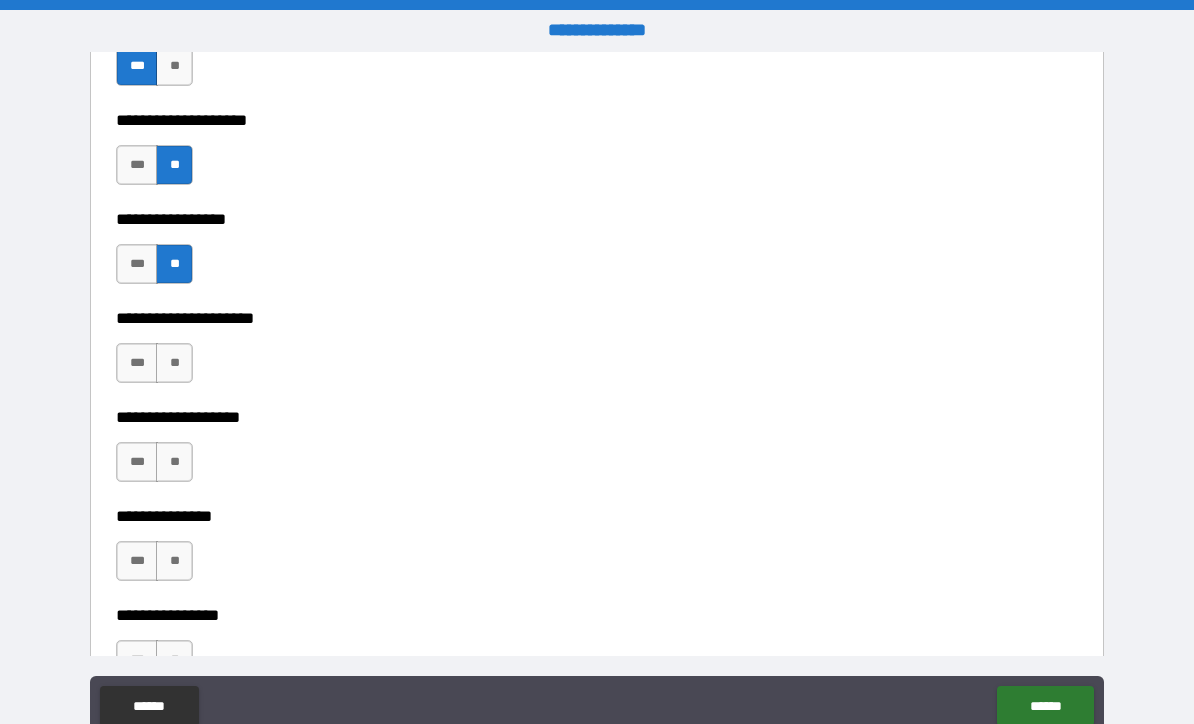click on "**" at bounding box center [174, 363] 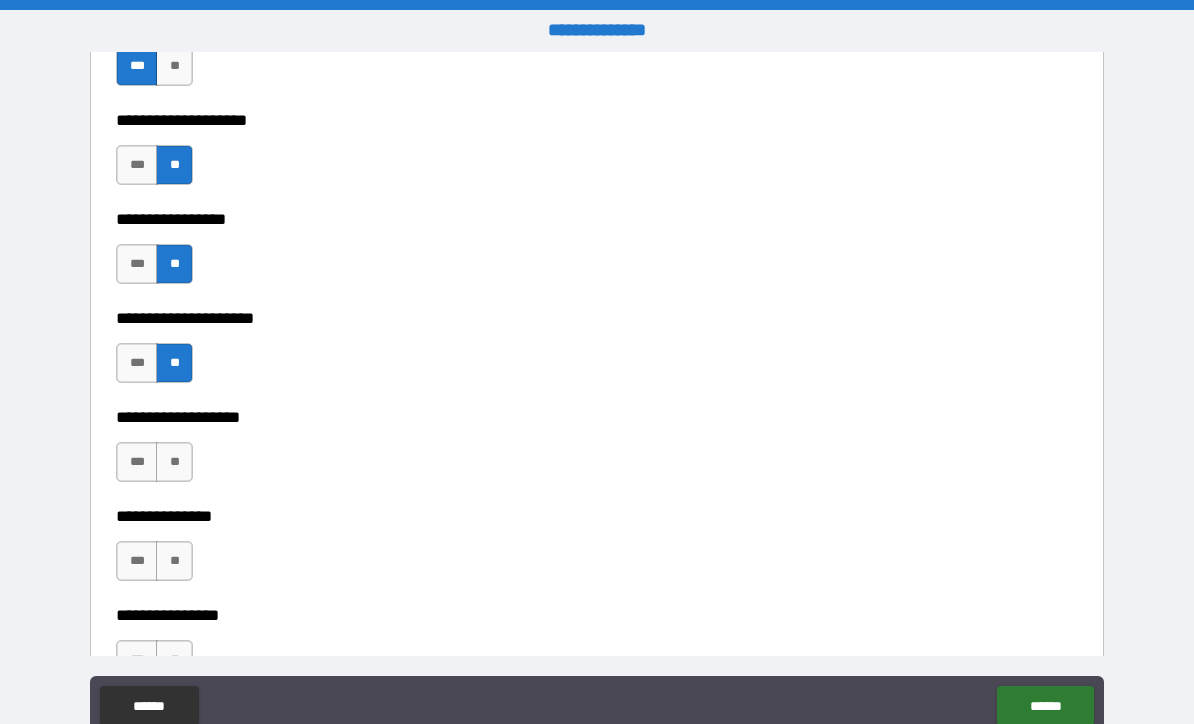 click on "**" at bounding box center (174, 462) 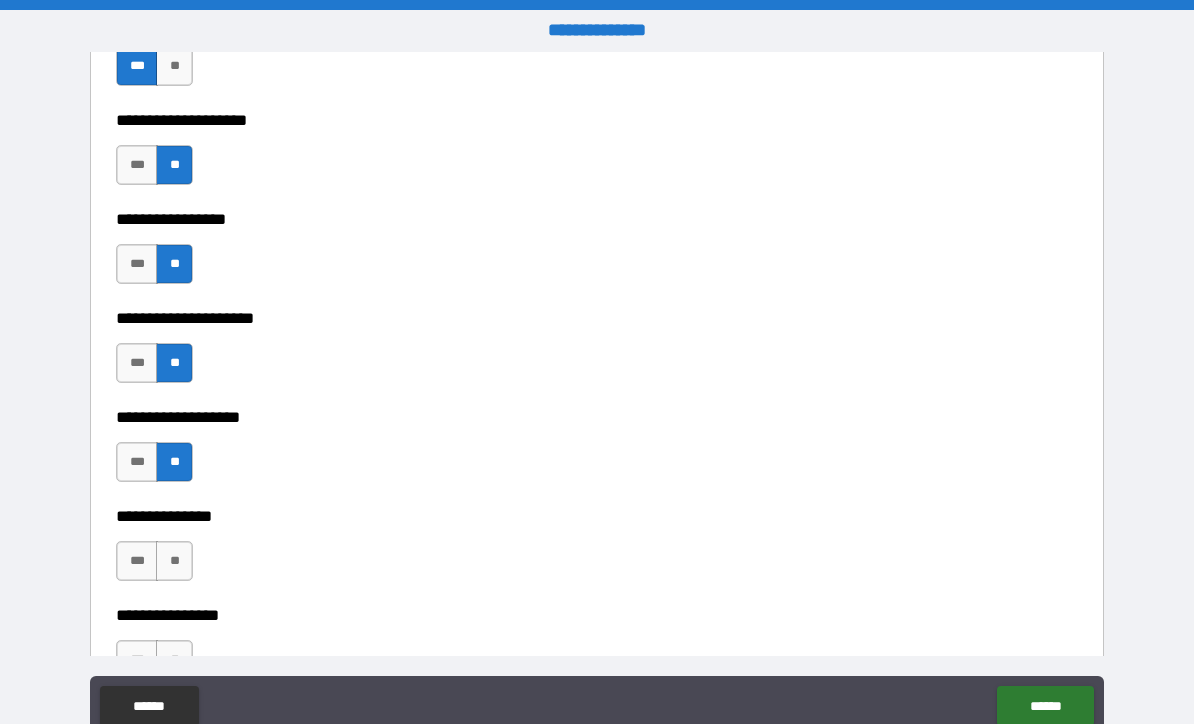 click on "**" at bounding box center (174, 561) 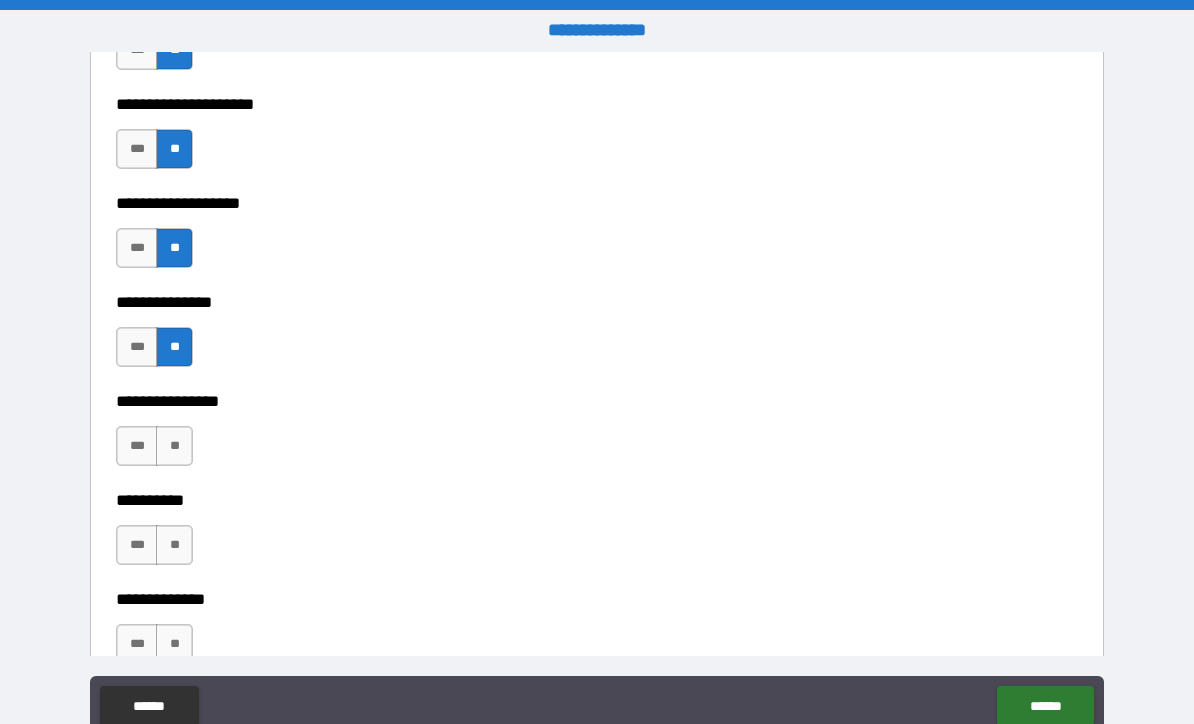 scroll, scrollTop: 8568, scrollLeft: 0, axis: vertical 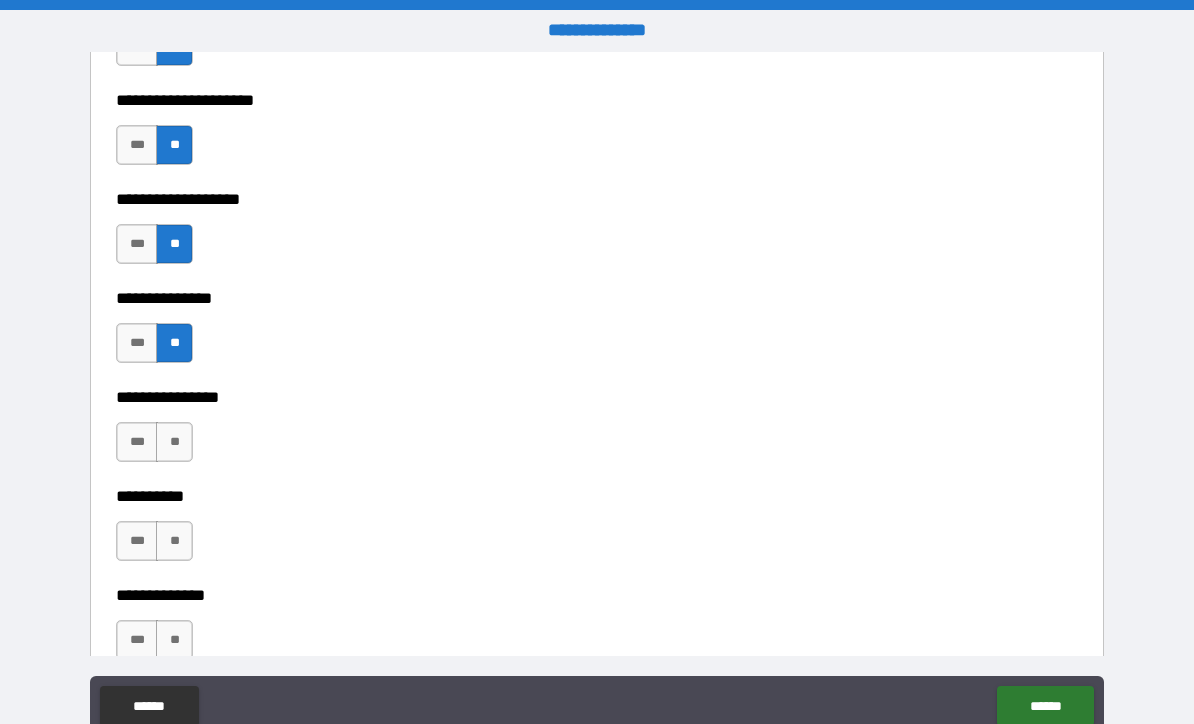 click on "**" at bounding box center [174, 442] 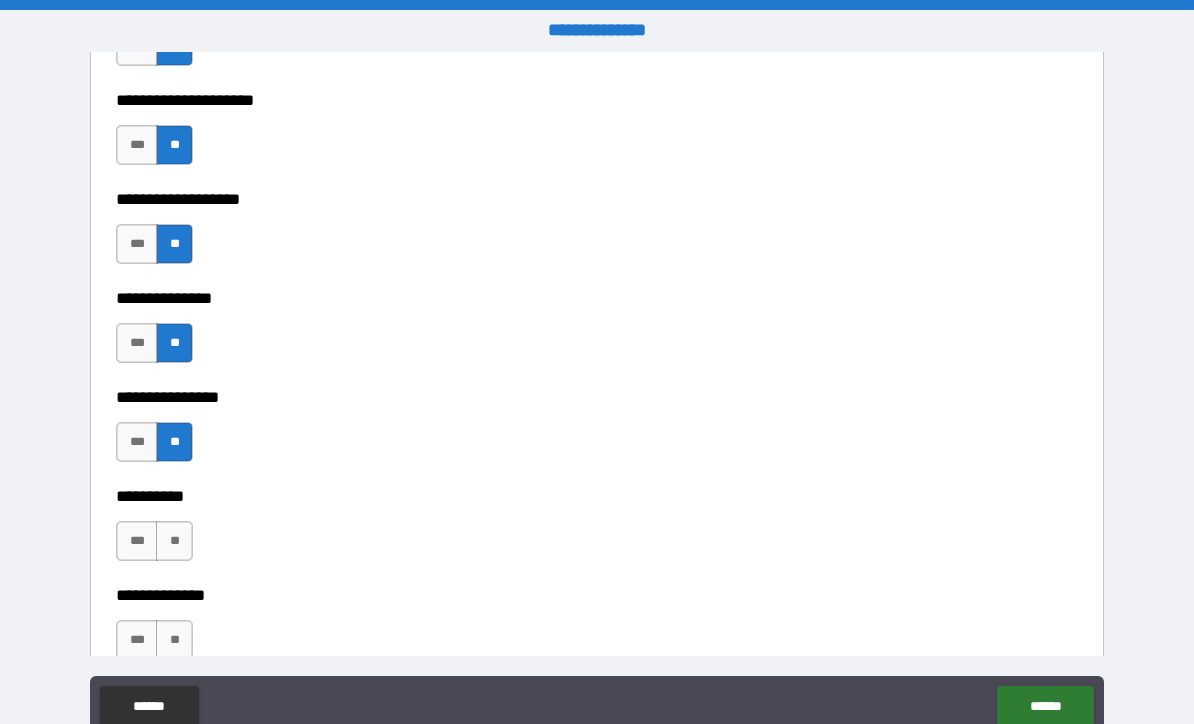 click on "**" at bounding box center (174, 541) 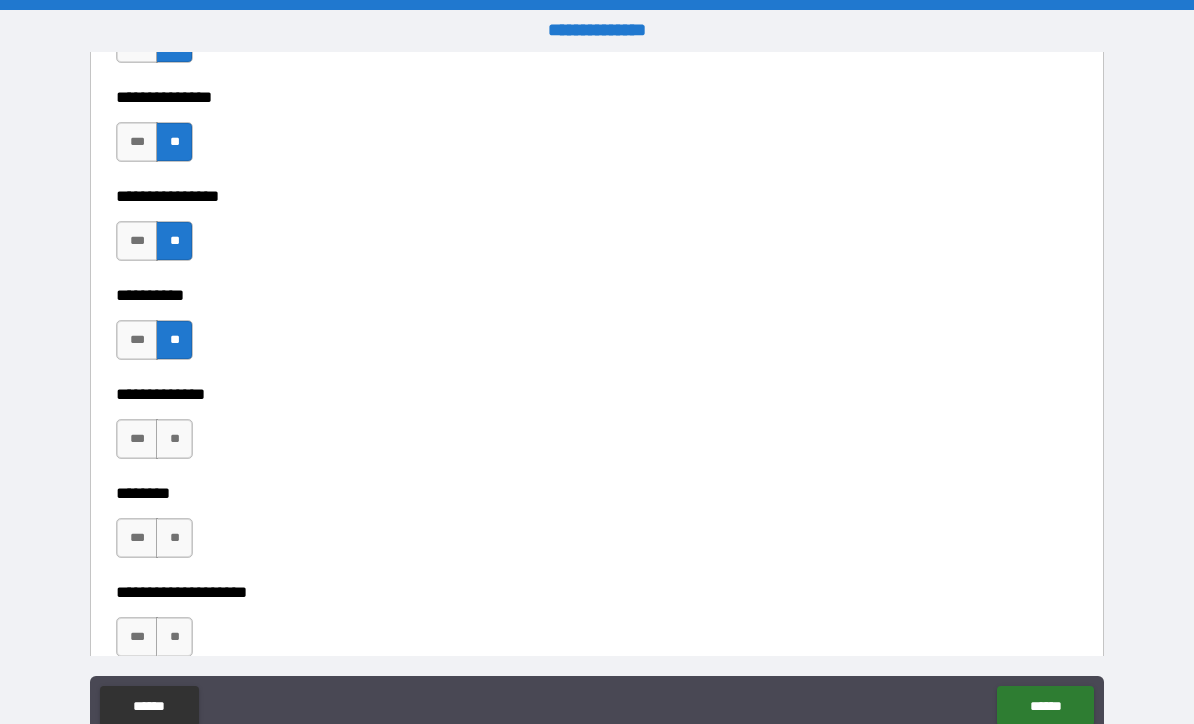 scroll, scrollTop: 8796, scrollLeft: 0, axis: vertical 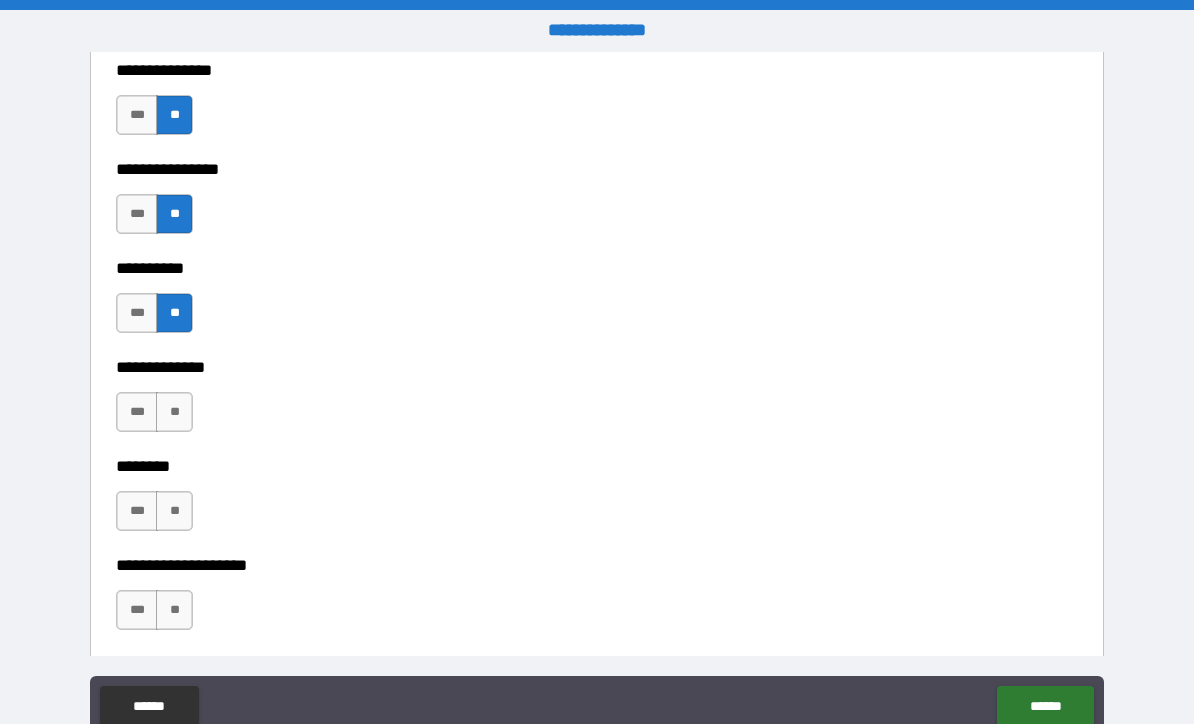 click on "**" at bounding box center (174, 412) 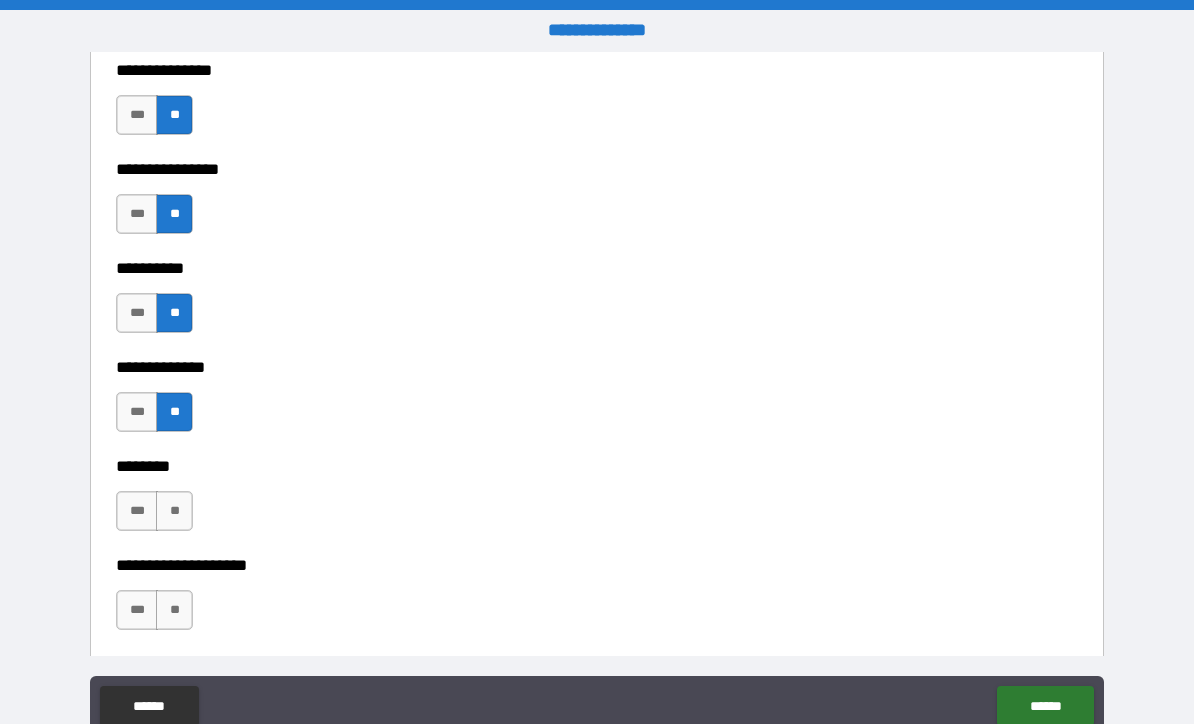 click on "**" at bounding box center (174, 511) 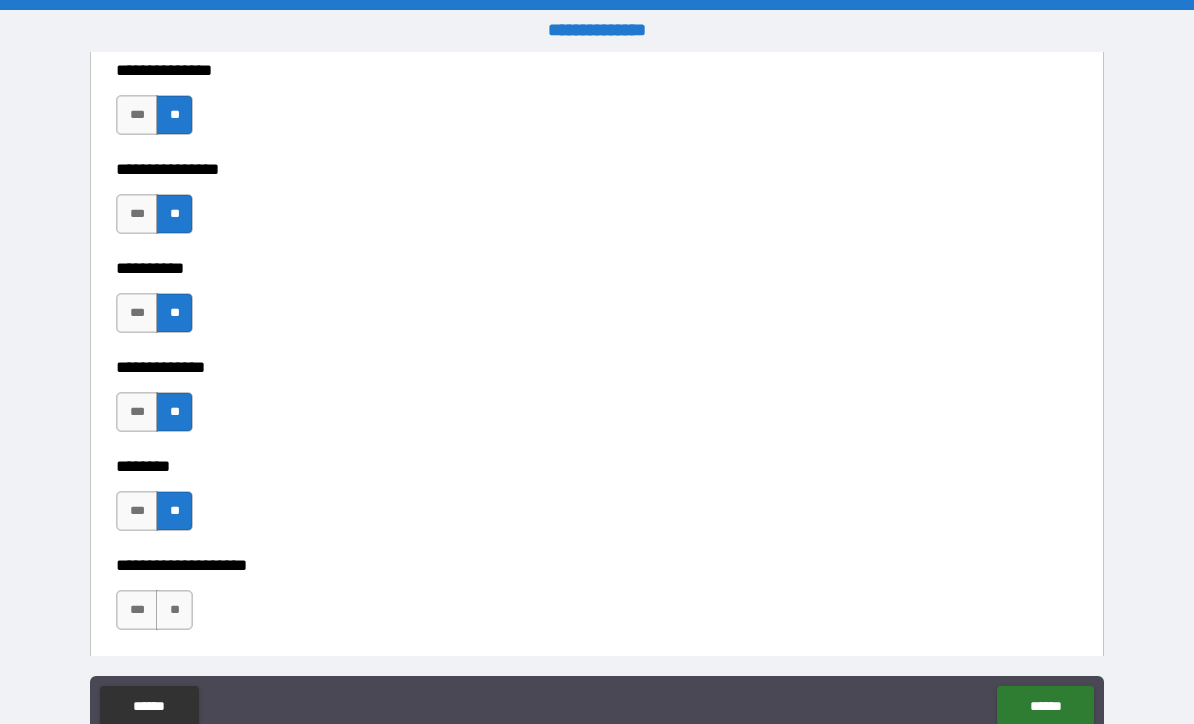 click on "**" at bounding box center (174, 610) 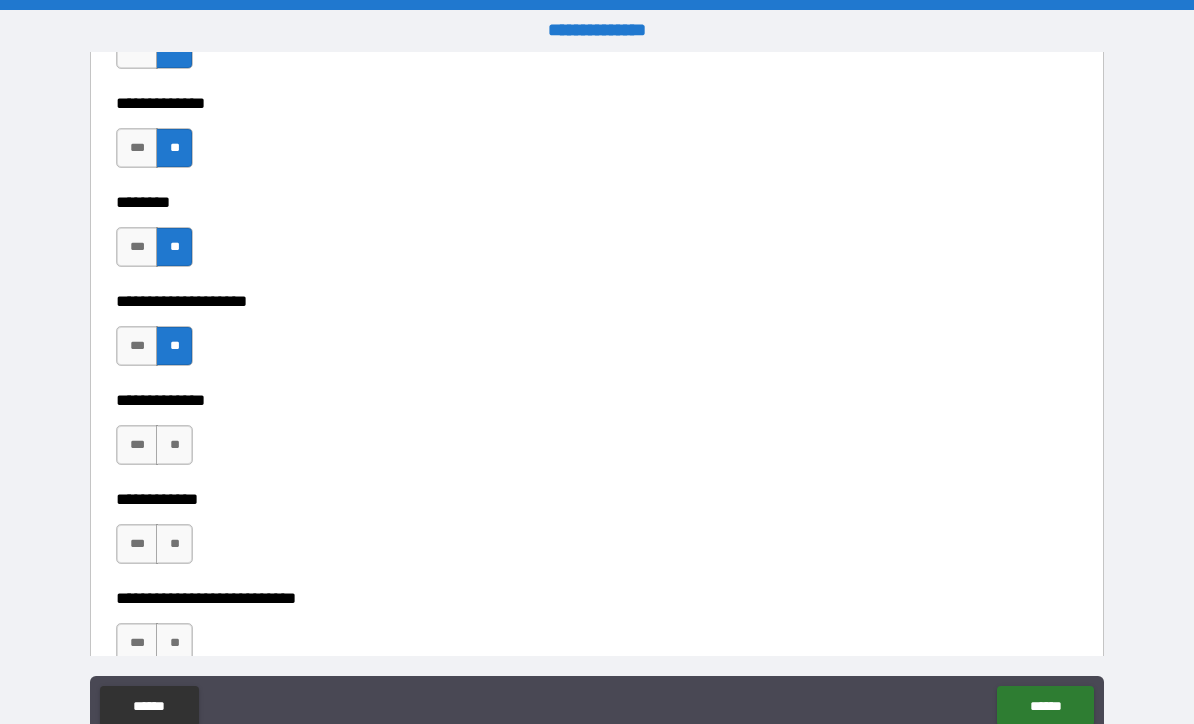 scroll, scrollTop: 9062, scrollLeft: 0, axis: vertical 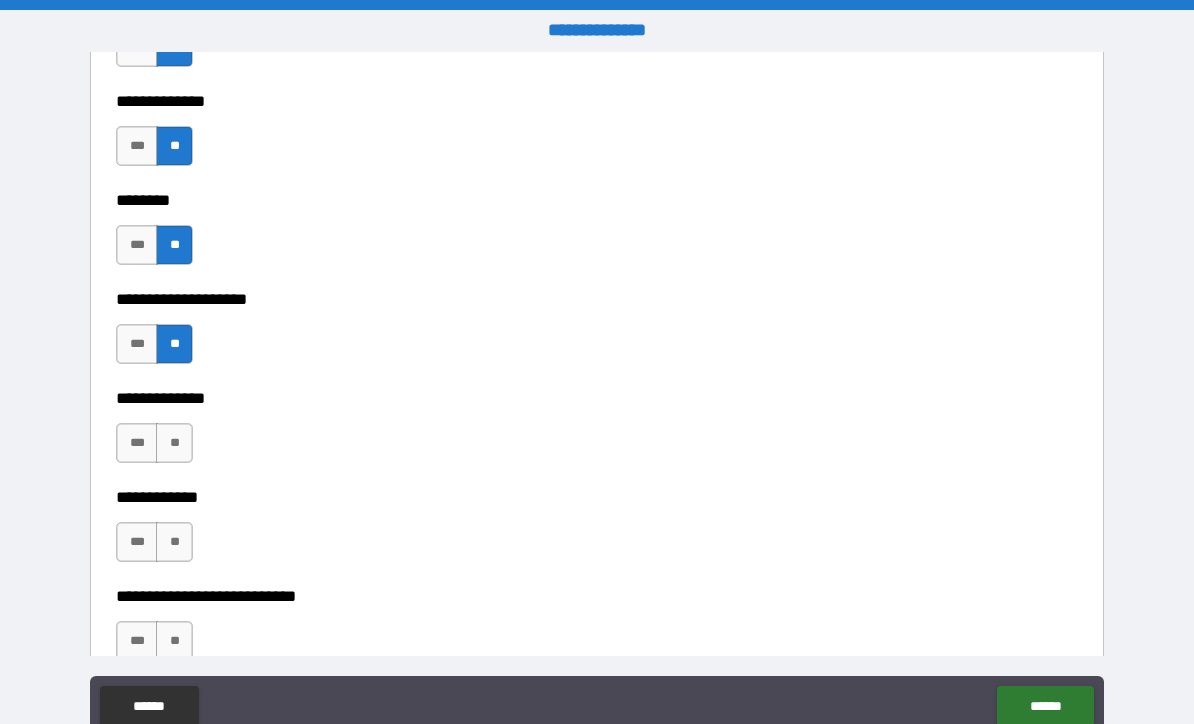 click on "**" at bounding box center (174, 443) 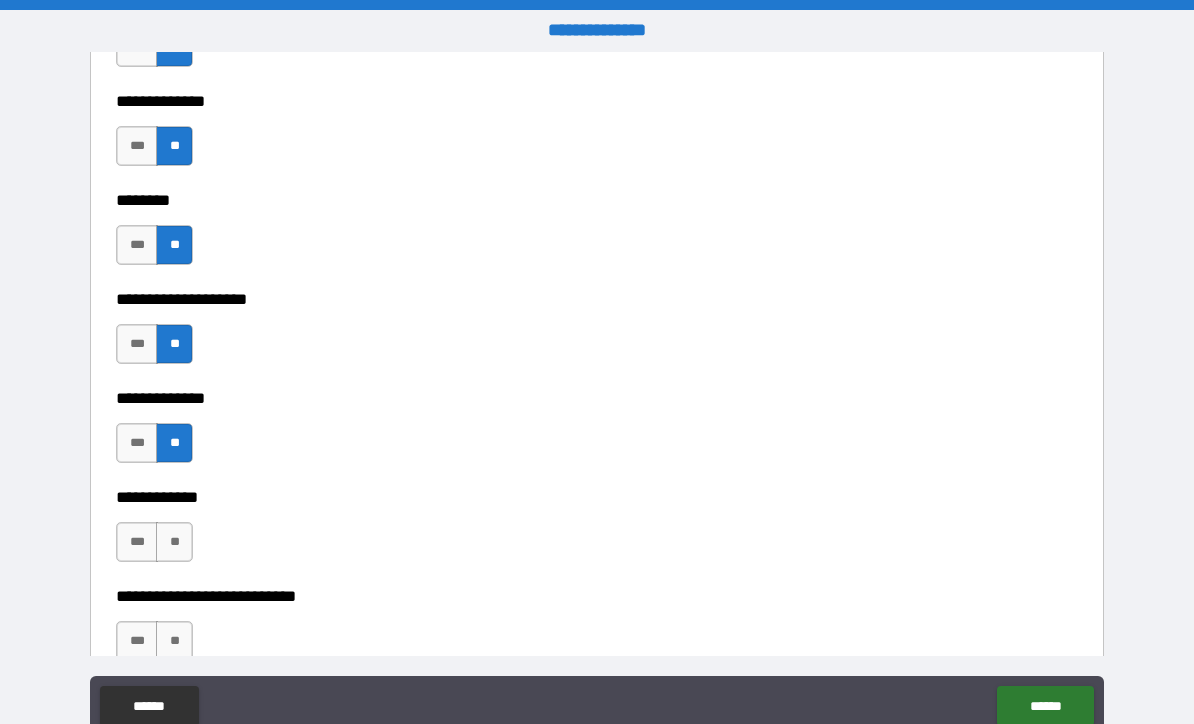 click on "**" at bounding box center (174, 542) 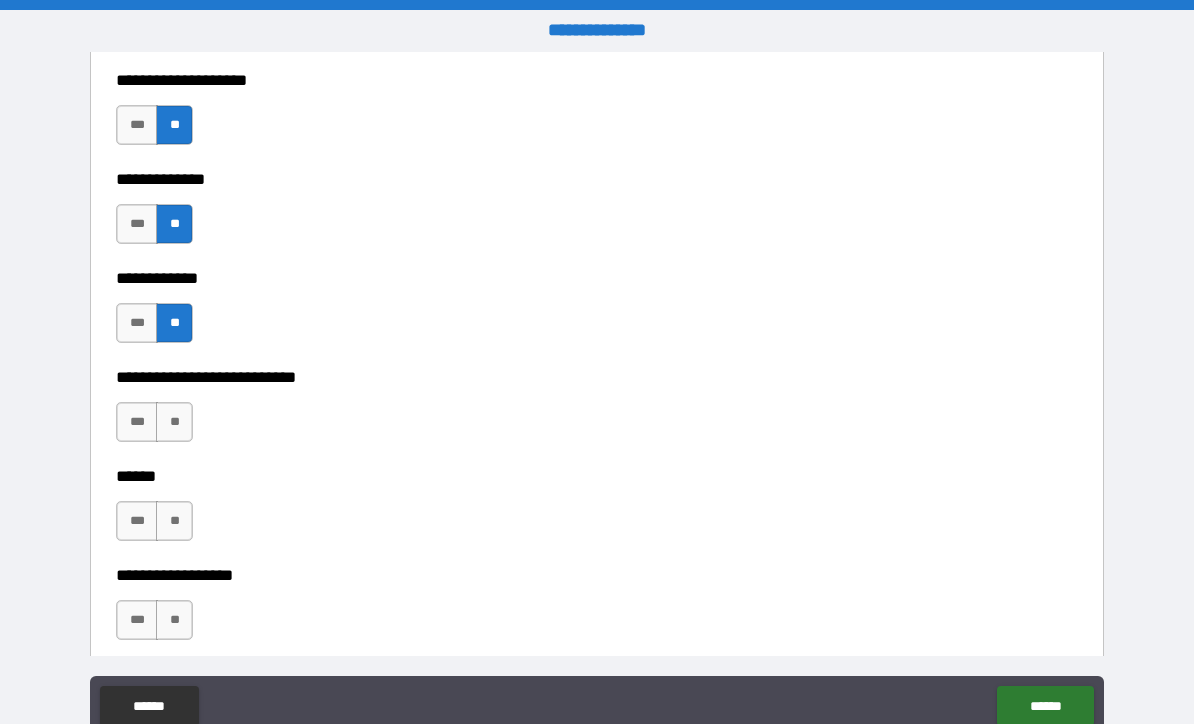 scroll, scrollTop: 9285, scrollLeft: 0, axis: vertical 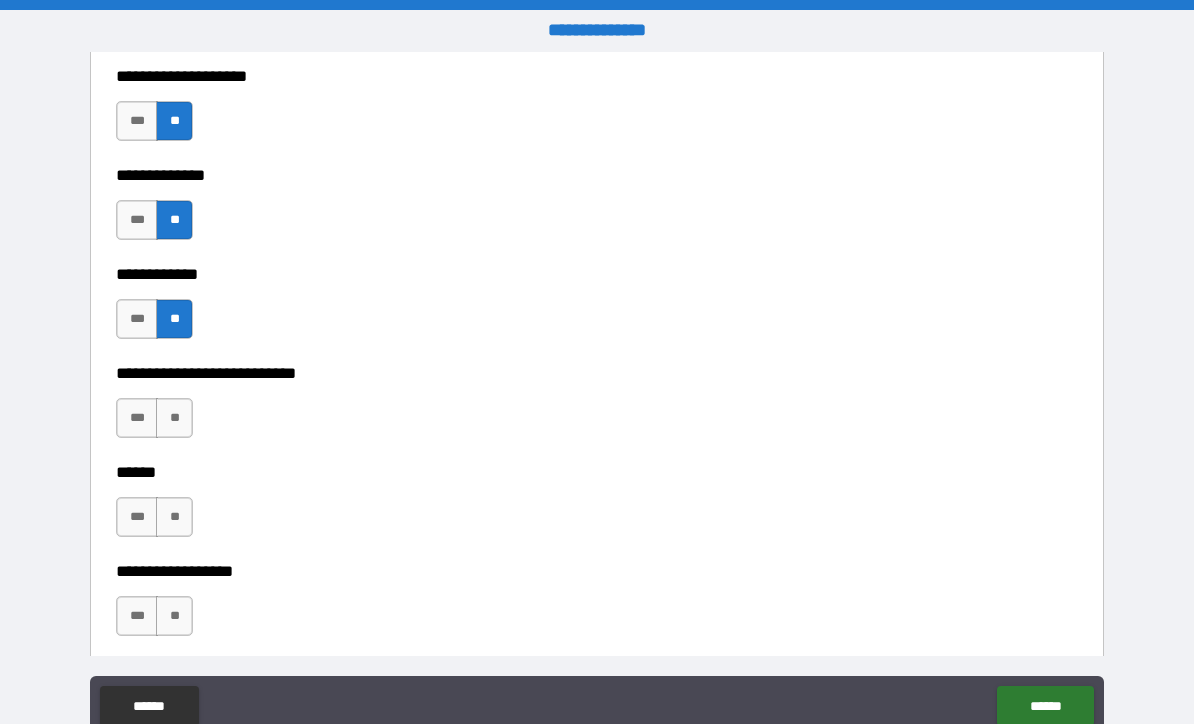 click on "**" at bounding box center [174, 418] 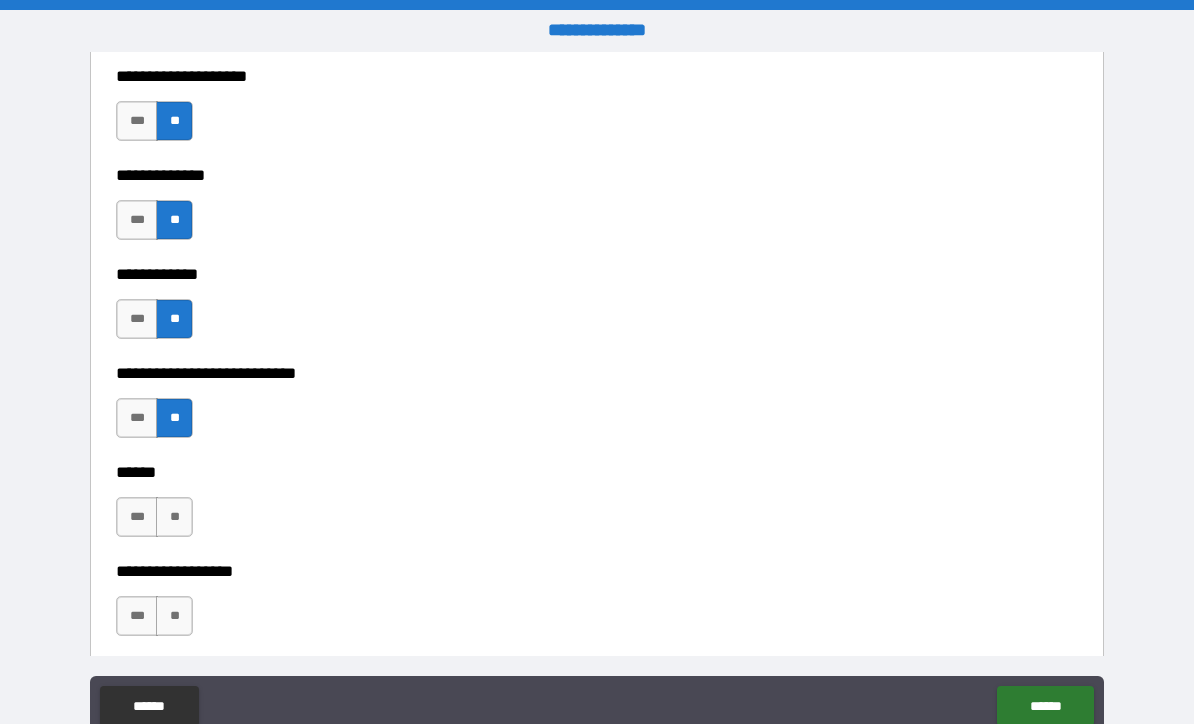 click on "**" at bounding box center (174, 517) 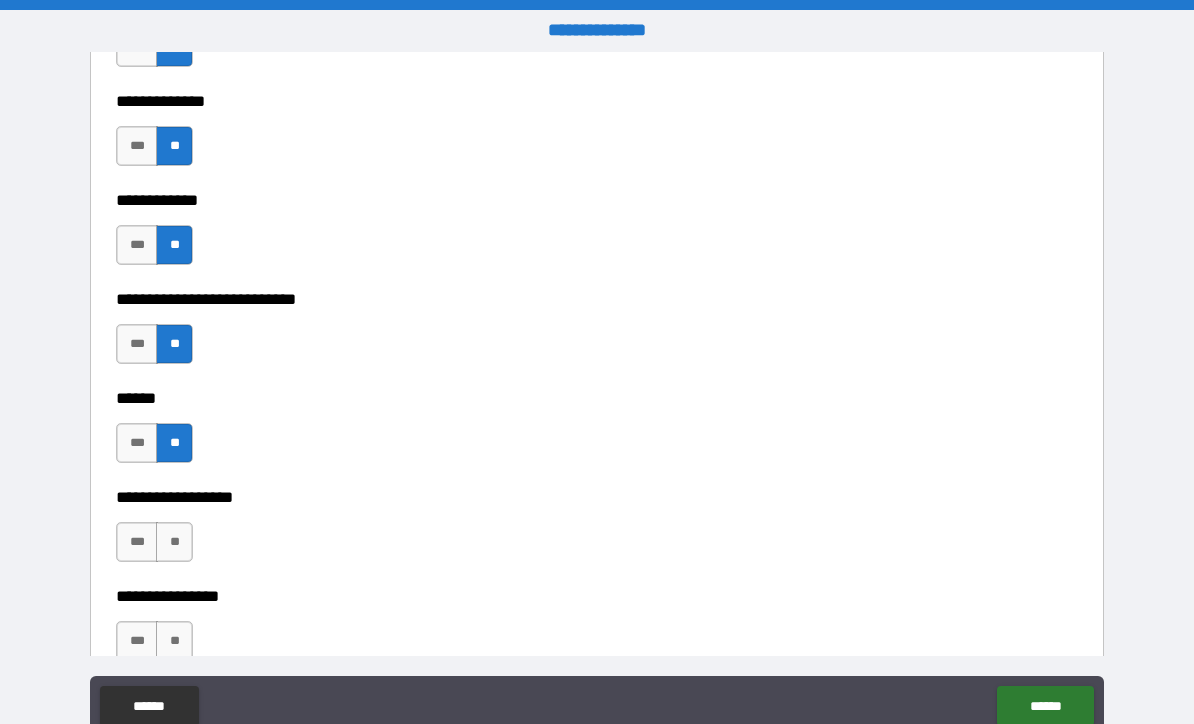 scroll, scrollTop: 9477, scrollLeft: 0, axis: vertical 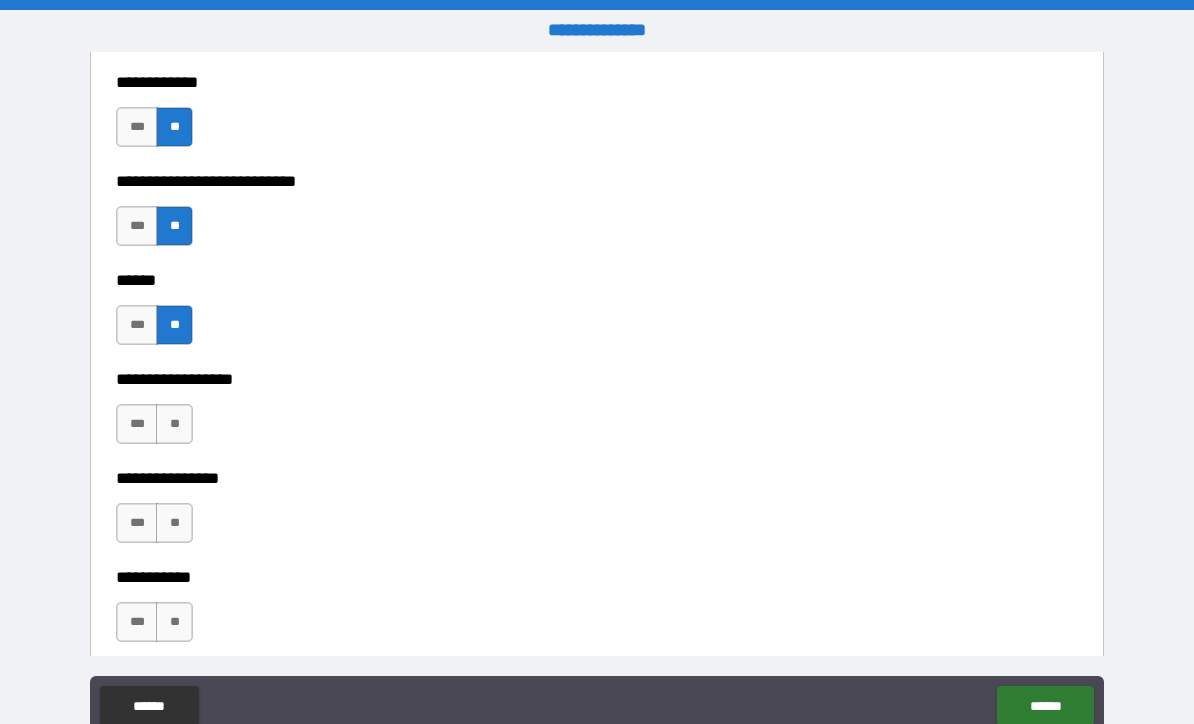 click on "**" at bounding box center [174, 424] 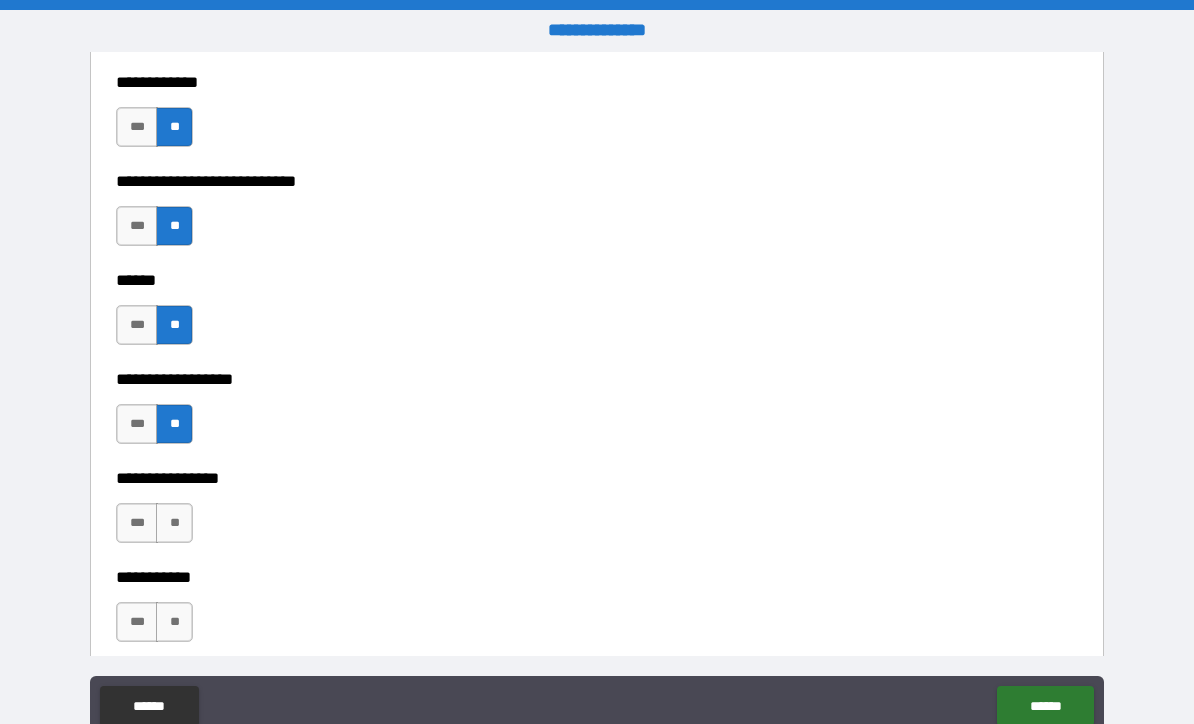 click on "**" at bounding box center (174, 523) 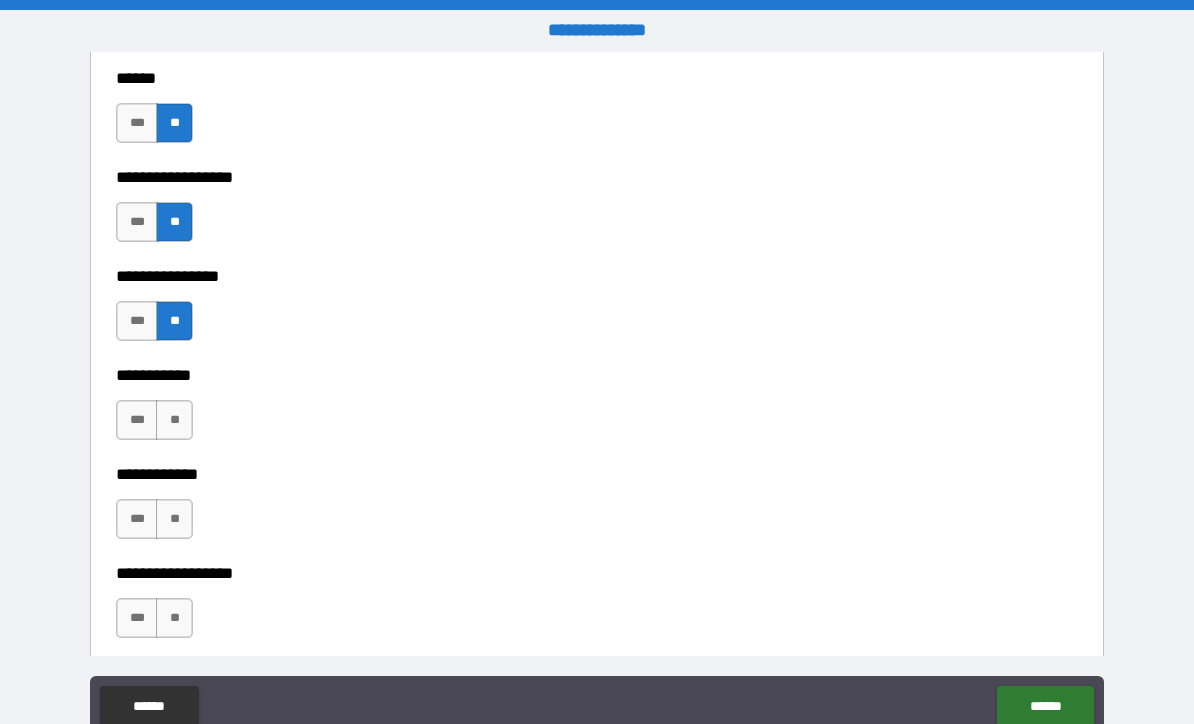 scroll, scrollTop: 9682, scrollLeft: 0, axis: vertical 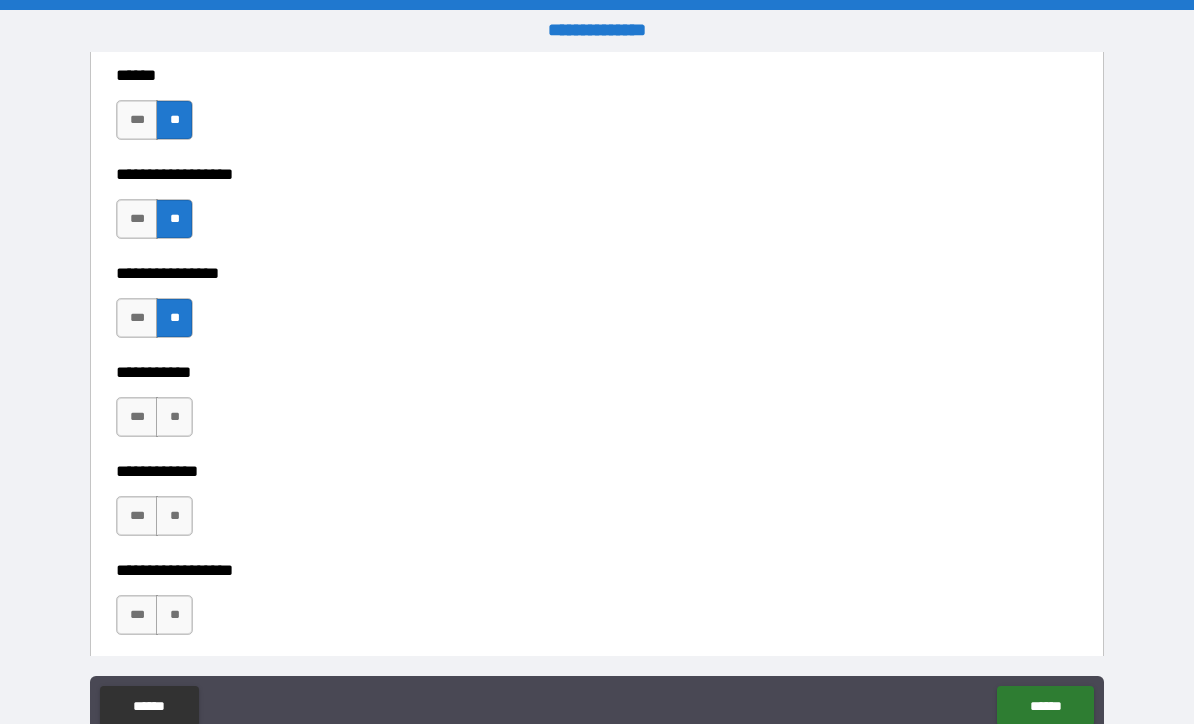 click on "**" at bounding box center [174, 417] 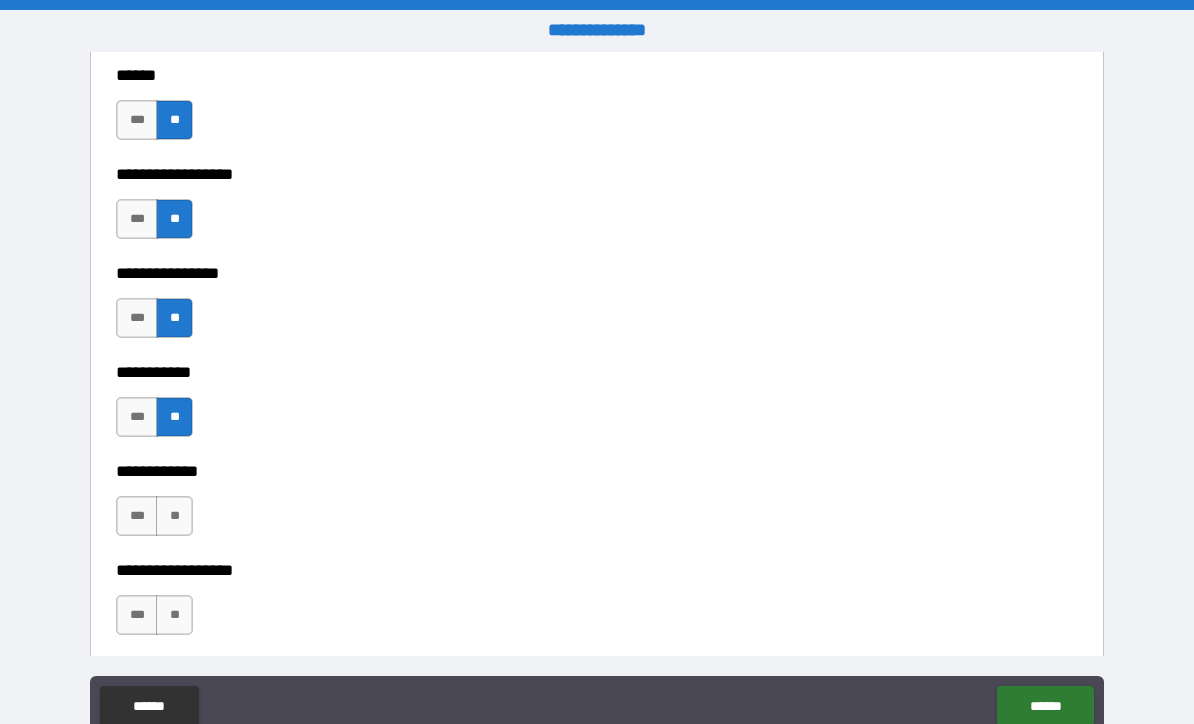 click on "**" at bounding box center (174, 516) 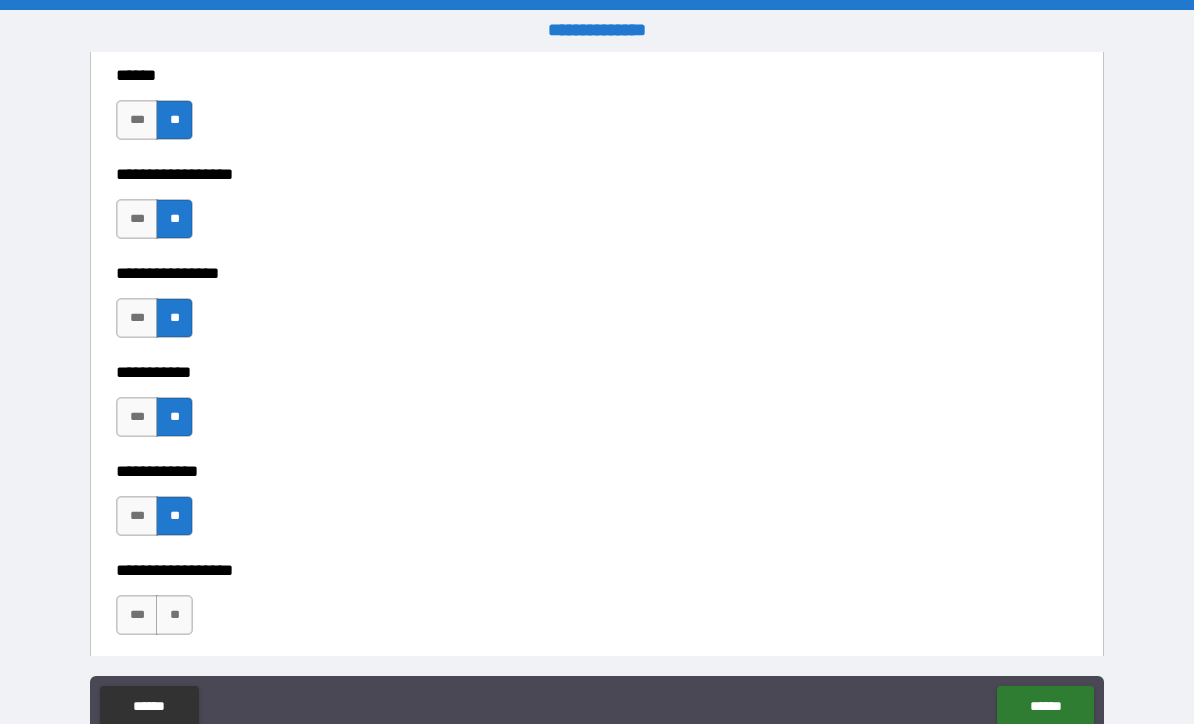 click on "**********" at bounding box center [597, 556] 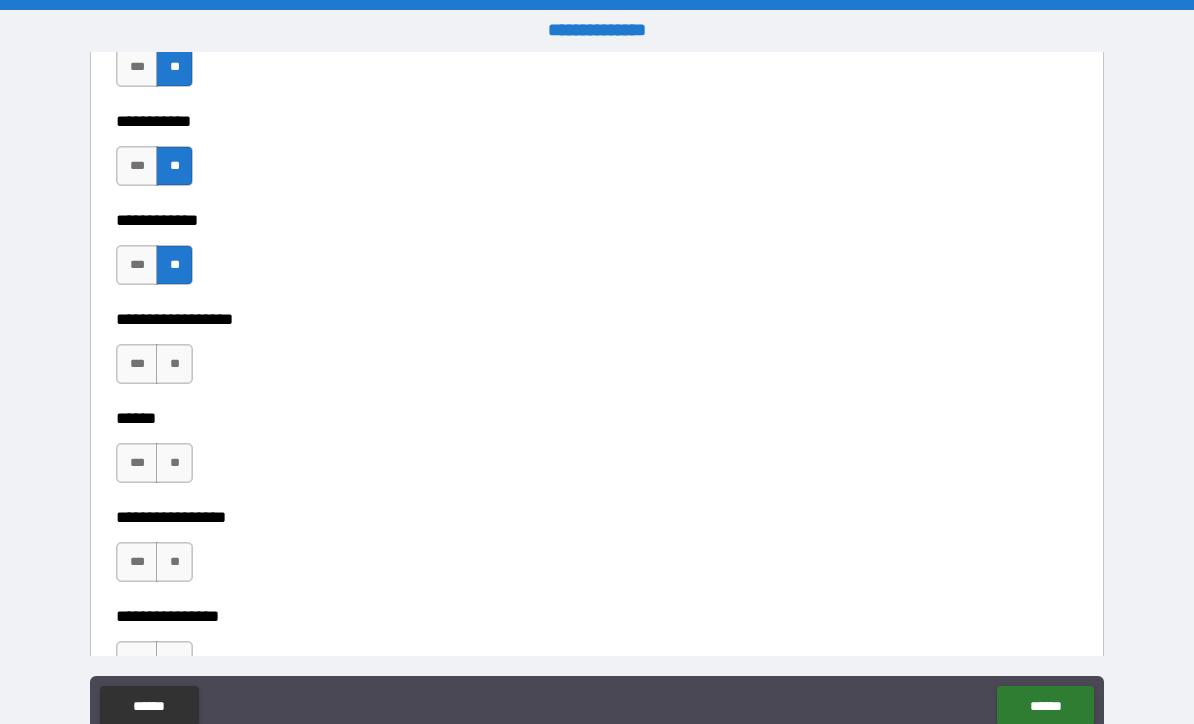 scroll, scrollTop: 9937, scrollLeft: 0, axis: vertical 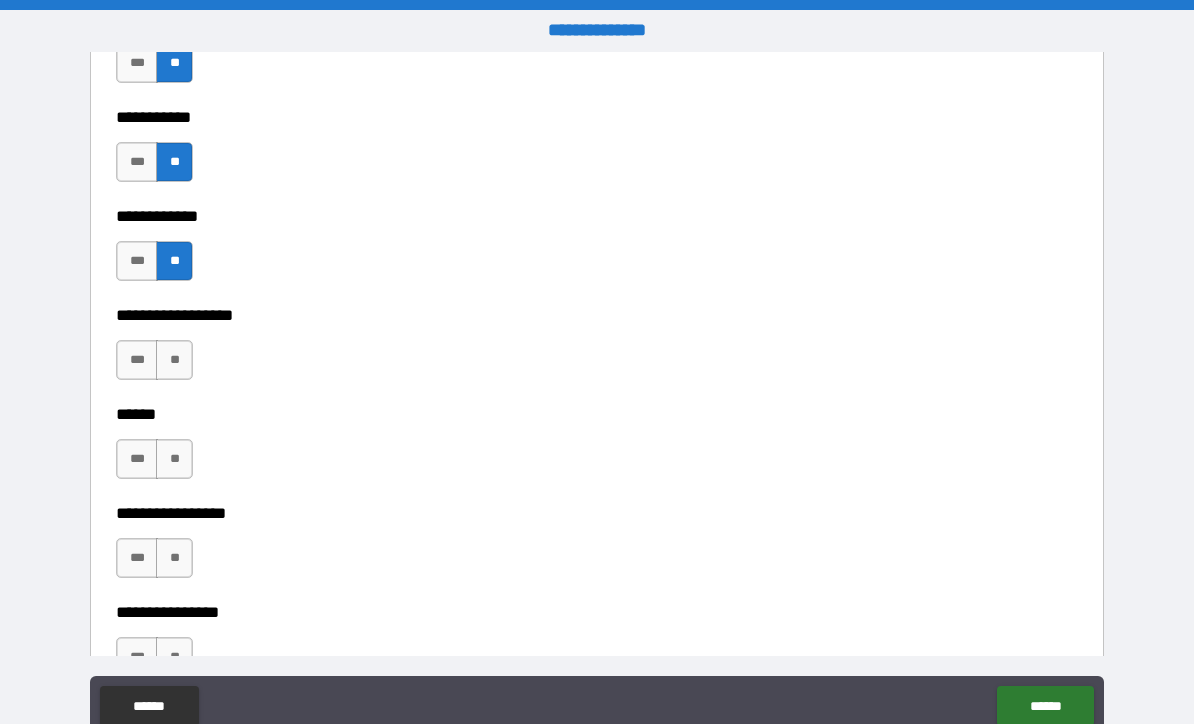 click on "**" at bounding box center [174, 360] 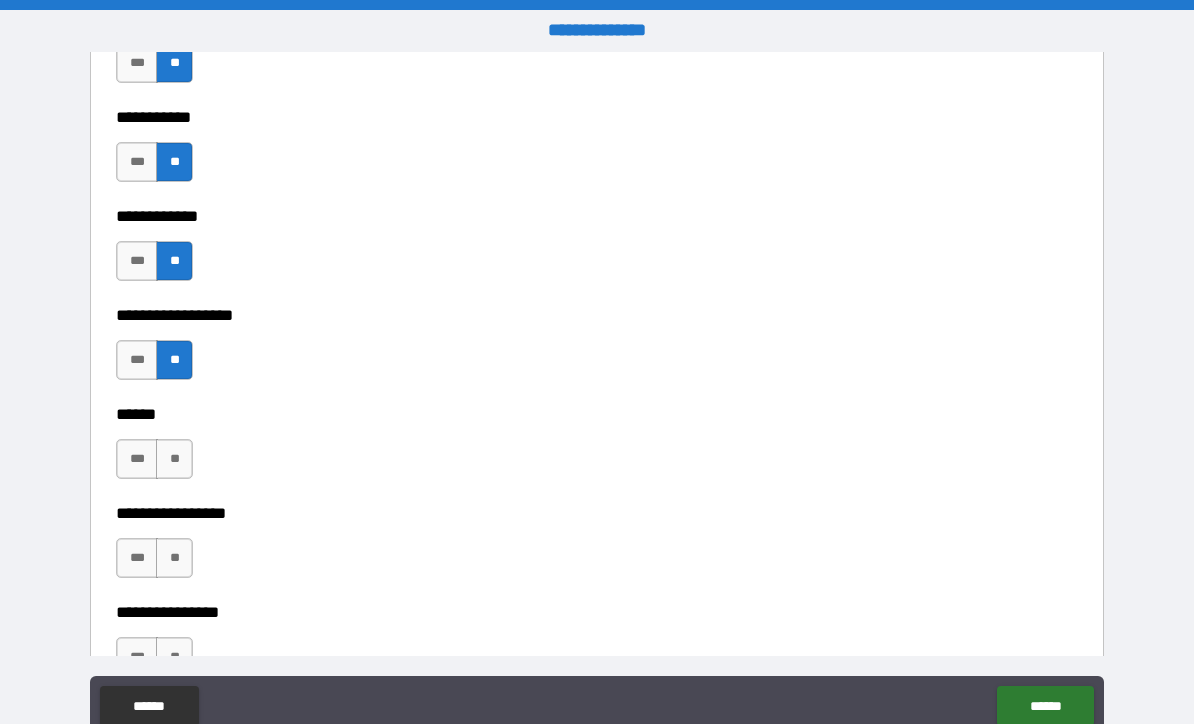 click on "**" at bounding box center [174, 459] 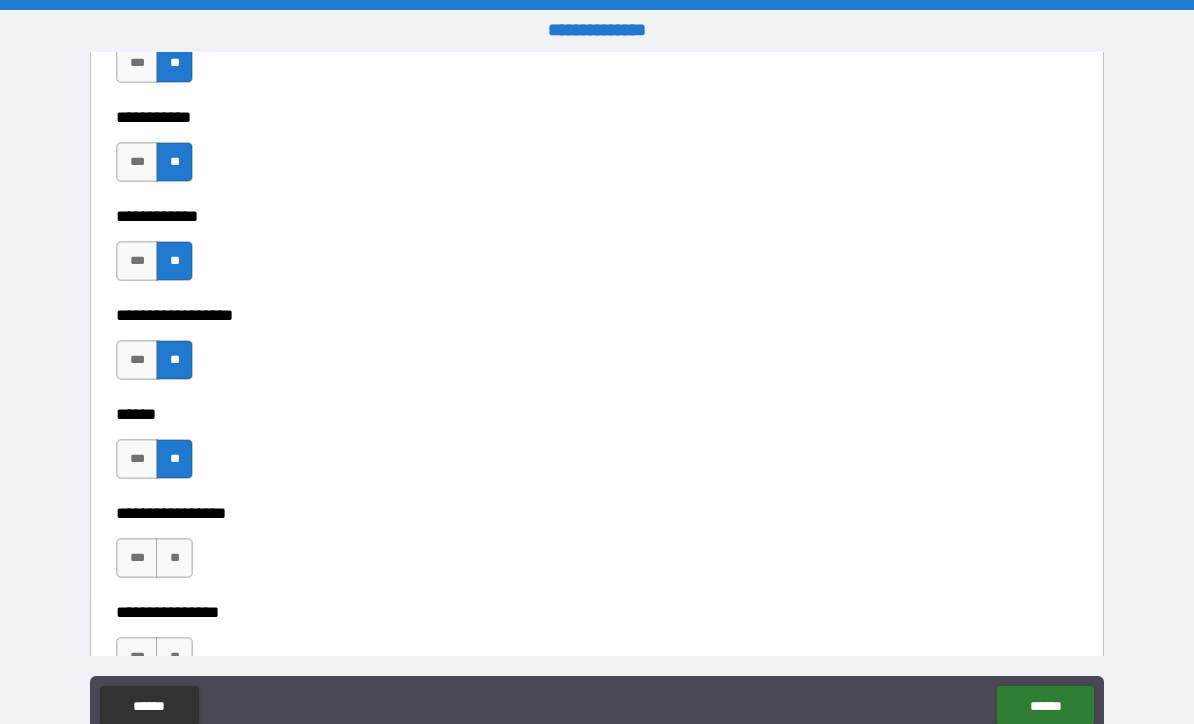 click on "**" at bounding box center [174, 558] 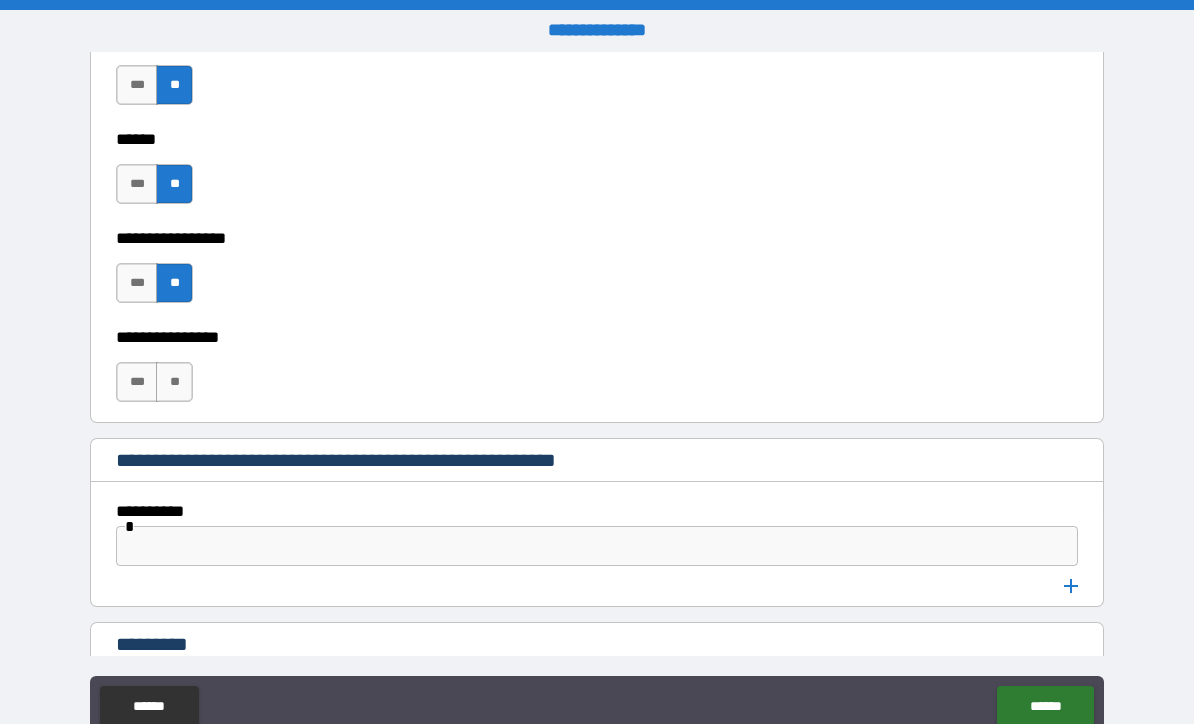 scroll, scrollTop: 10220, scrollLeft: 0, axis: vertical 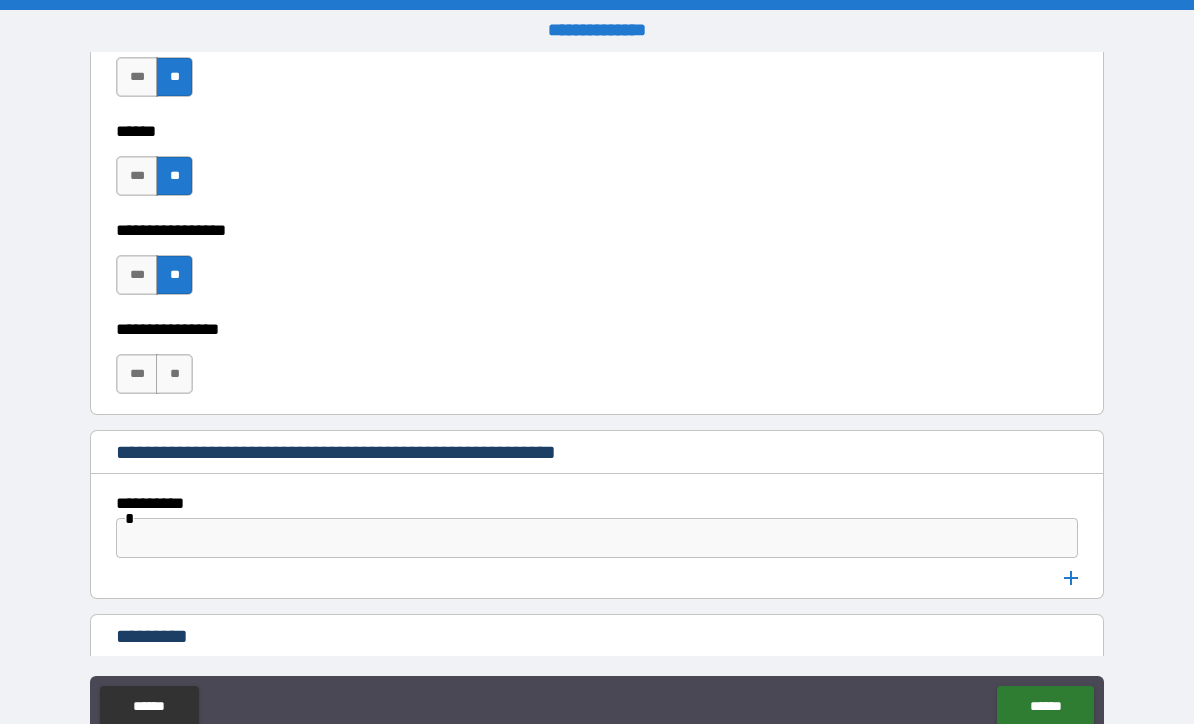 click on "**" at bounding box center (174, 374) 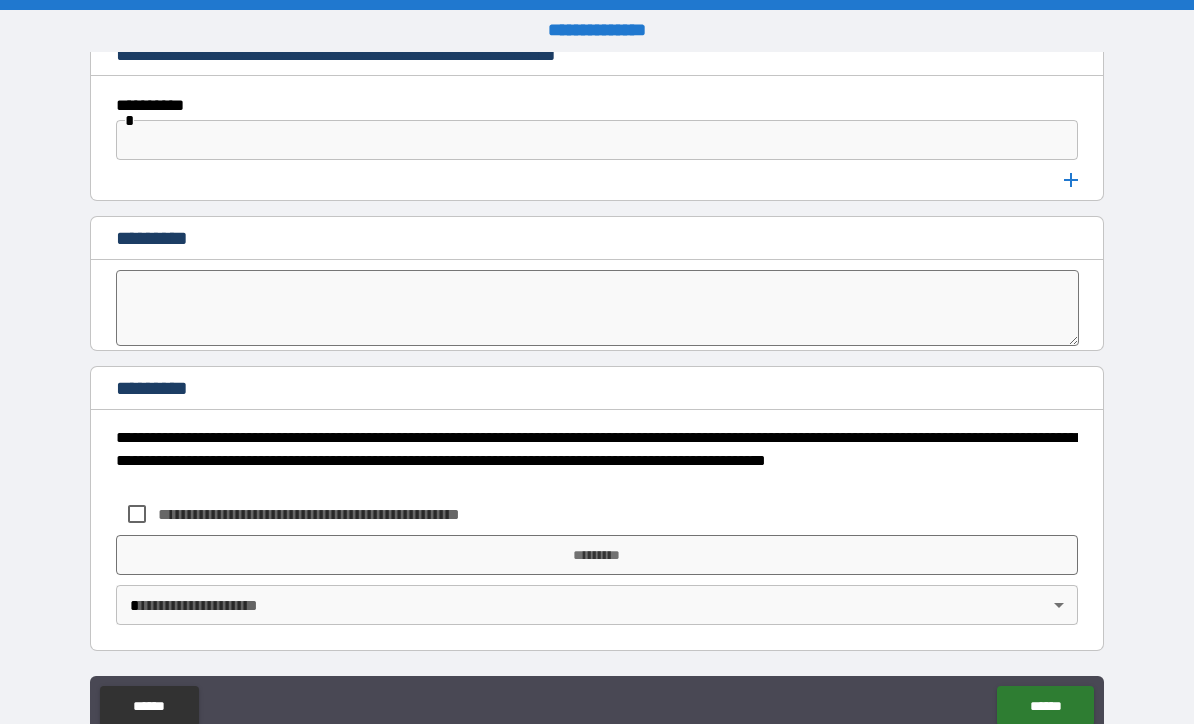 scroll, scrollTop: 10618, scrollLeft: 0, axis: vertical 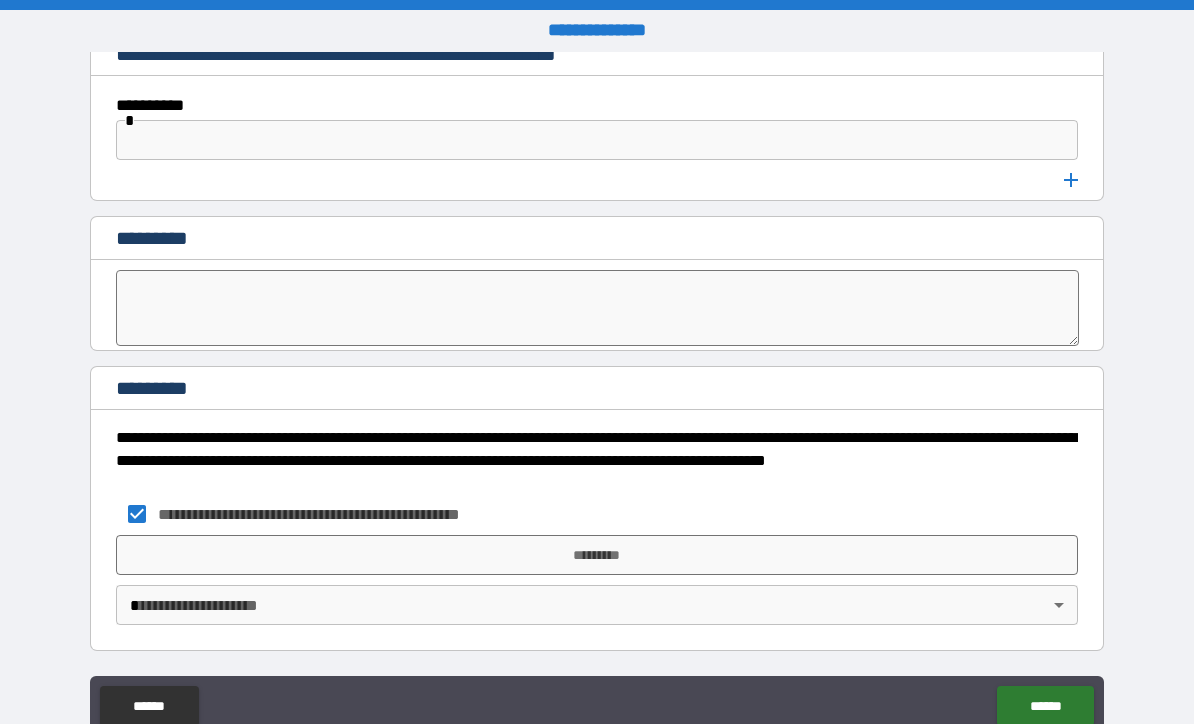 click on "*********" at bounding box center (597, 555) 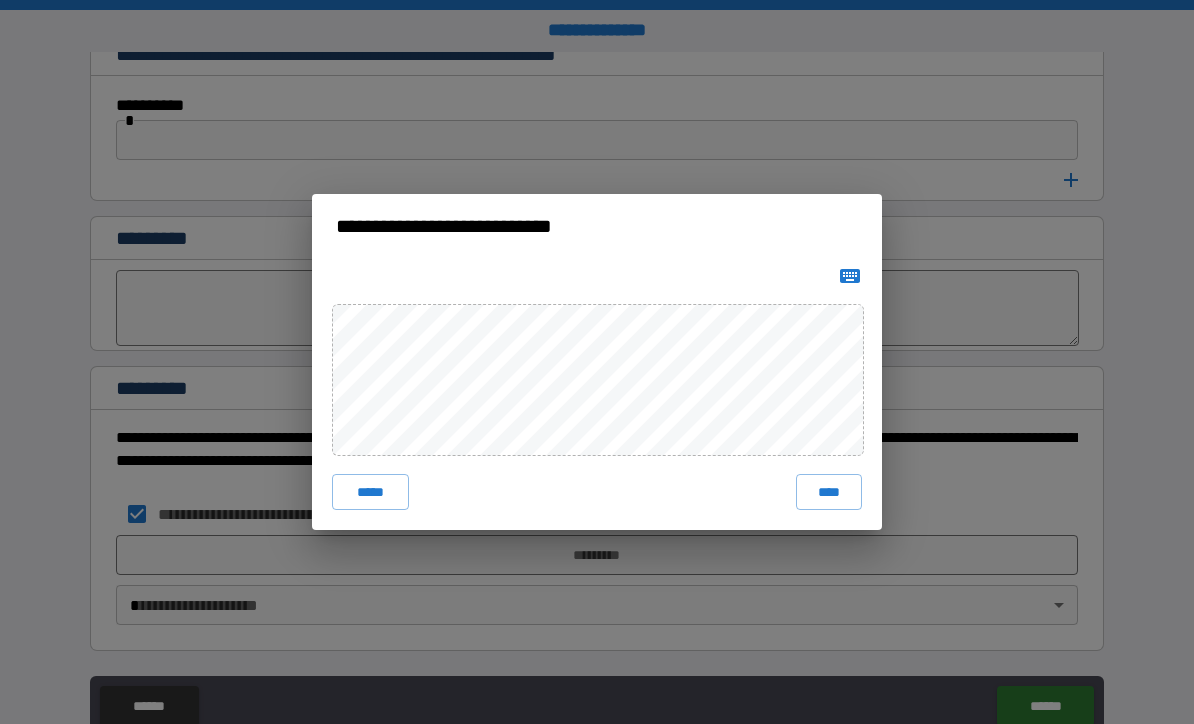 click on "****" at bounding box center (829, 492) 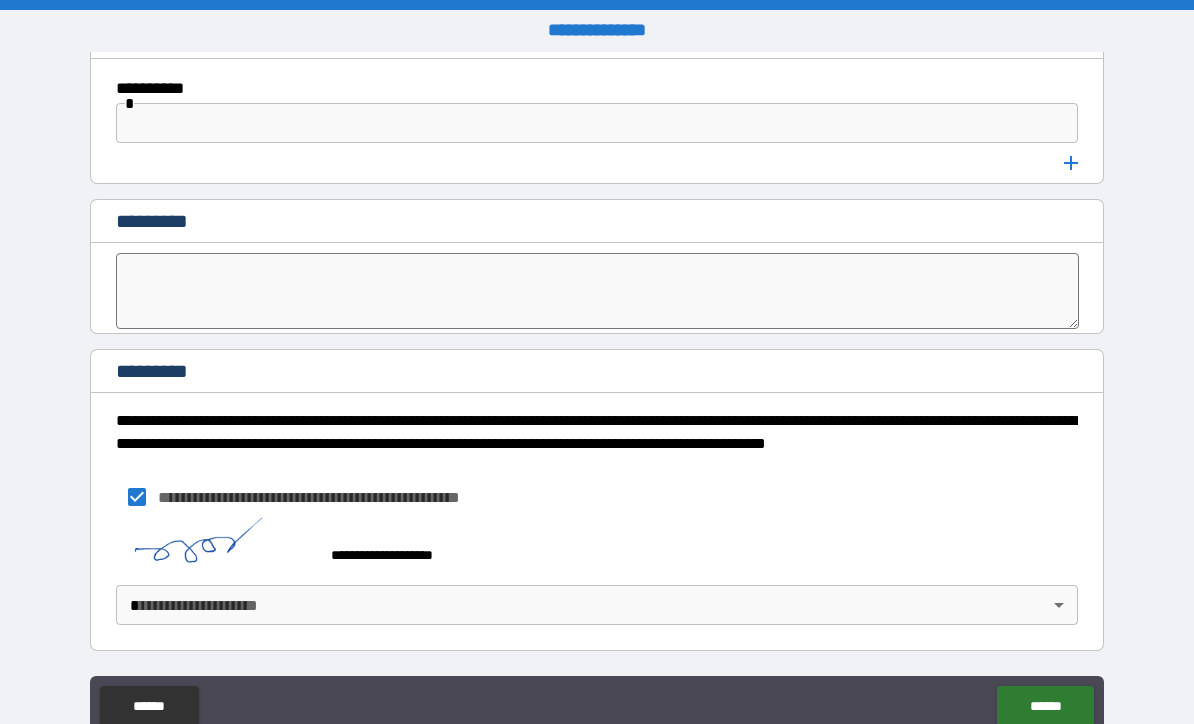 click on "******" at bounding box center (1045, 706) 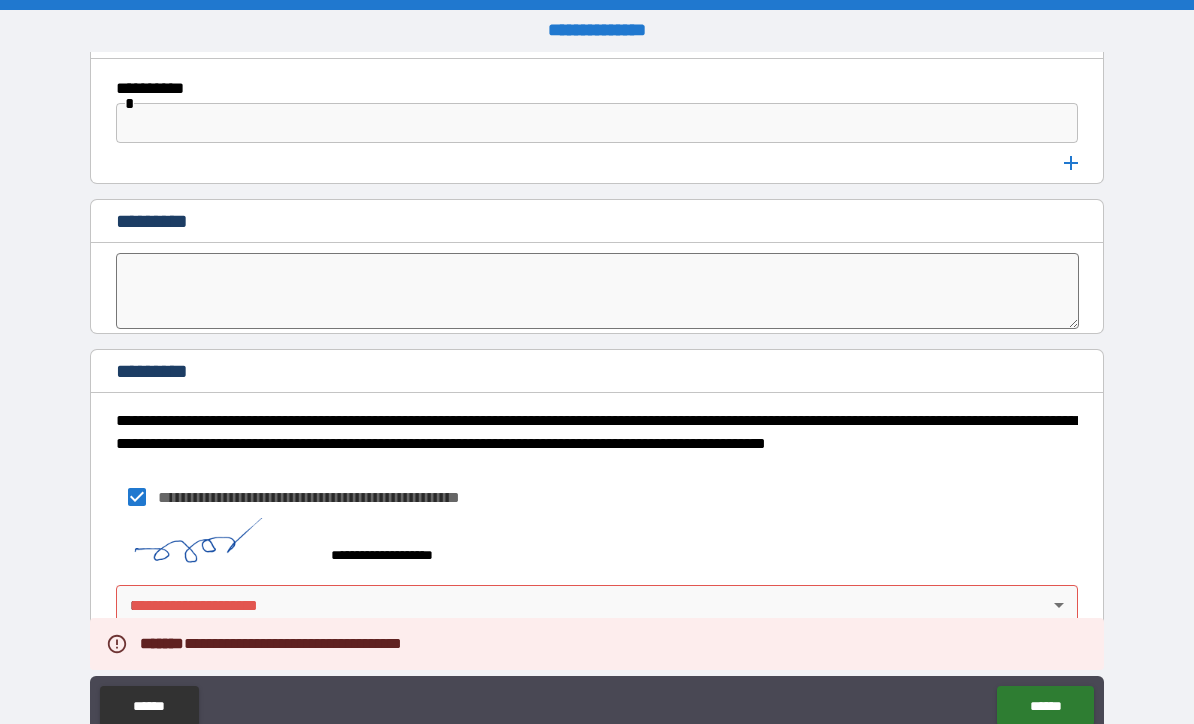 scroll, scrollTop: 10635, scrollLeft: 0, axis: vertical 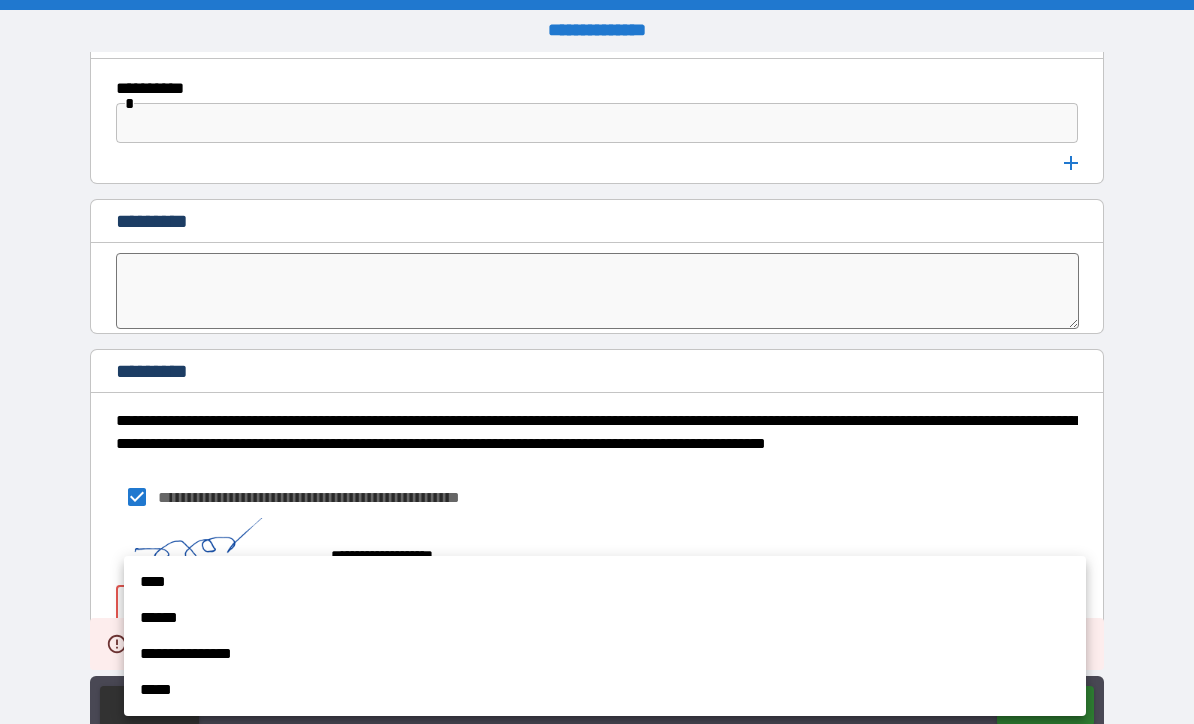 click on "****" at bounding box center (605, 582) 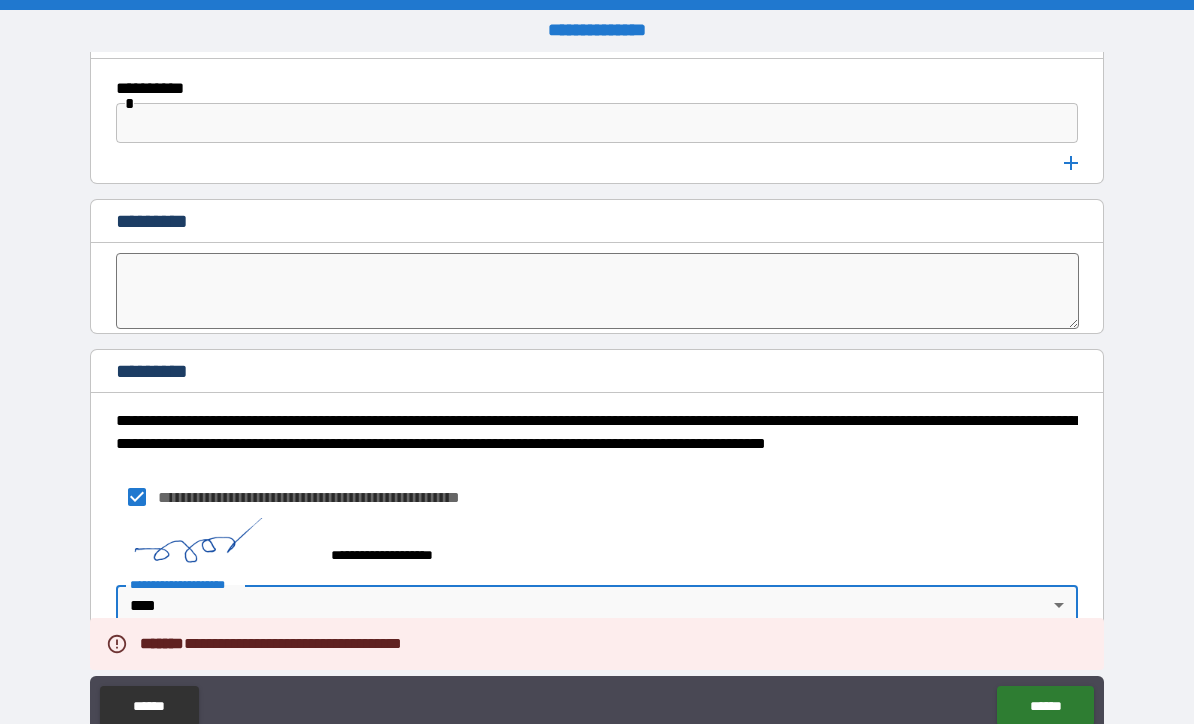 click on "******" at bounding box center (1045, 706) 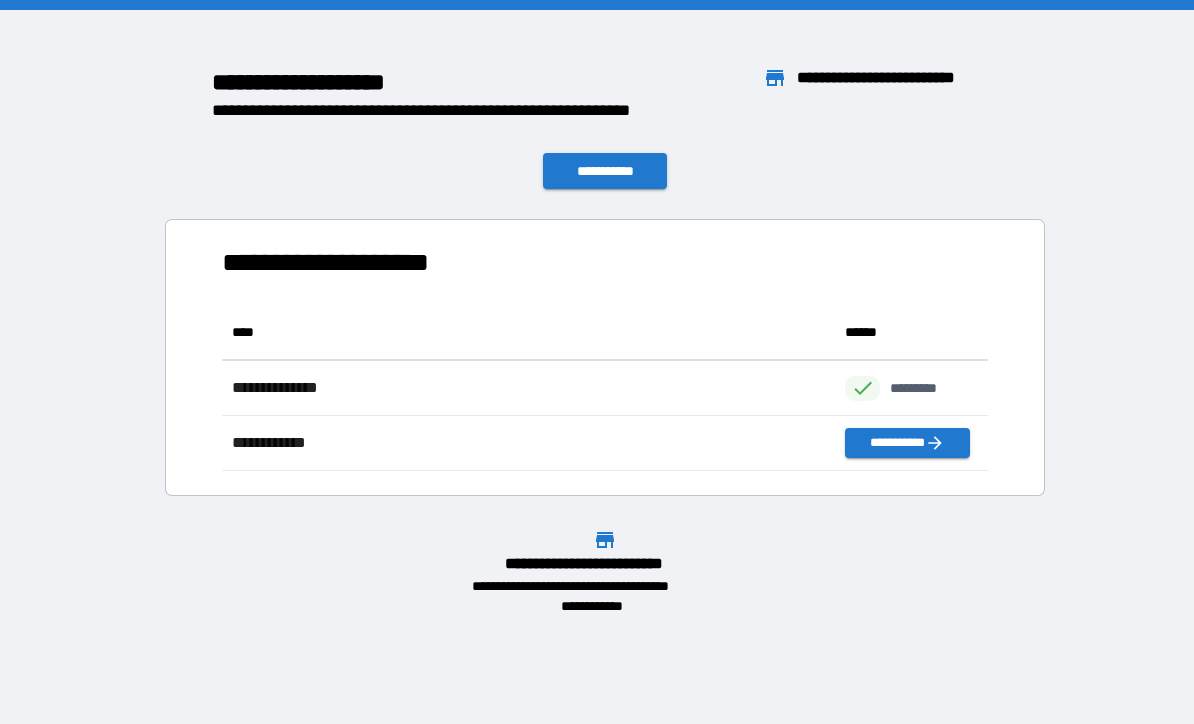 scroll, scrollTop: 1, scrollLeft: 1, axis: both 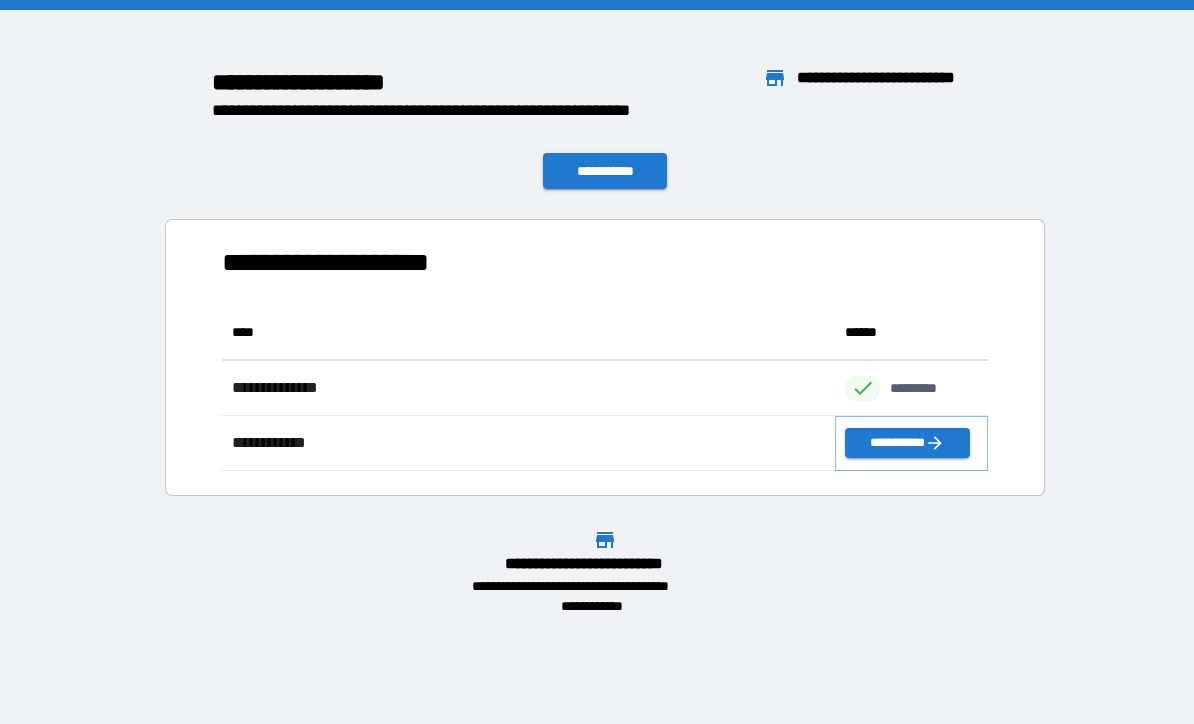 click on "**********" at bounding box center [907, 443] 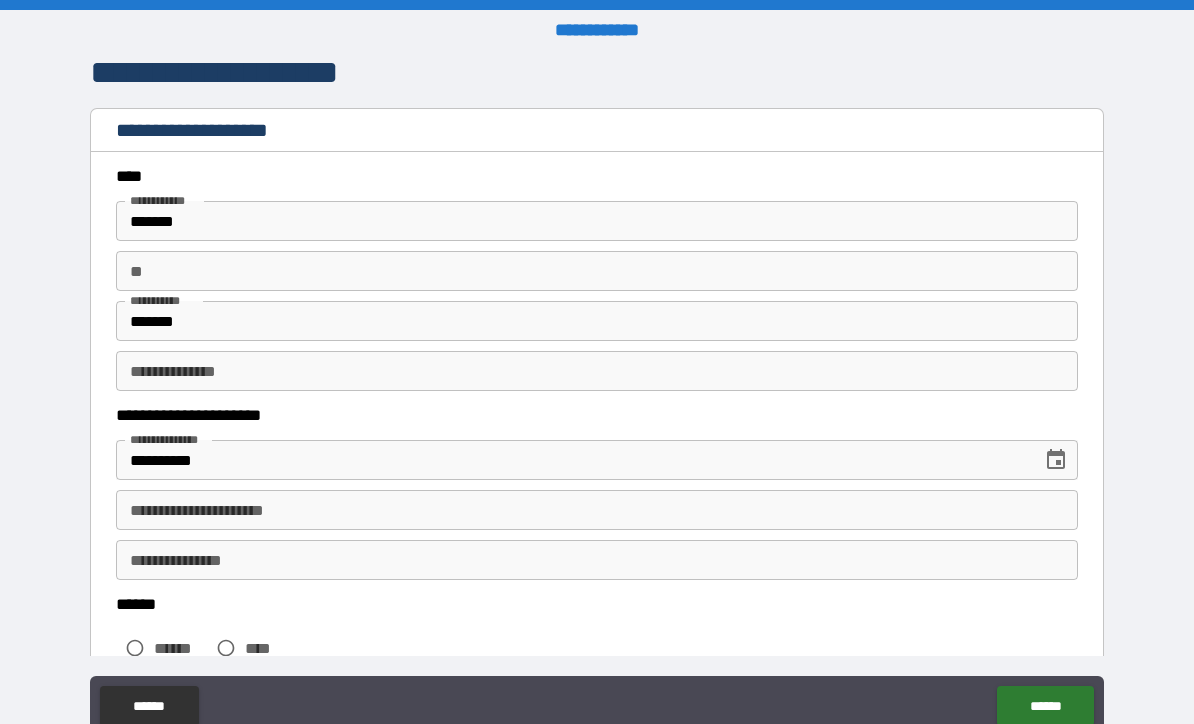 click on "**********" at bounding box center (597, 510) 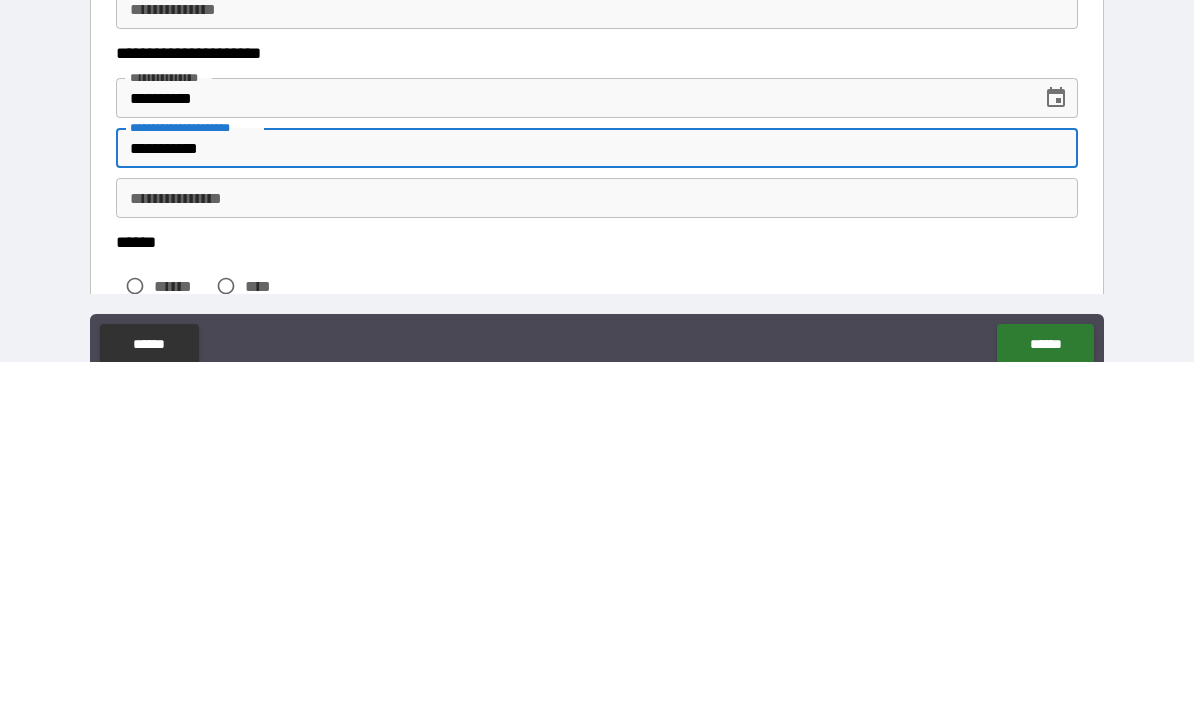 type on "**********" 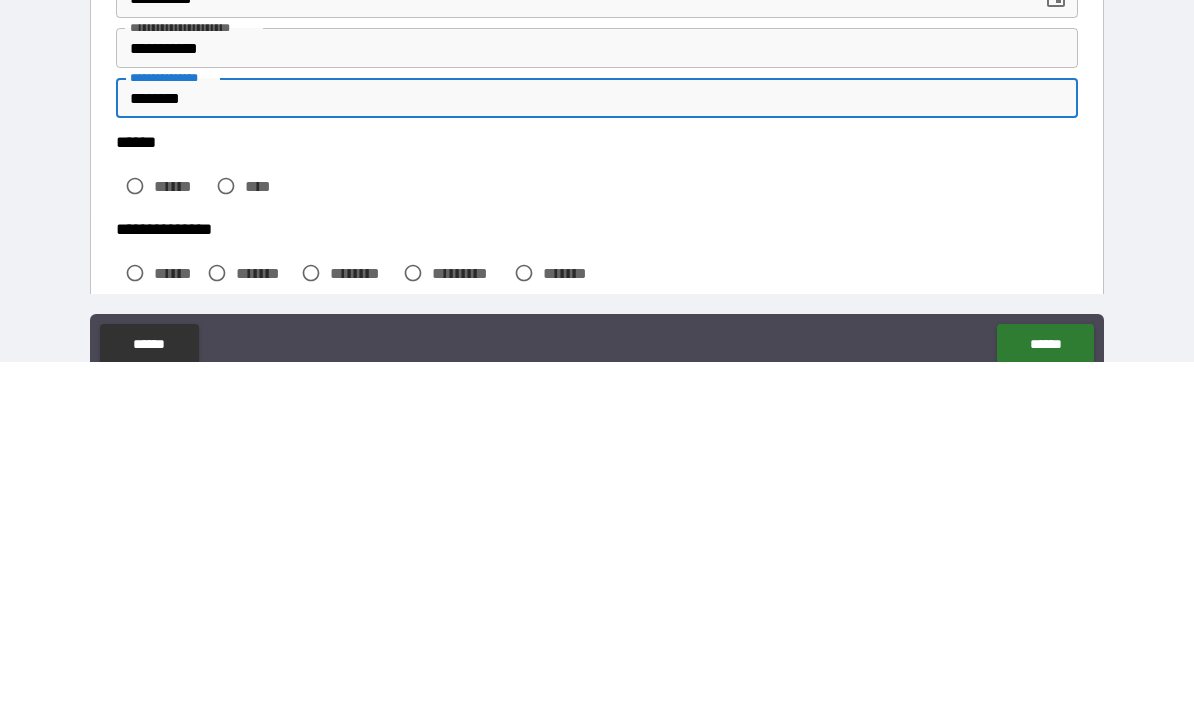 scroll, scrollTop: 106, scrollLeft: 0, axis: vertical 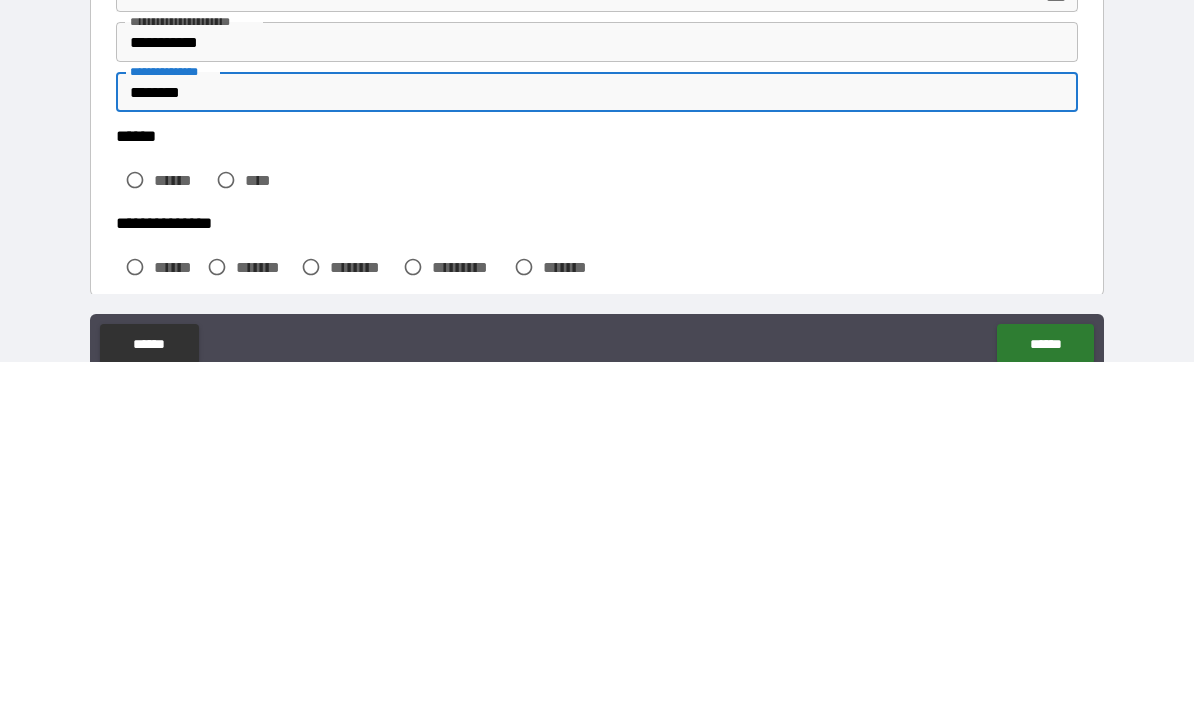 type on "********" 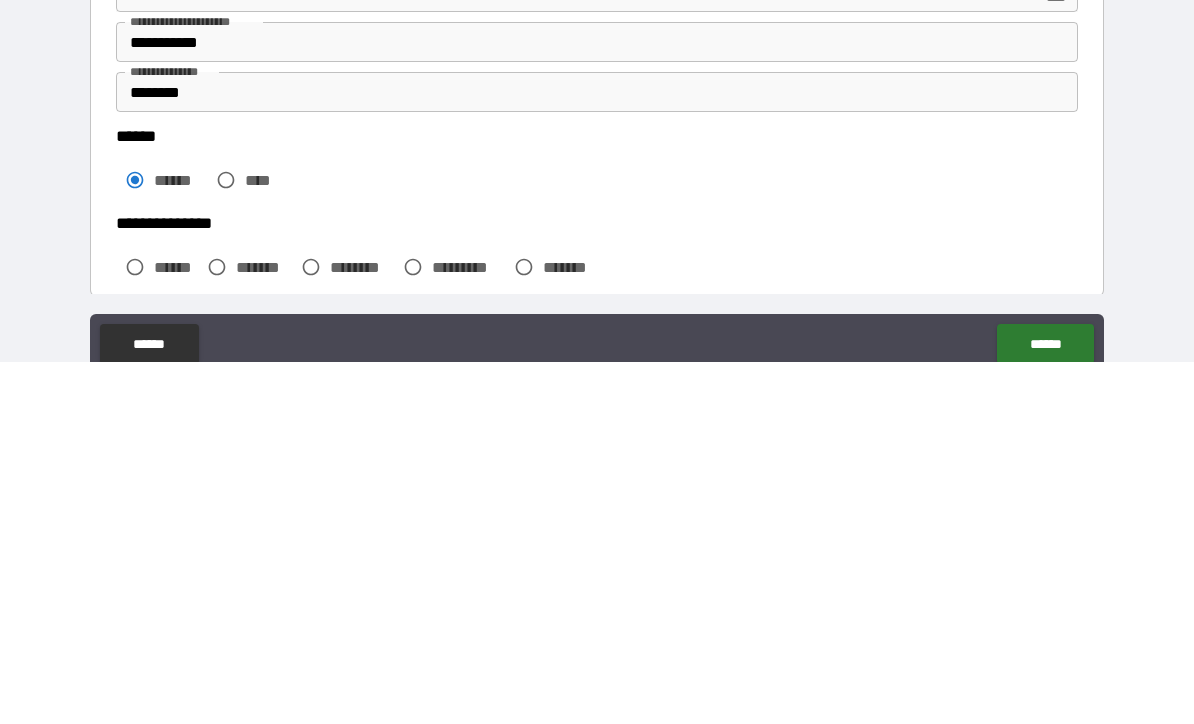 scroll, scrollTop: 66, scrollLeft: 0, axis: vertical 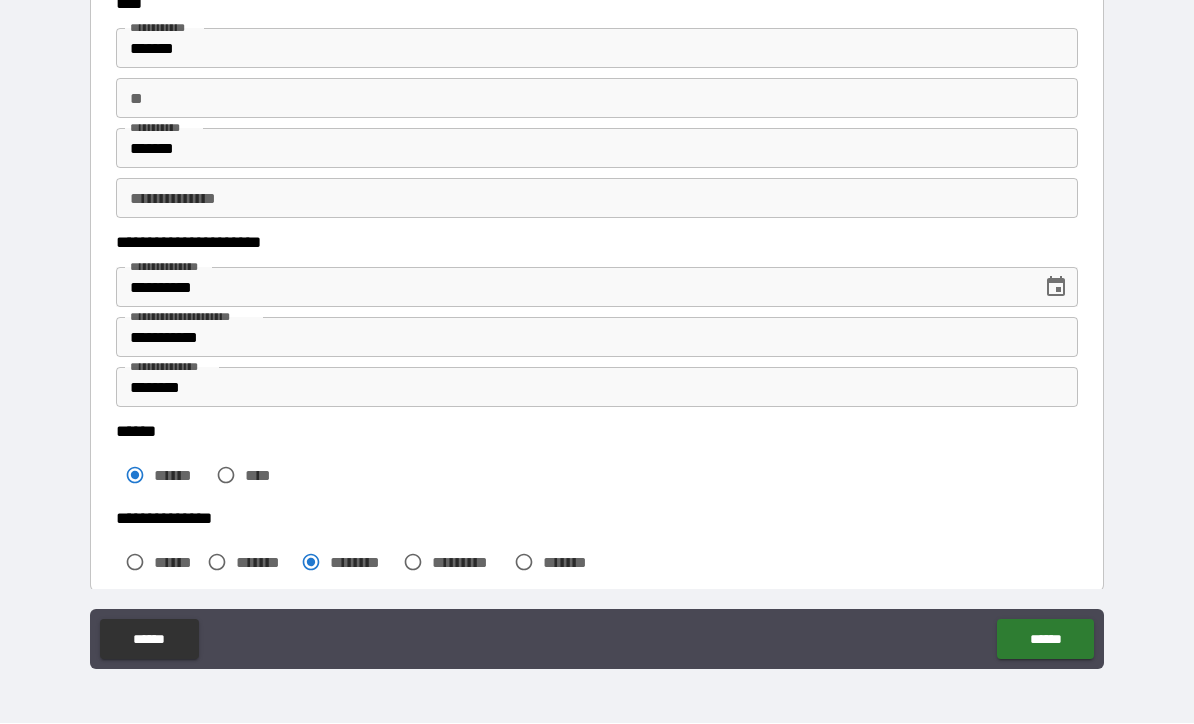 click on "******" at bounding box center [1045, 640] 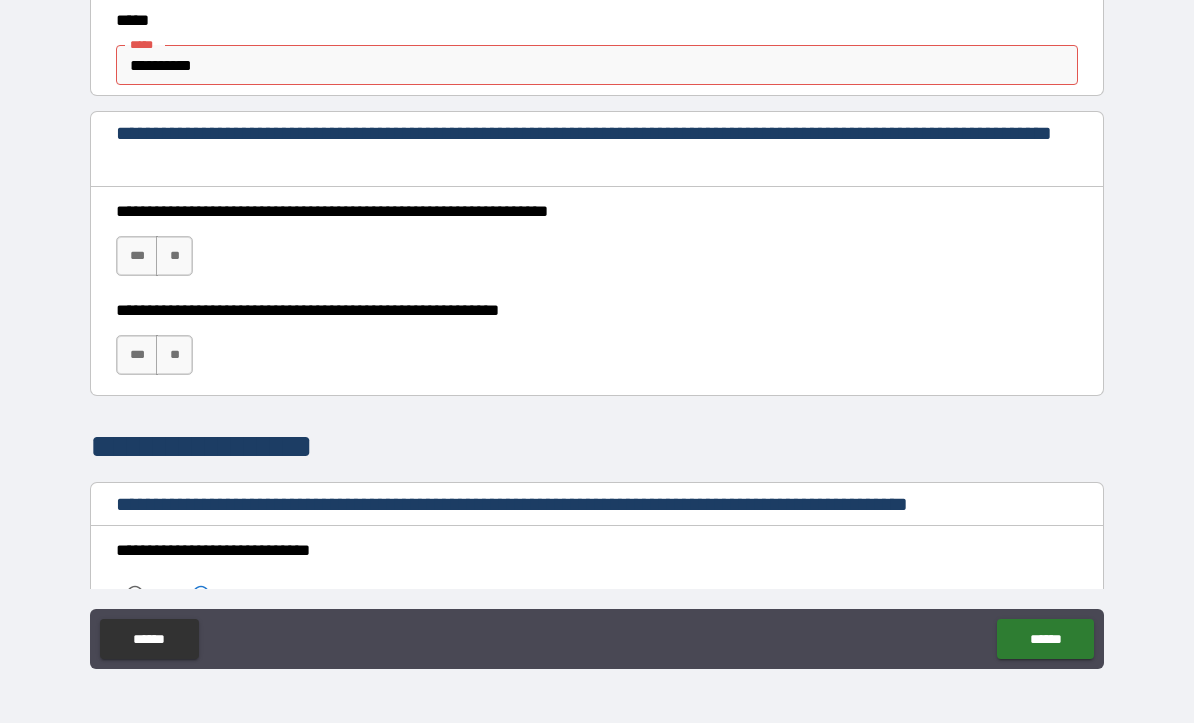 scroll, scrollTop: 1233, scrollLeft: 0, axis: vertical 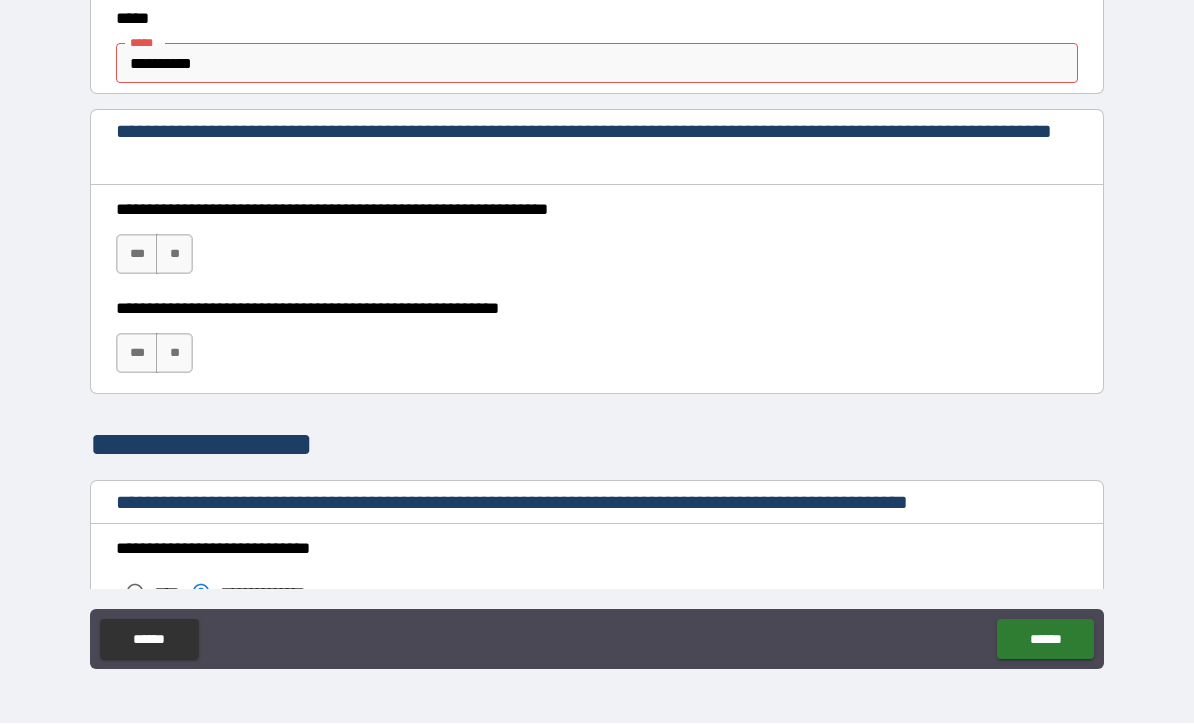 click on "***" at bounding box center [137, 255] 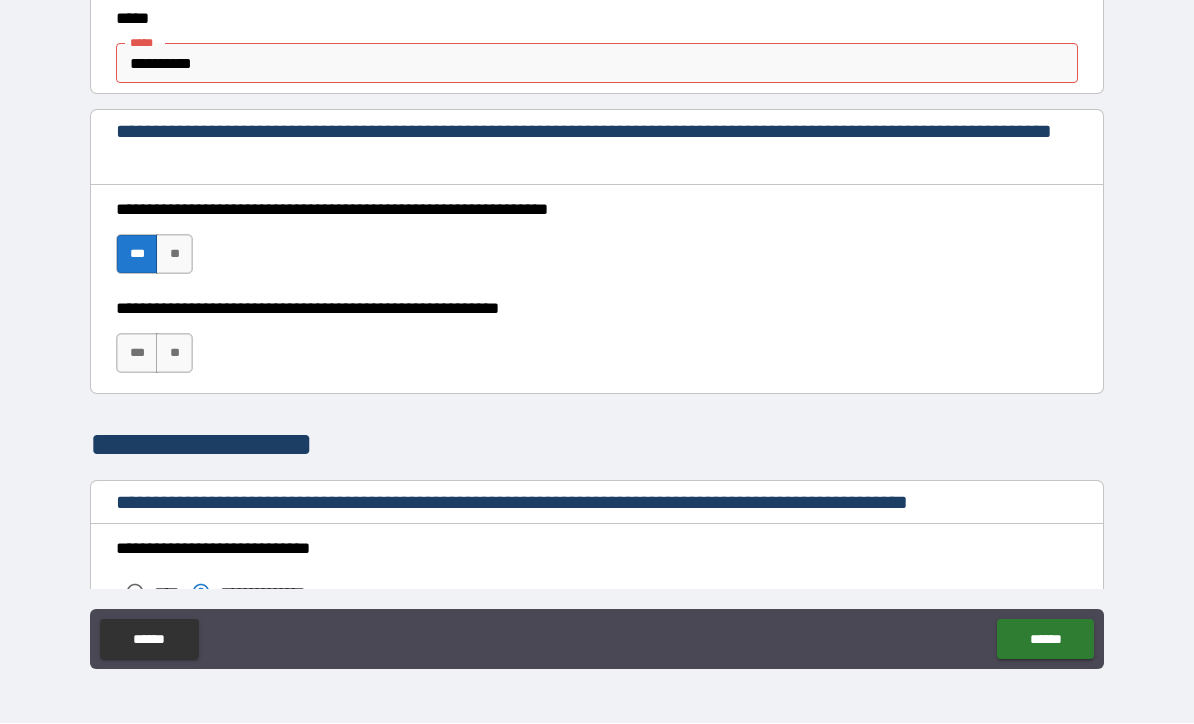 click on "***" at bounding box center (137, 354) 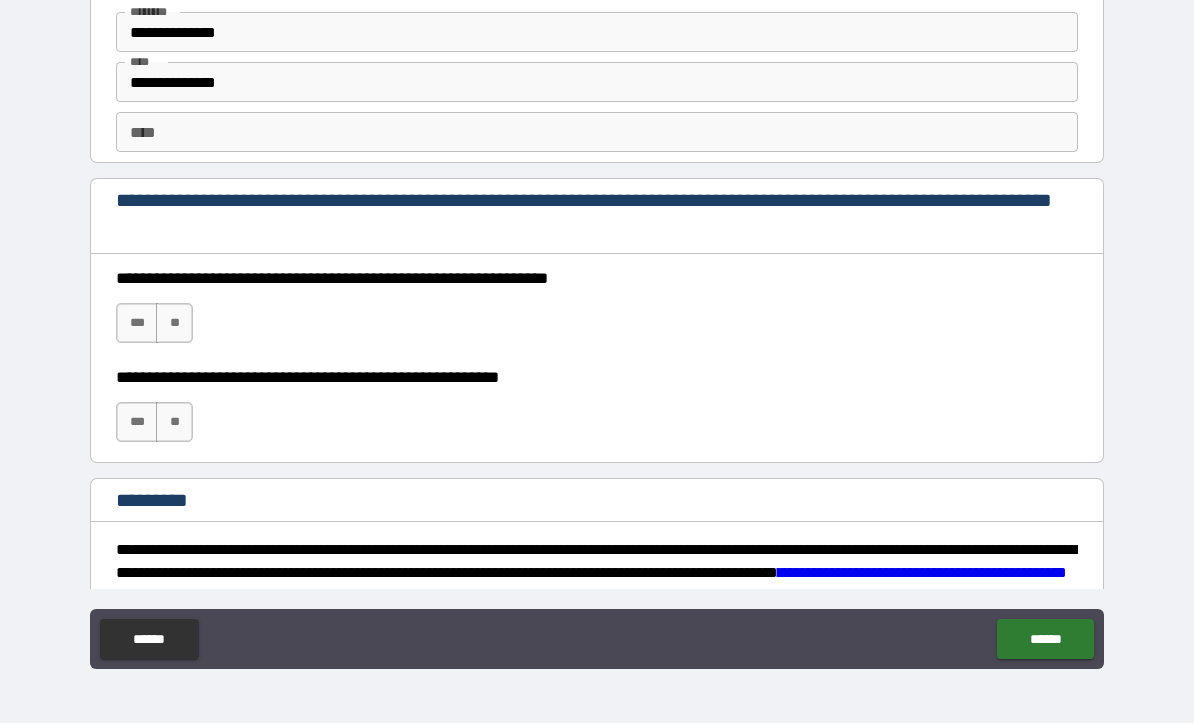 scroll, scrollTop: 2770, scrollLeft: 0, axis: vertical 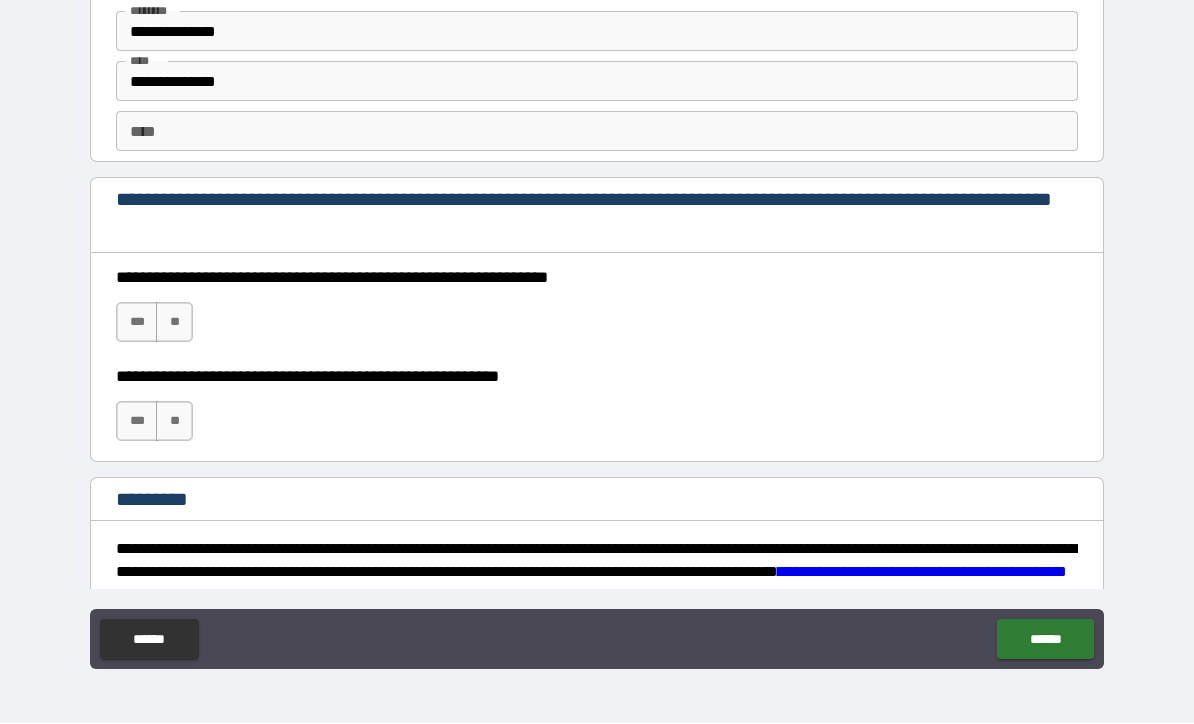 click on "***" at bounding box center [137, 323] 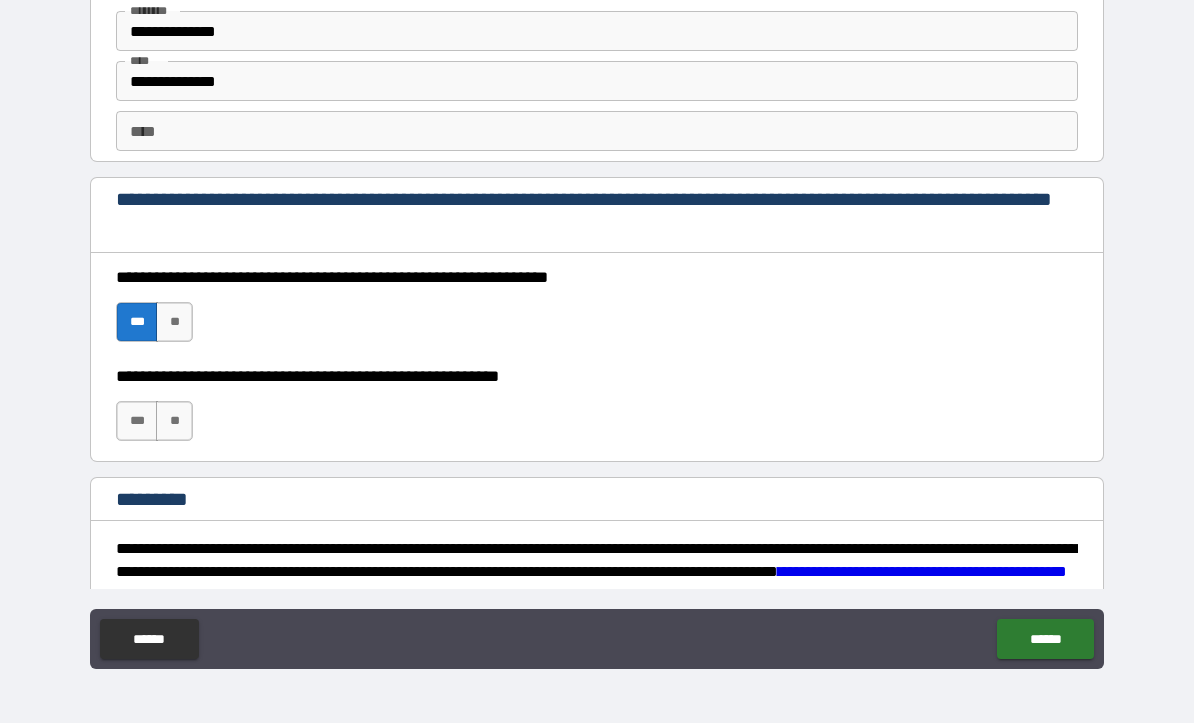 click on "**" at bounding box center (174, 323) 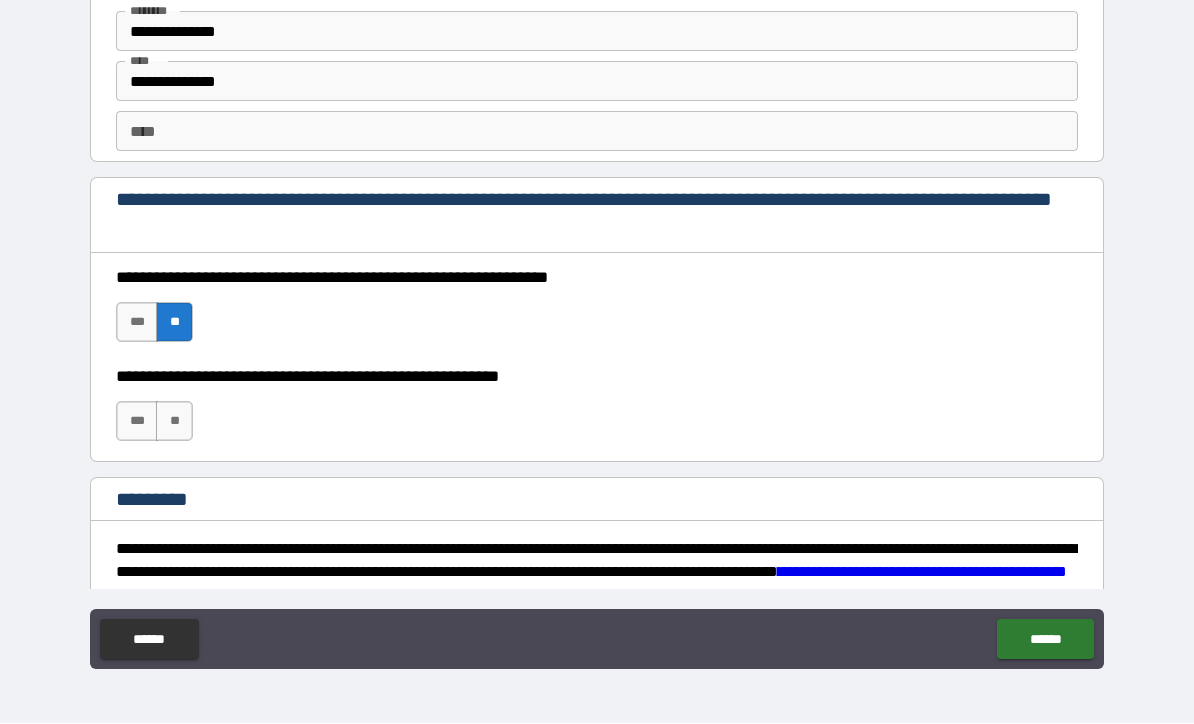 click on "**" at bounding box center (174, 422) 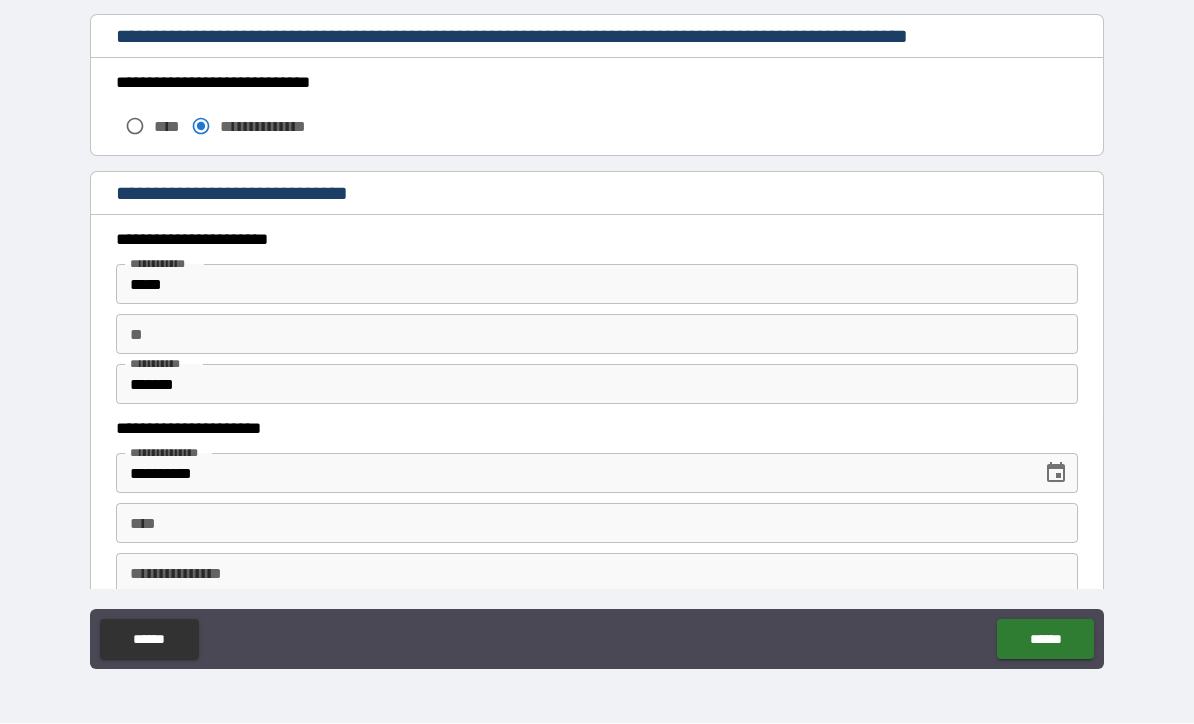 scroll, scrollTop: 1688, scrollLeft: 0, axis: vertical 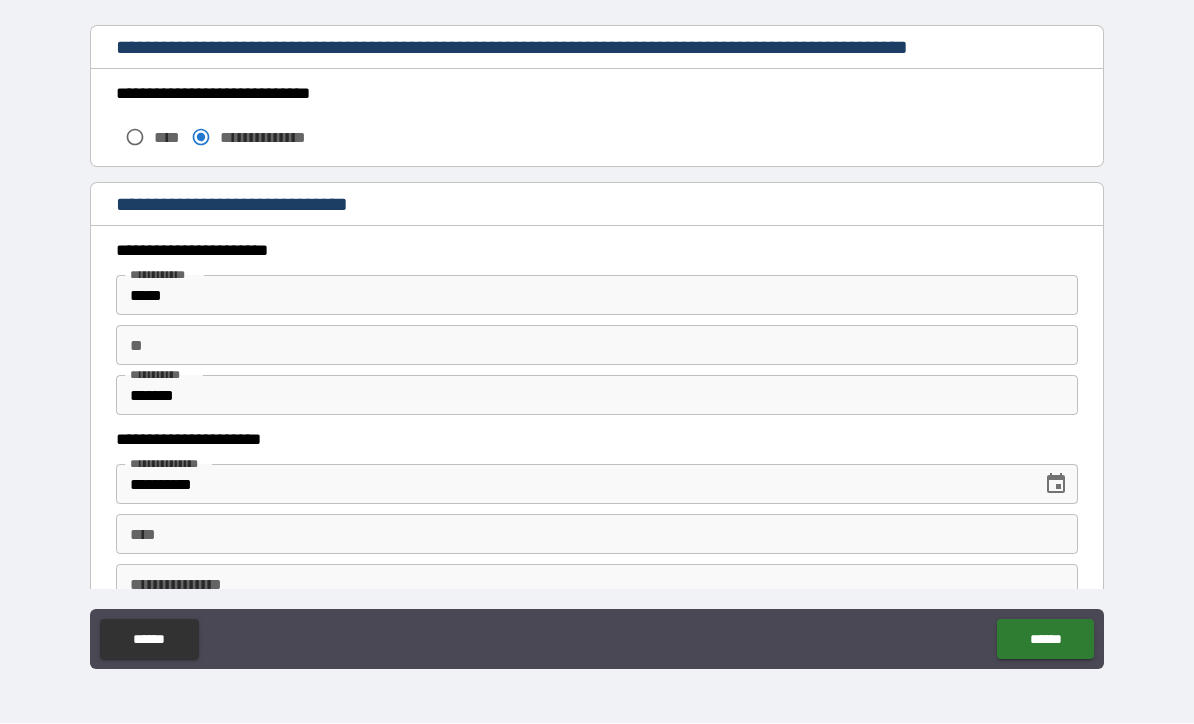 click on "*****" at bounding box center [597, 296] 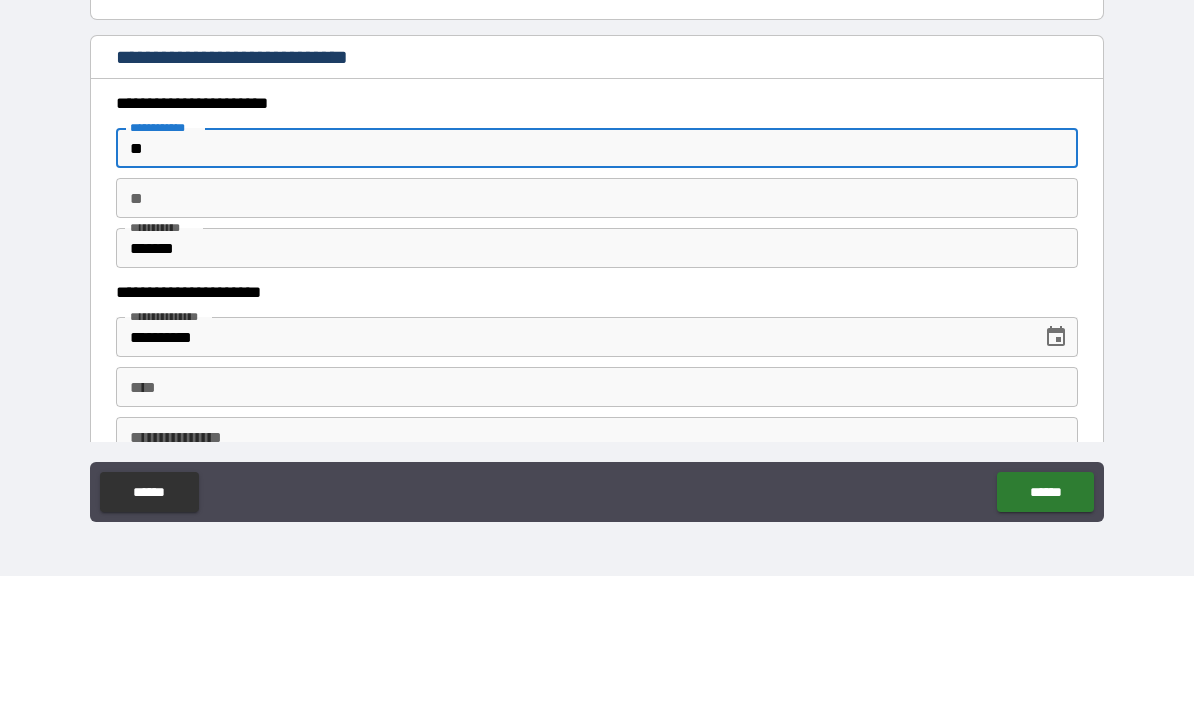 type on "*" 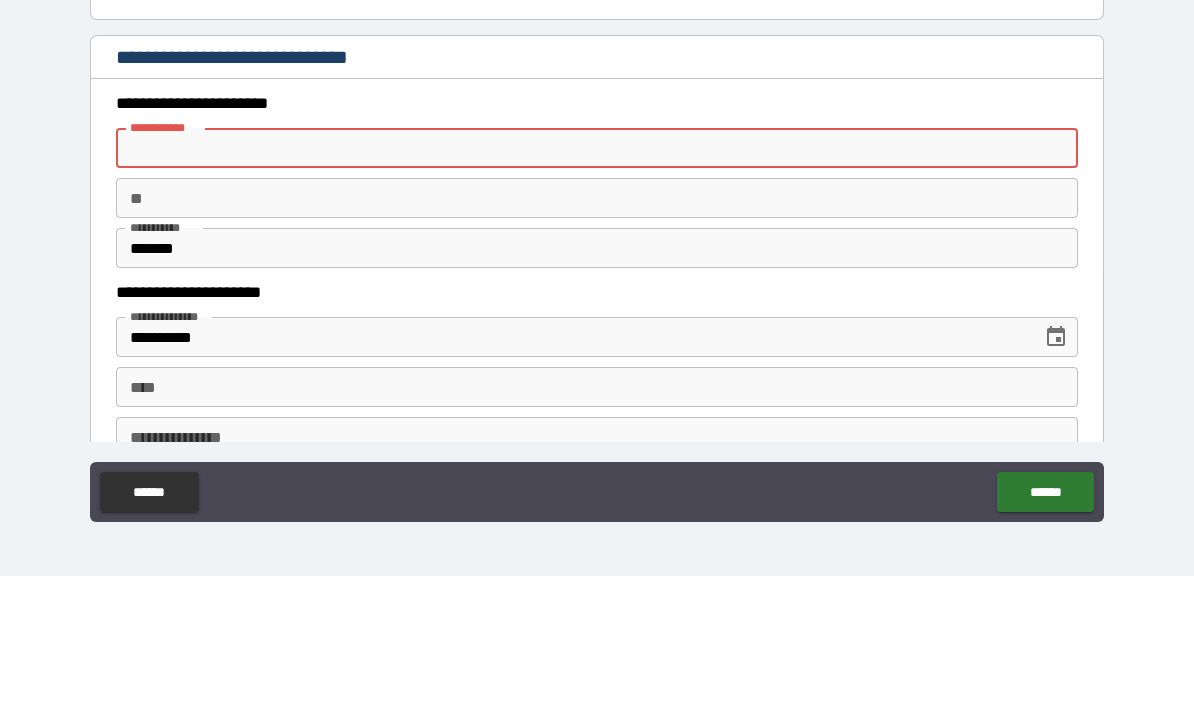 type 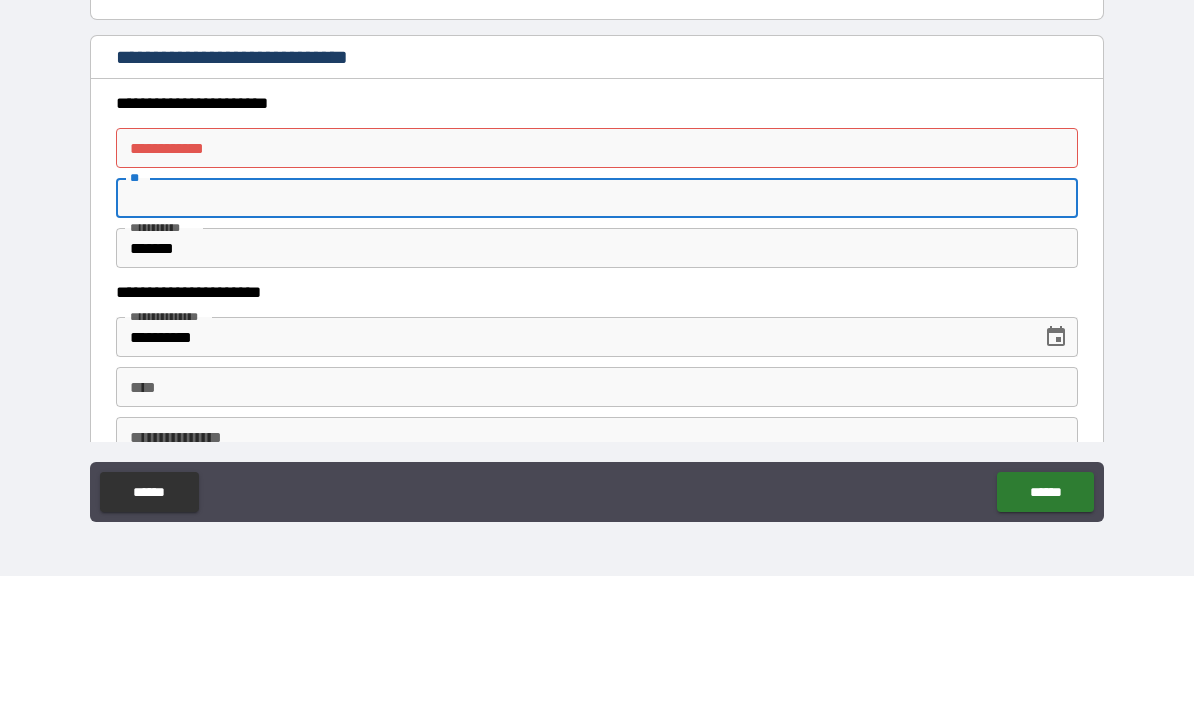 click on "*******" at bounding box center (597, 396) 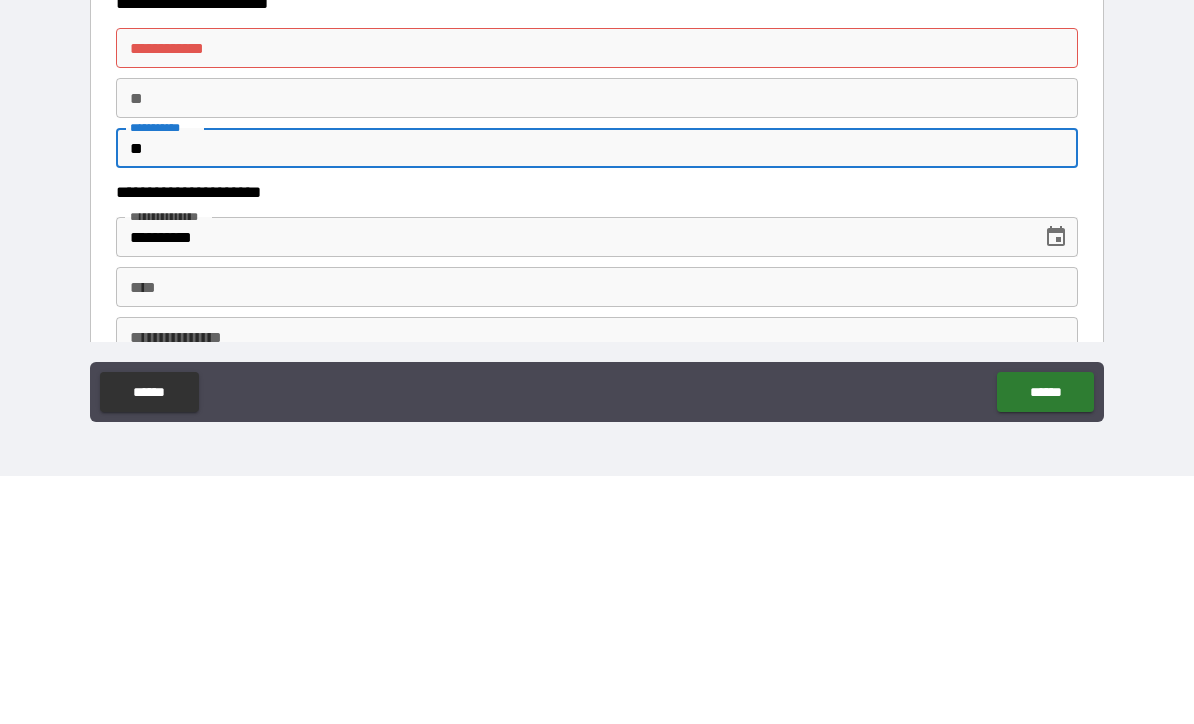 type on "*" 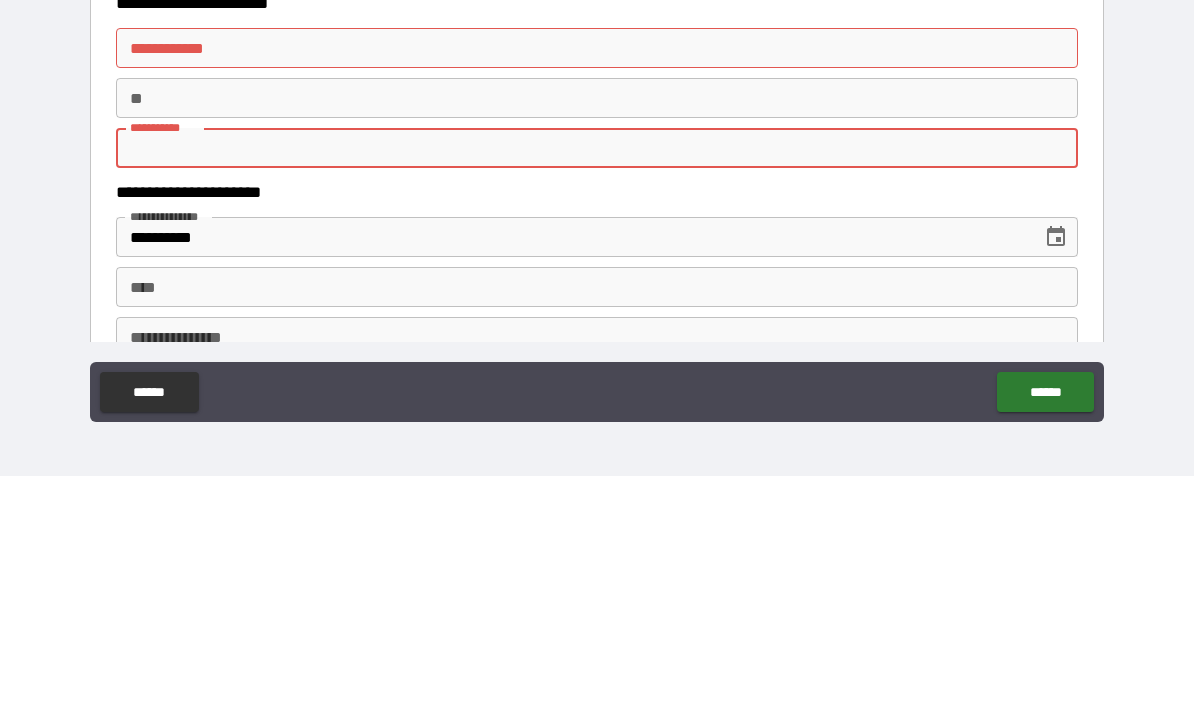 type 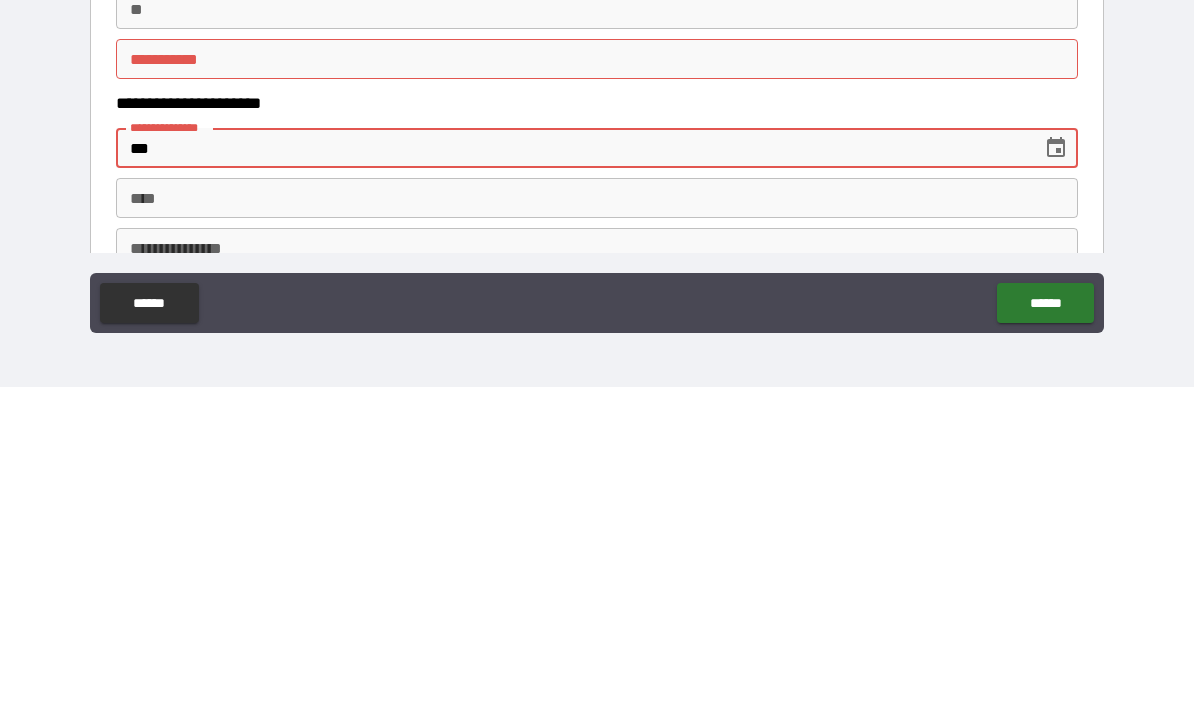 type on "*" 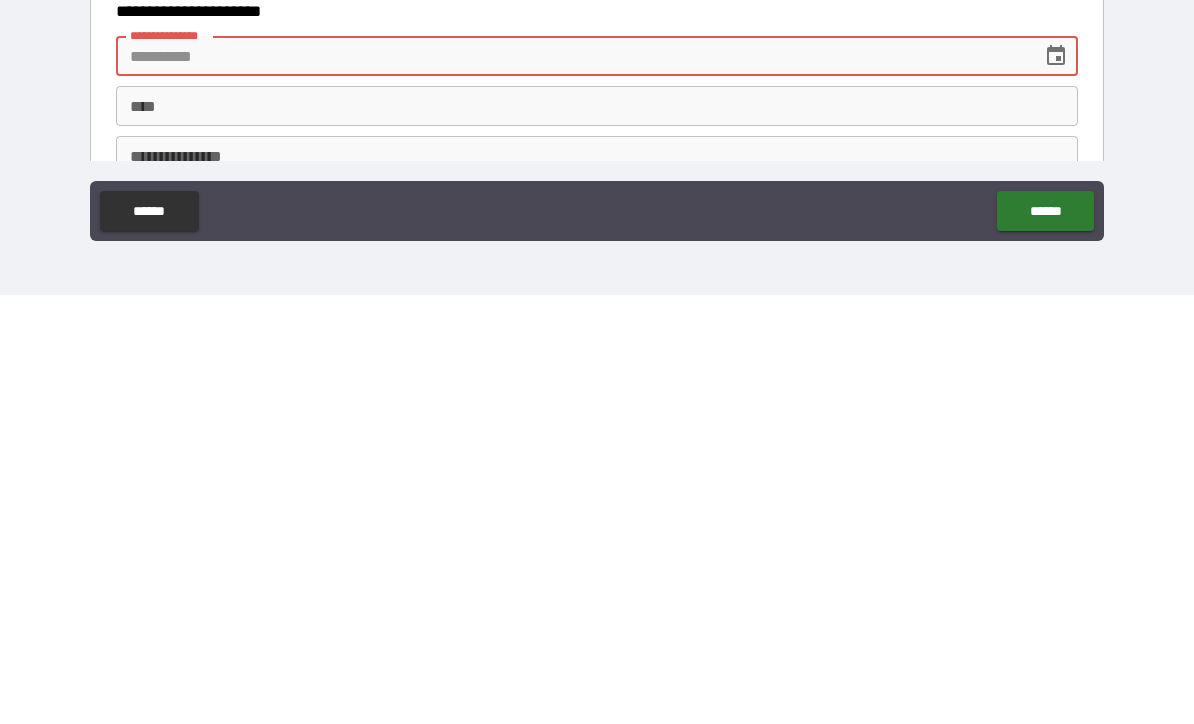 type 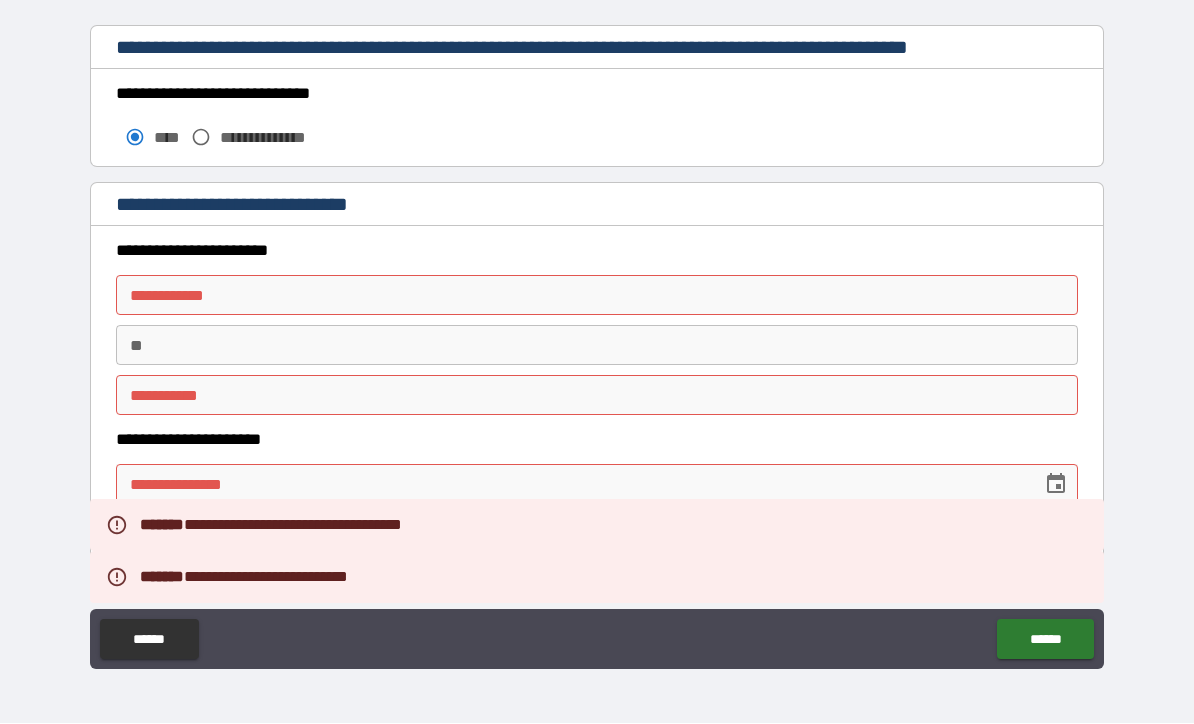 click on "******" at bounding box center (1045, 640) 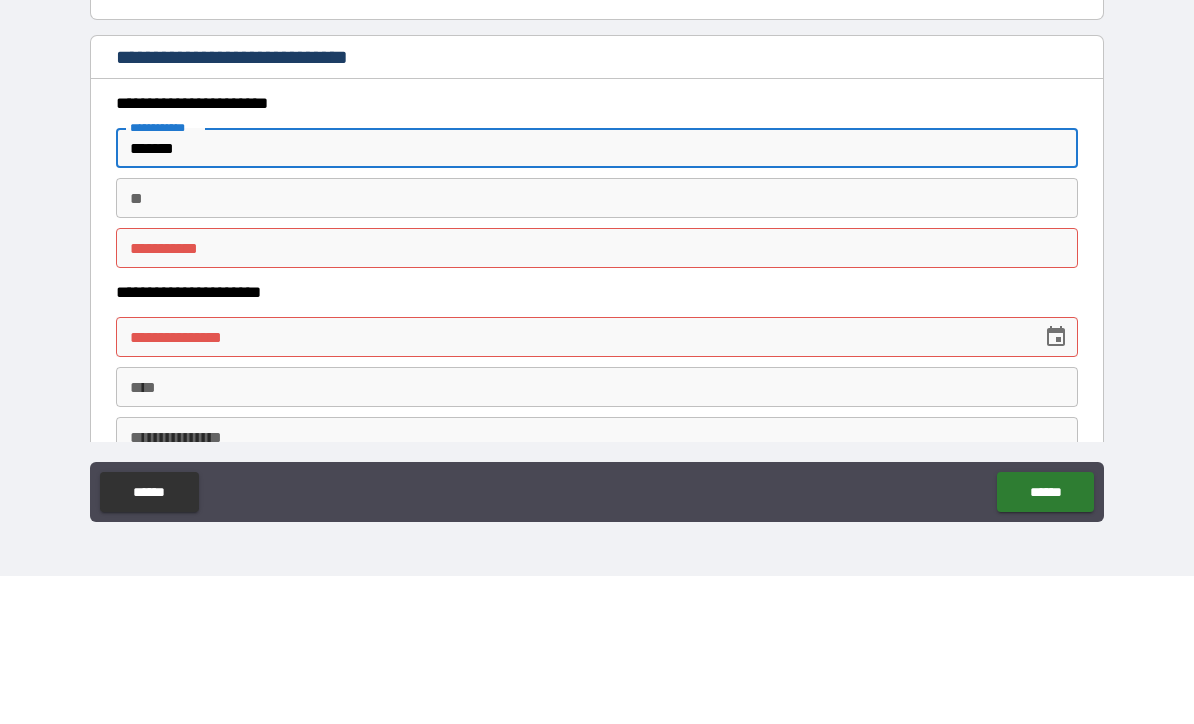 type on "*******" 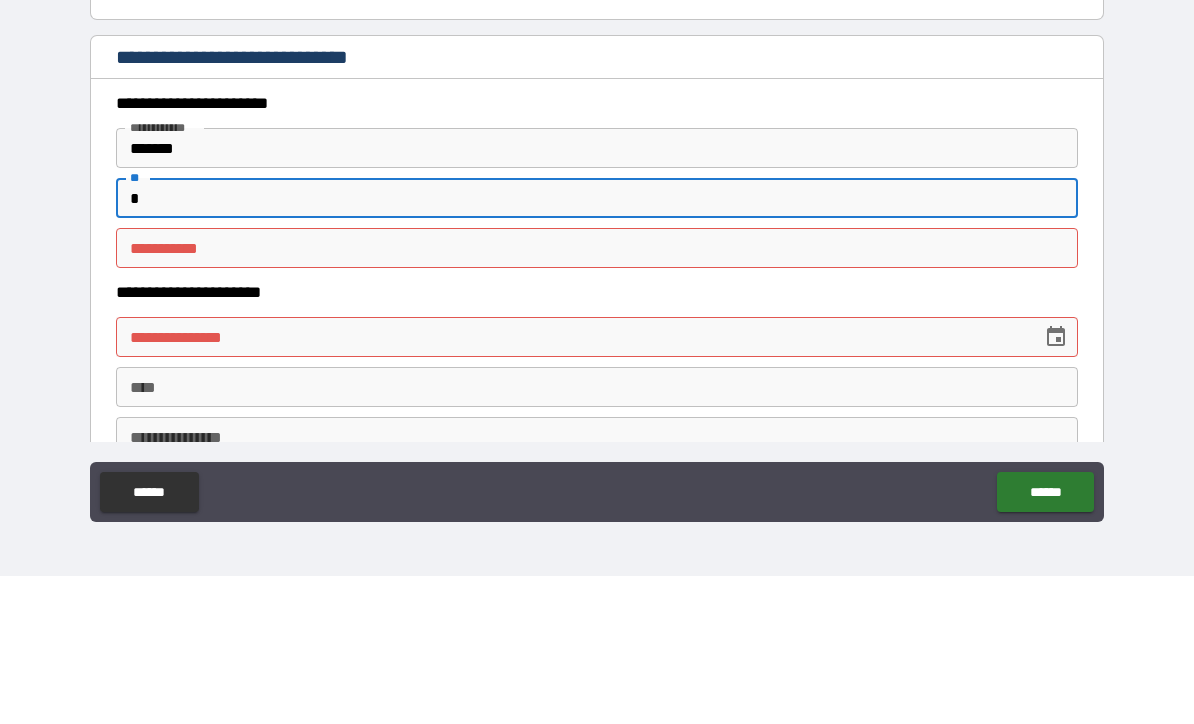 type on "*" 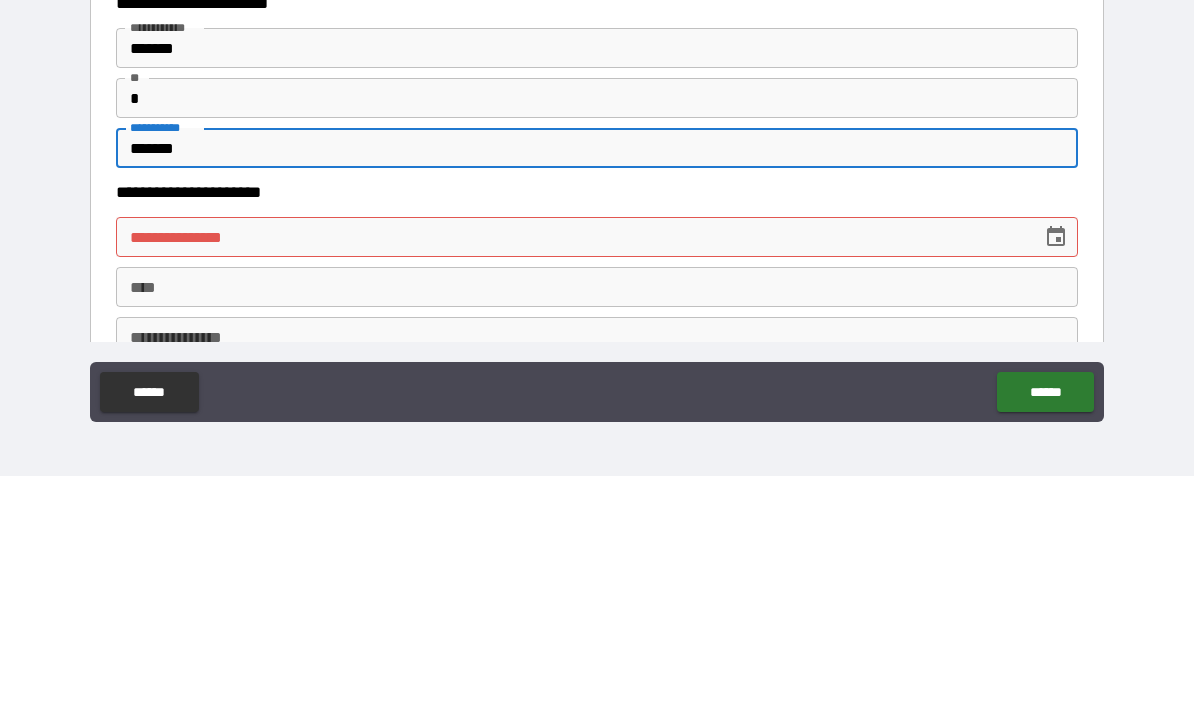 type on "*******" 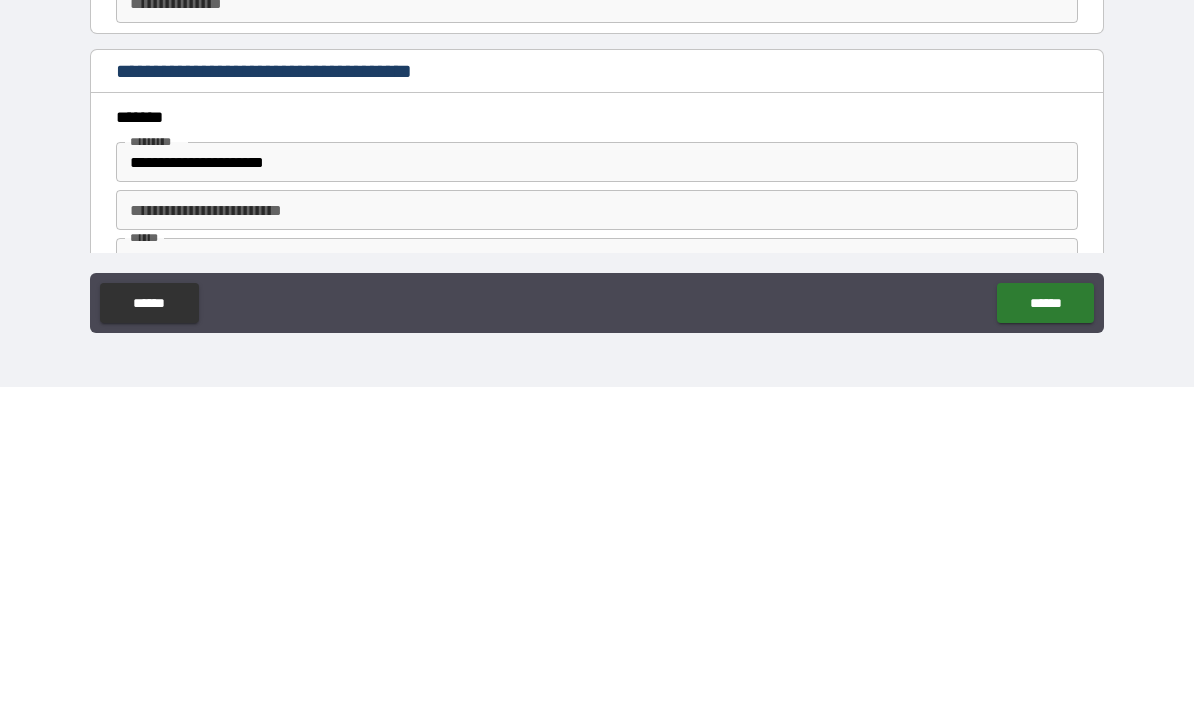 scroll, scrollTop: 1938, scrollLeft: 0, axis: vertical 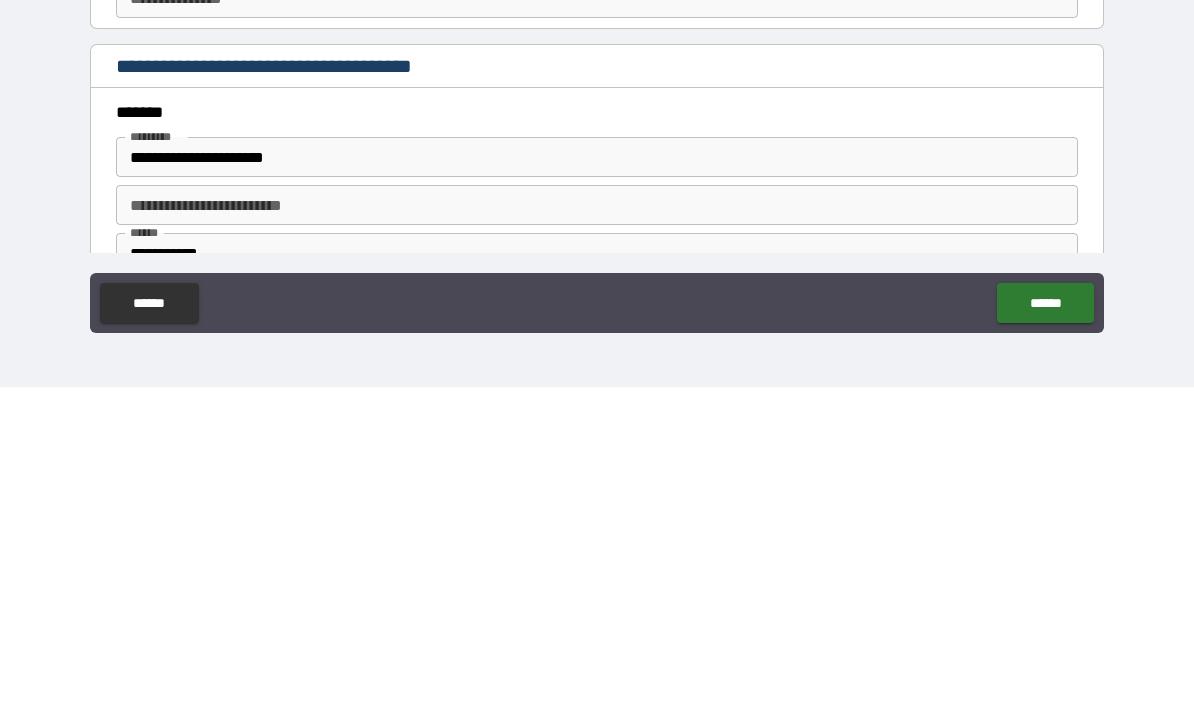 type on "********" 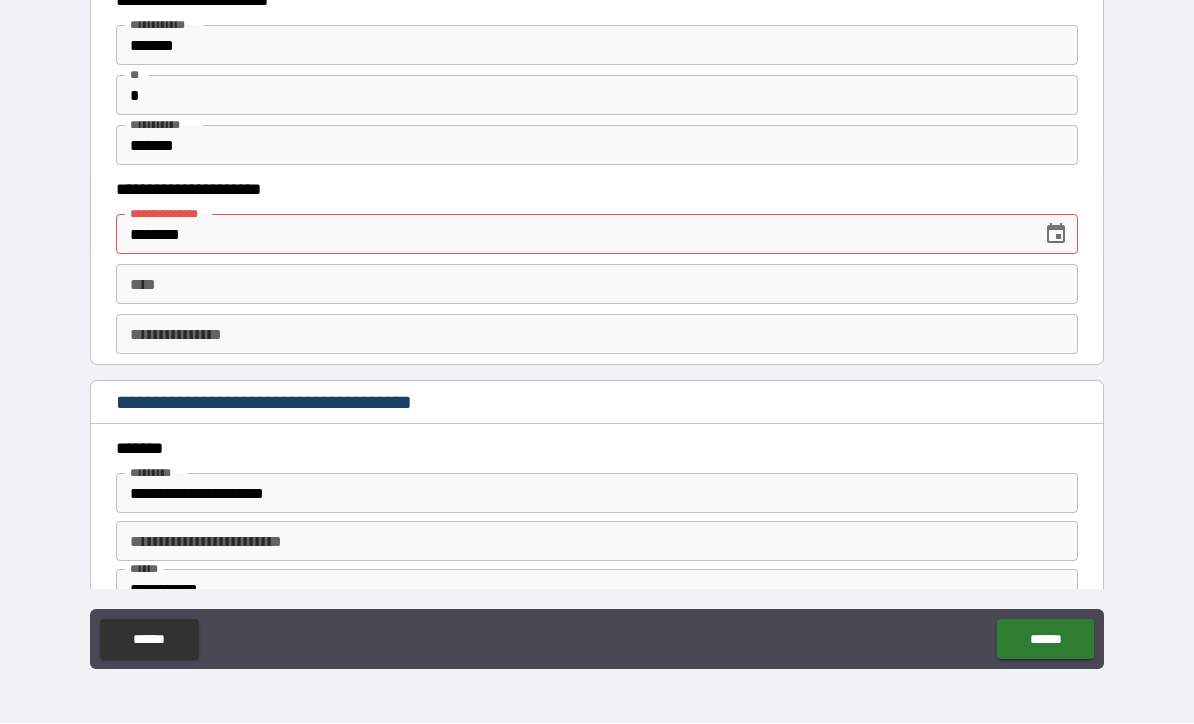 click on "******" at bounding box center [1045, 640] 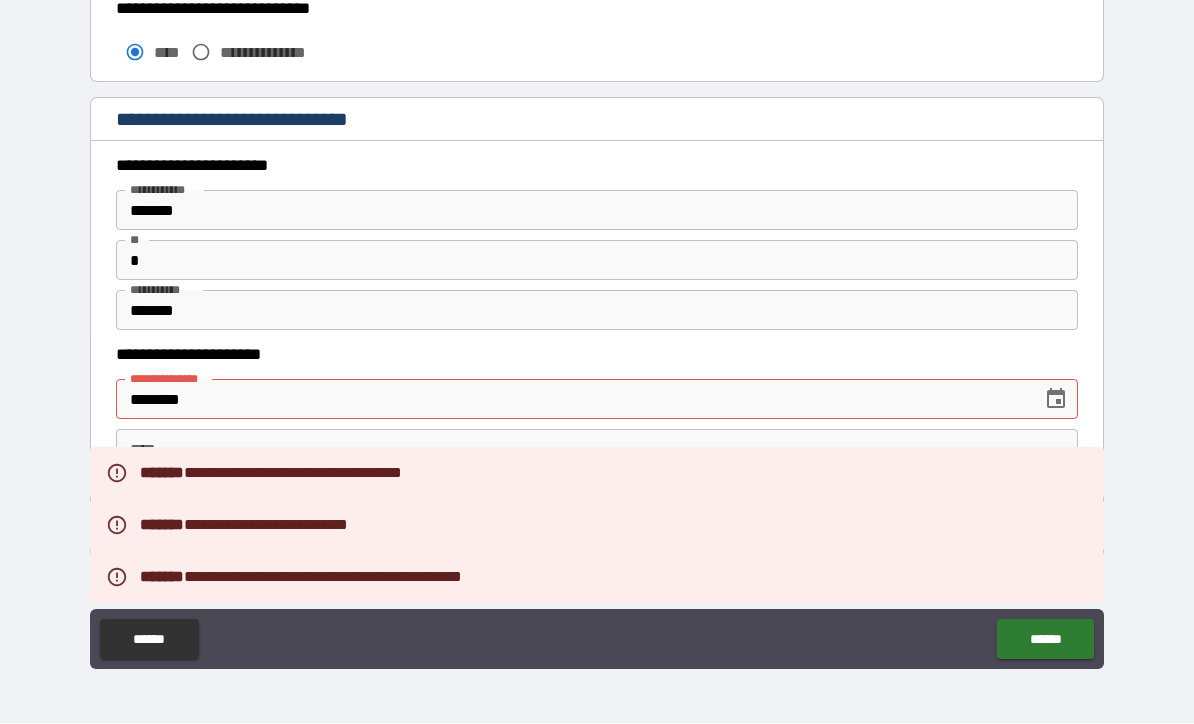 scroll, scrollTop: 1761, scrollLeft: 0, axis: vertical 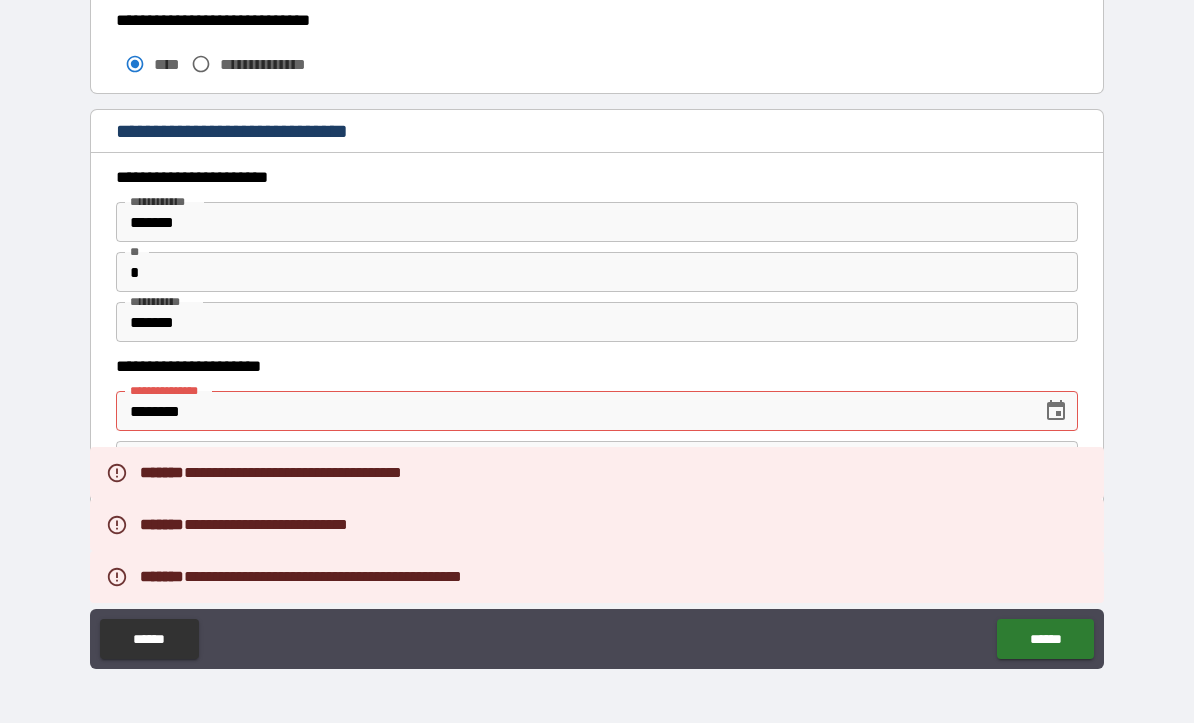 click on "*******" at bounding box center [597, 323] 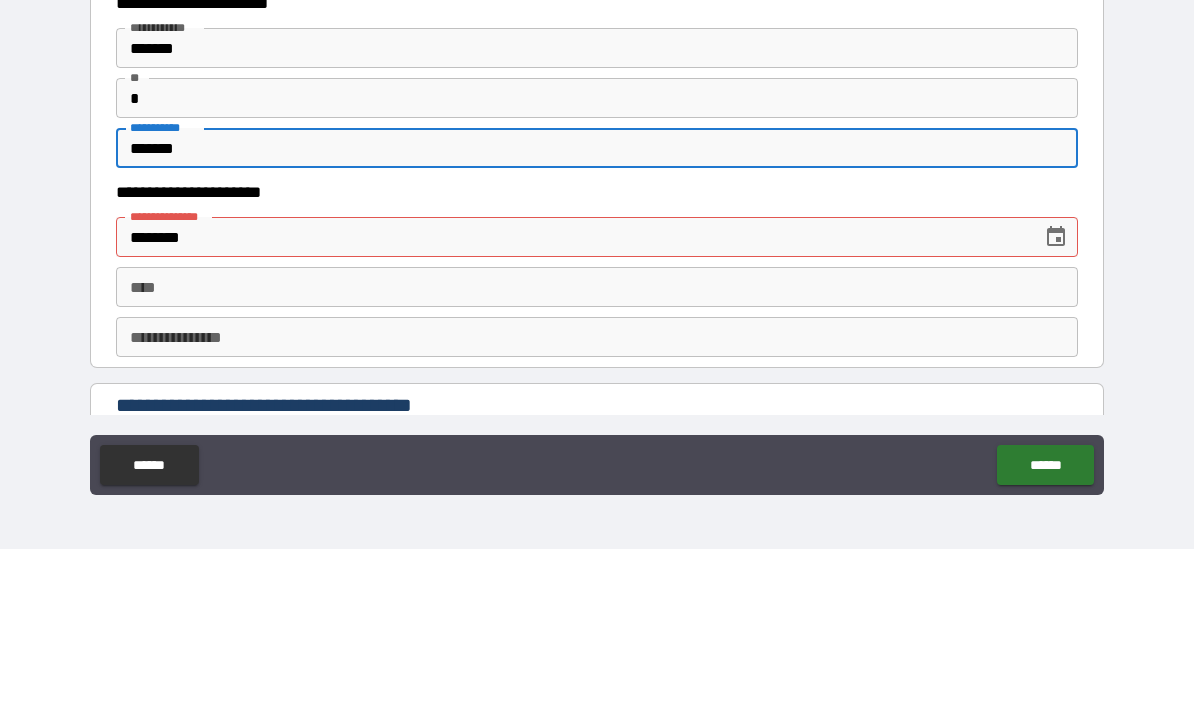 type on "*******" 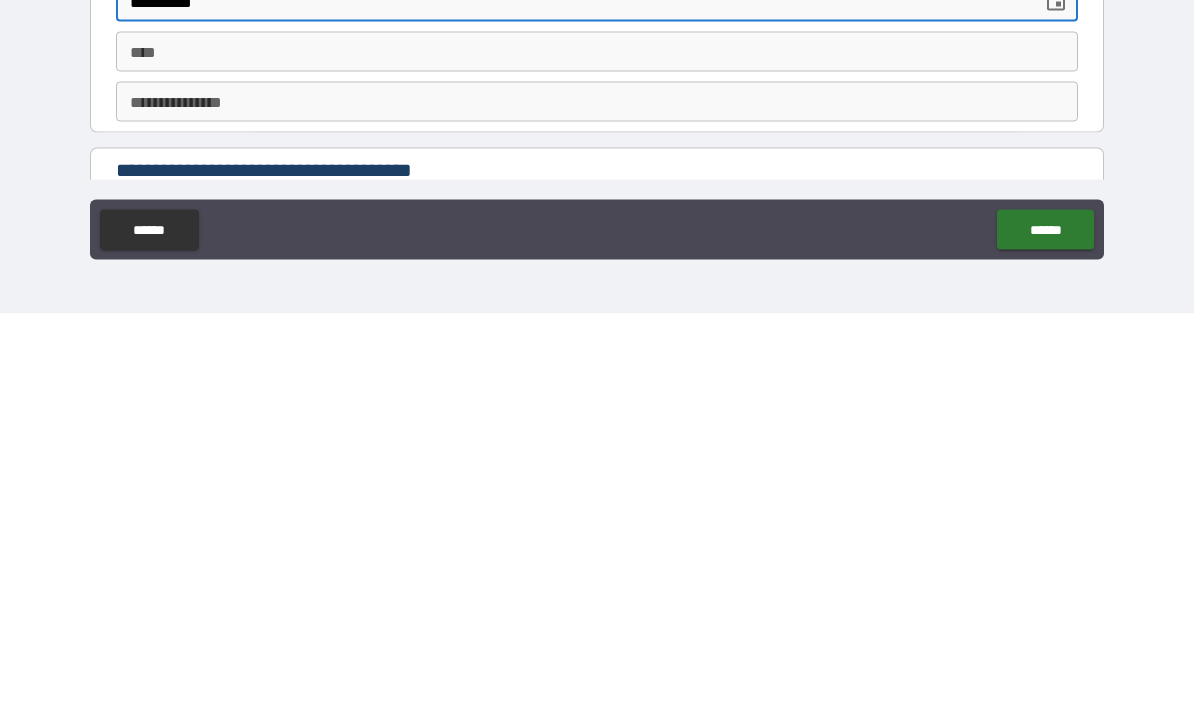 type on "**********" 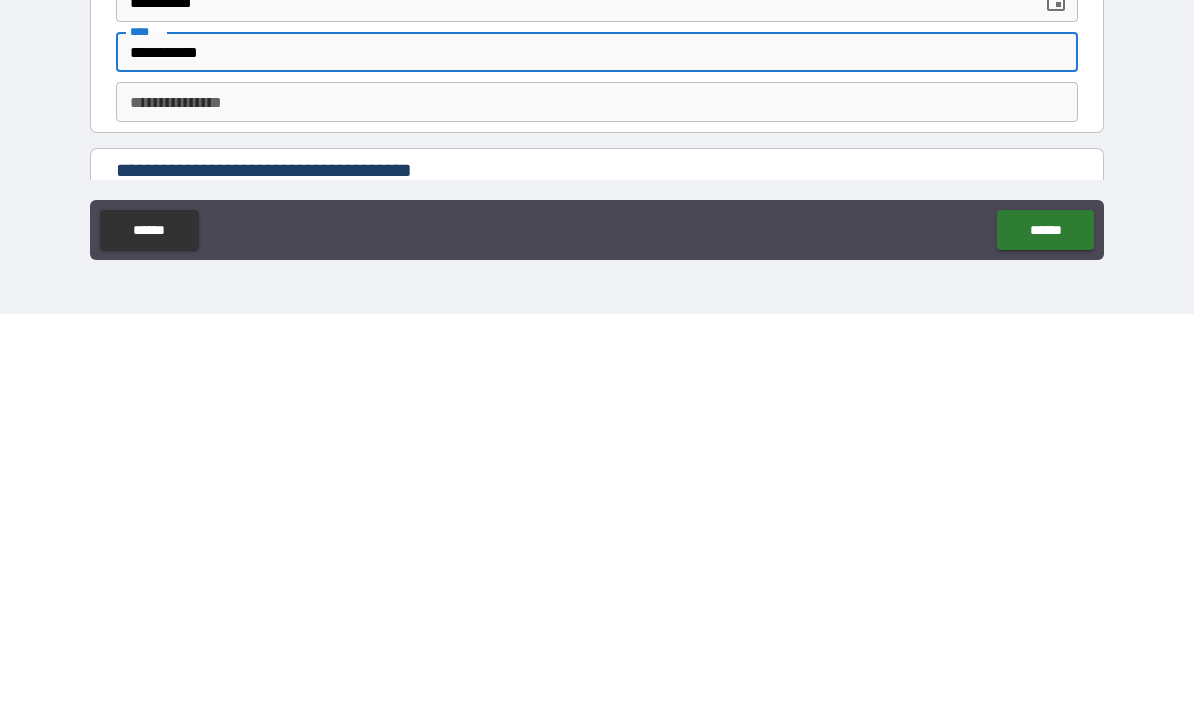 type on "**********" 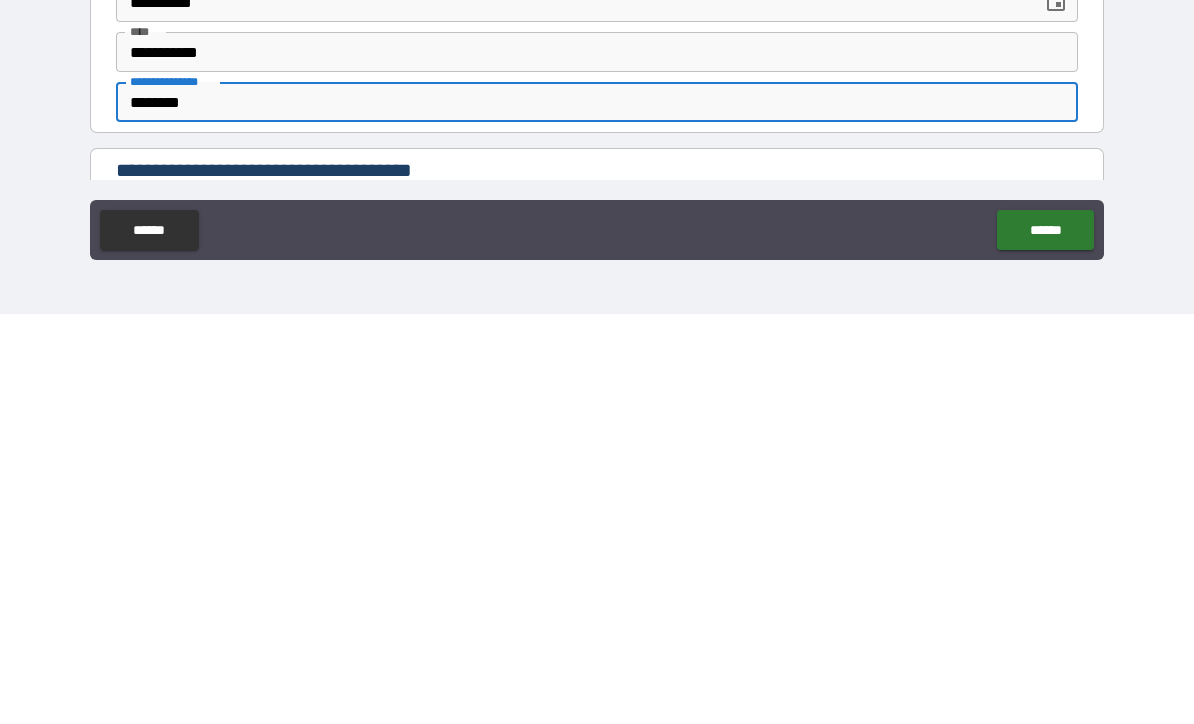type on "********" 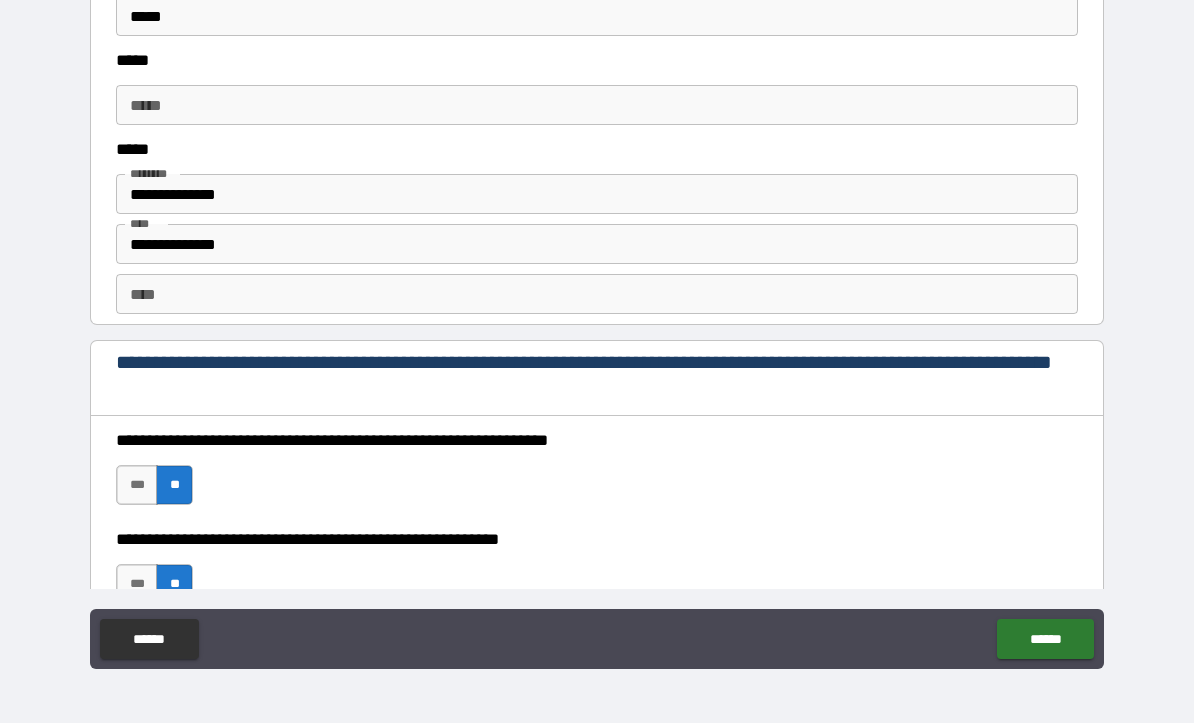 scroll, scrollTop: 2569, scrollLeft: 0, axis: vertical 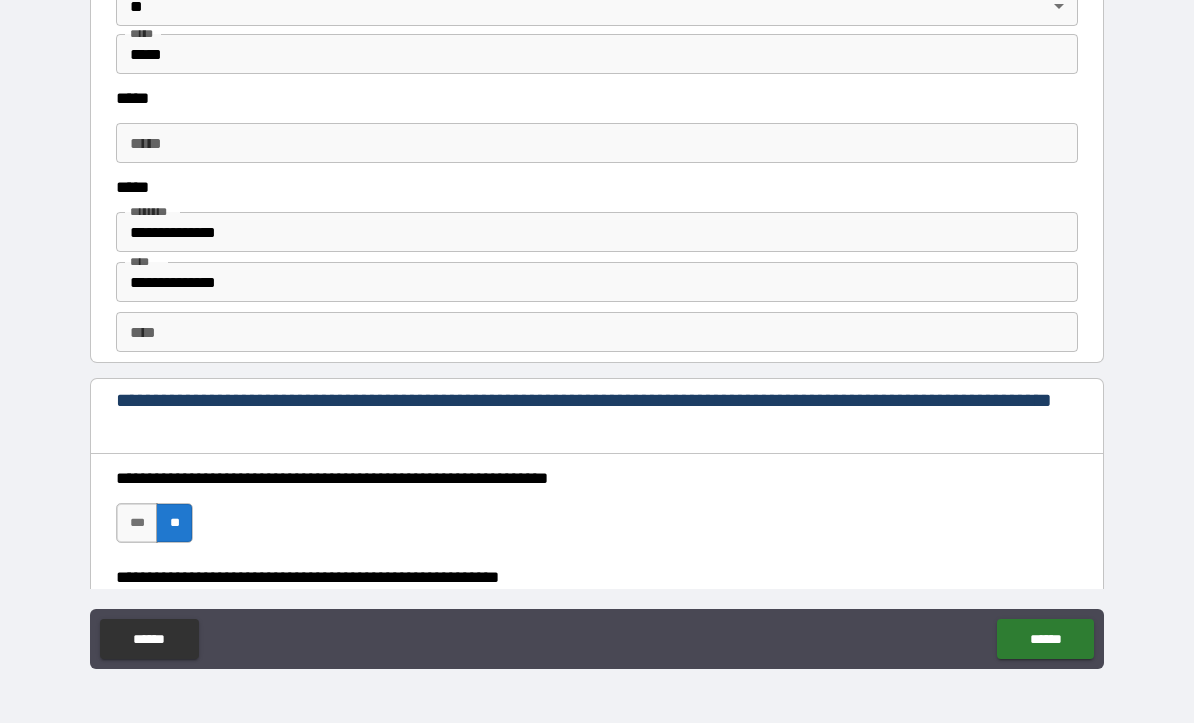 click on "**********" at bounding box center [597, 233] 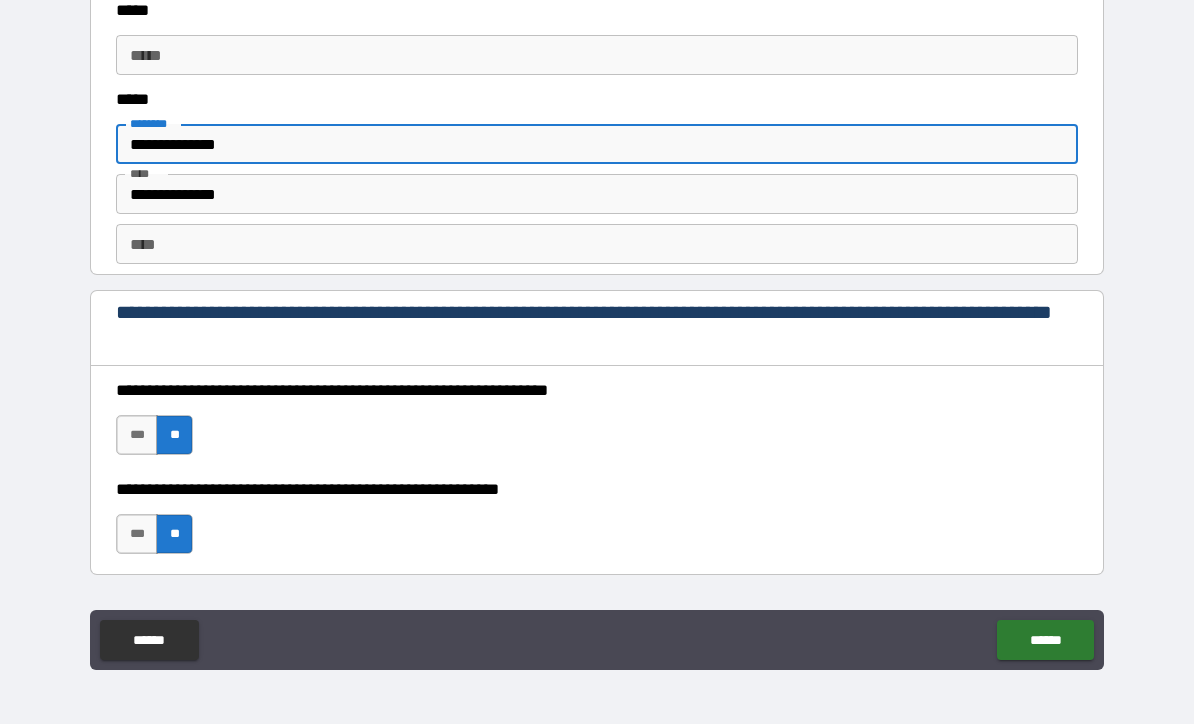 scroll, scrollTop: 2679, scrollLeft: 0, axis: vertical 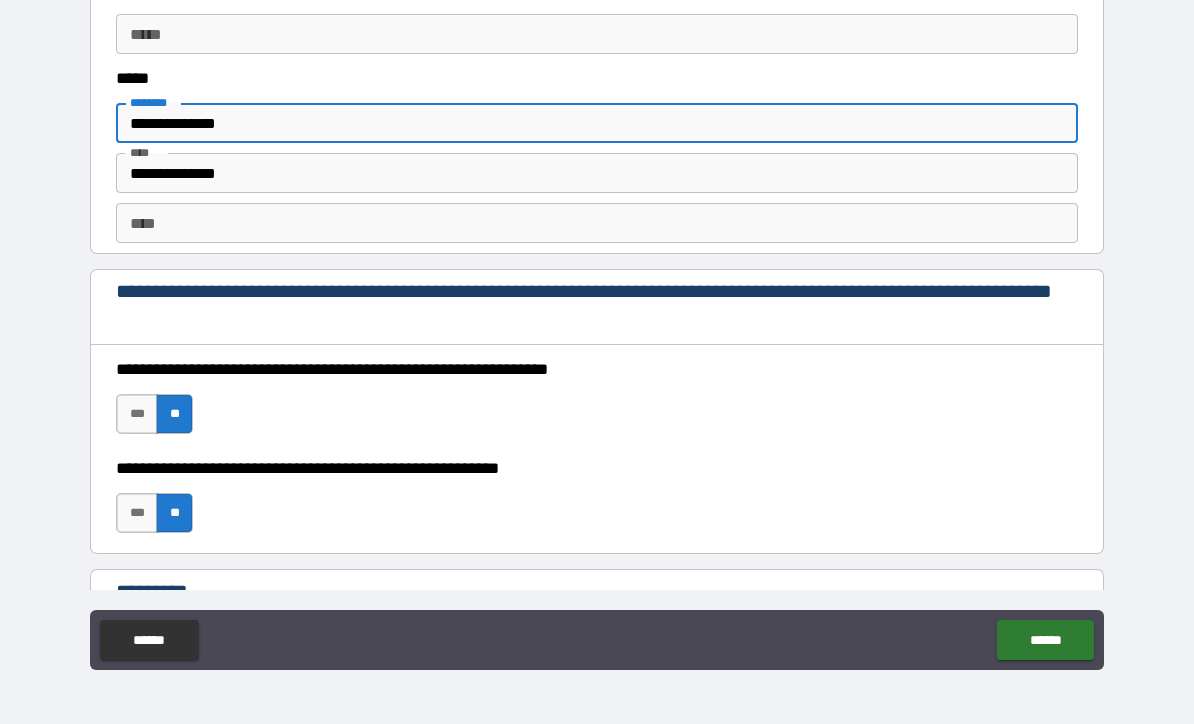 type on "**********" 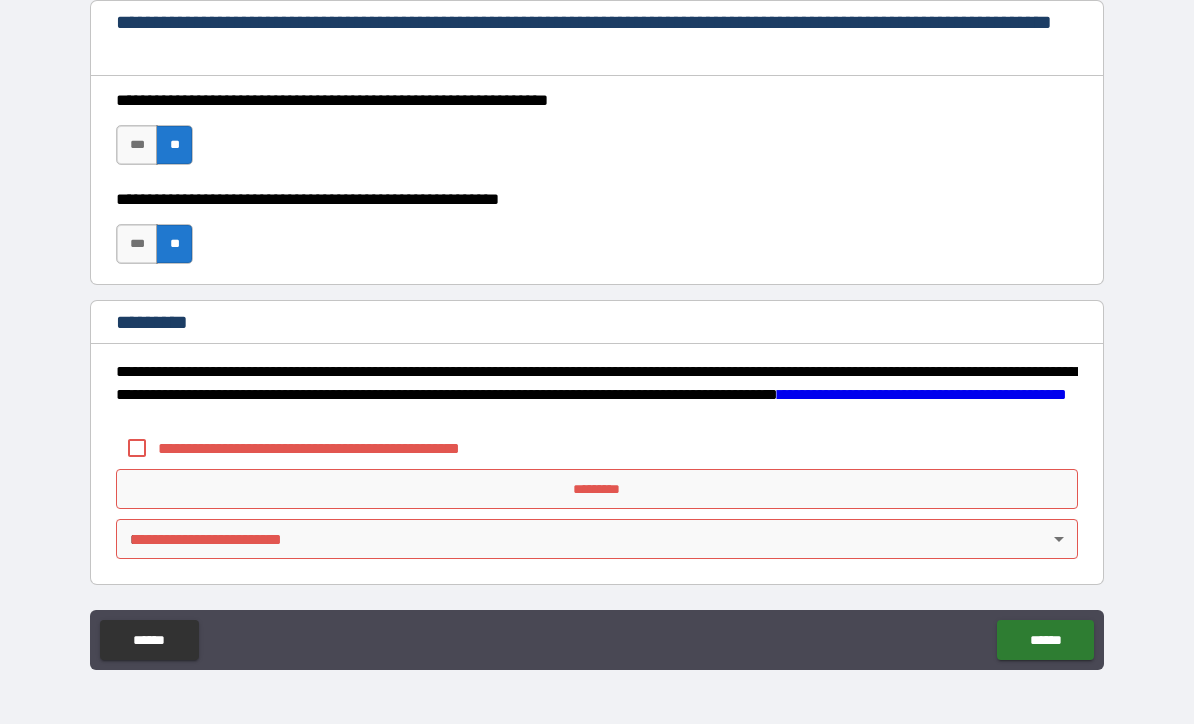 scroll, scrollTop: 2948, scrollLeft: 0, axis: vertical 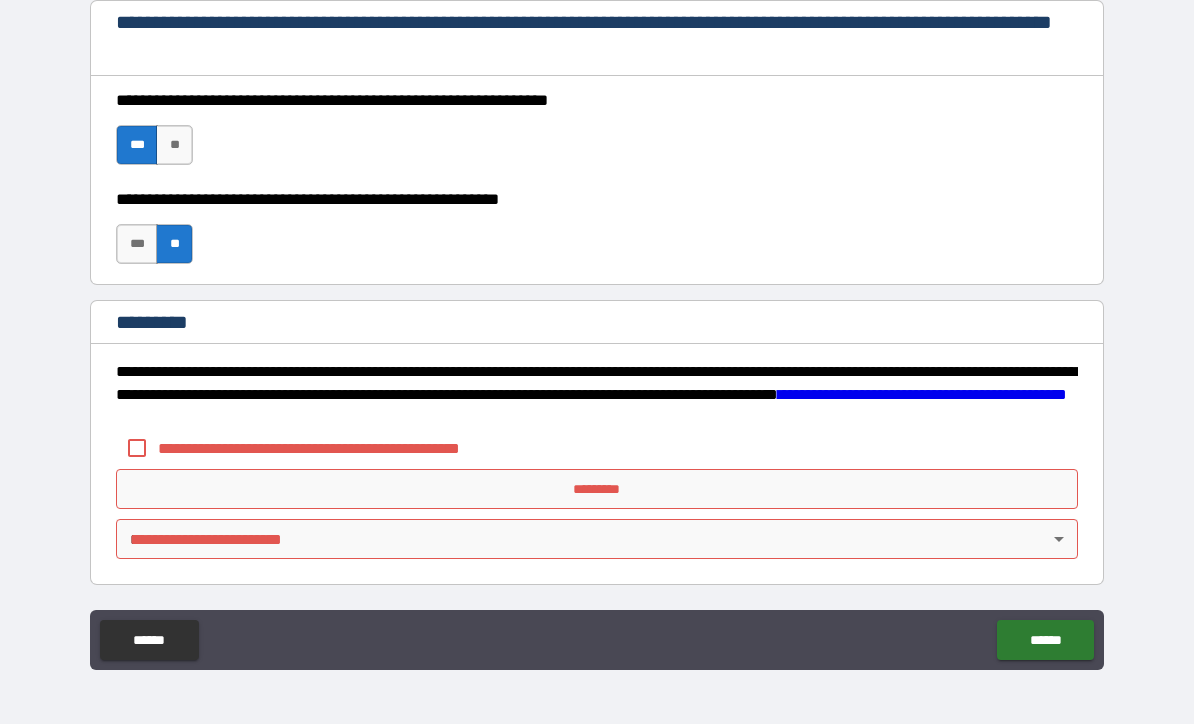 click on "***" at bounding box center (137, 244) 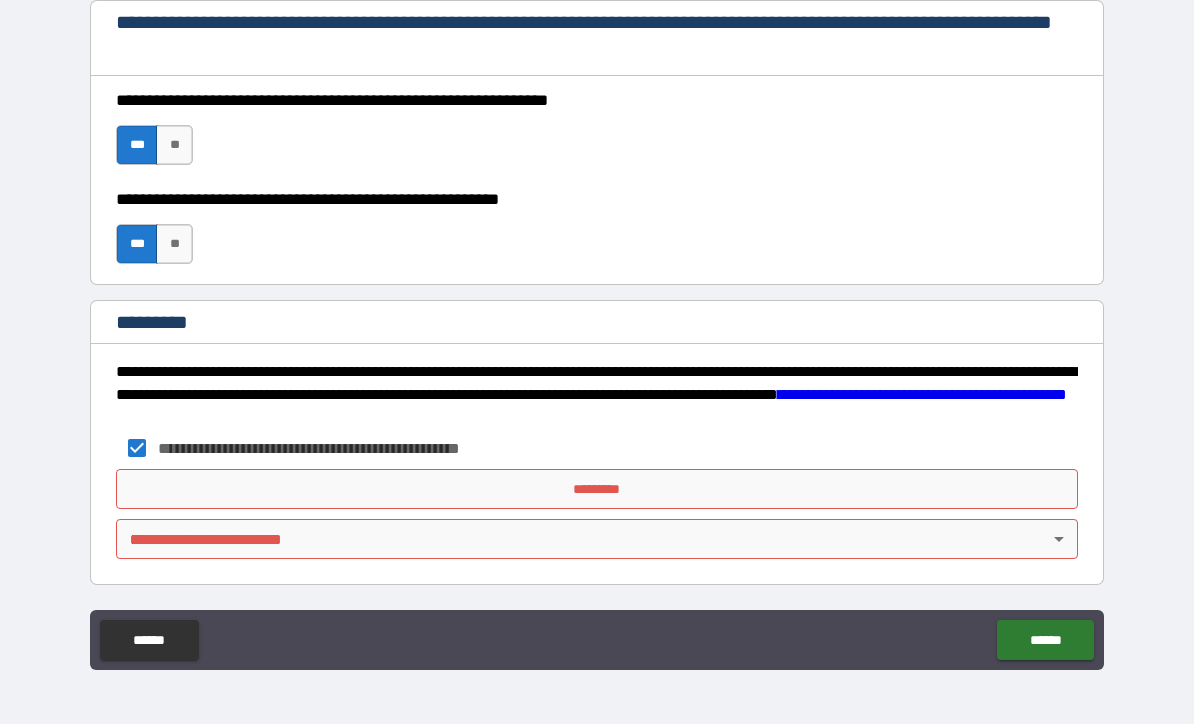 click on "*********" at bounding box center (597, 489) 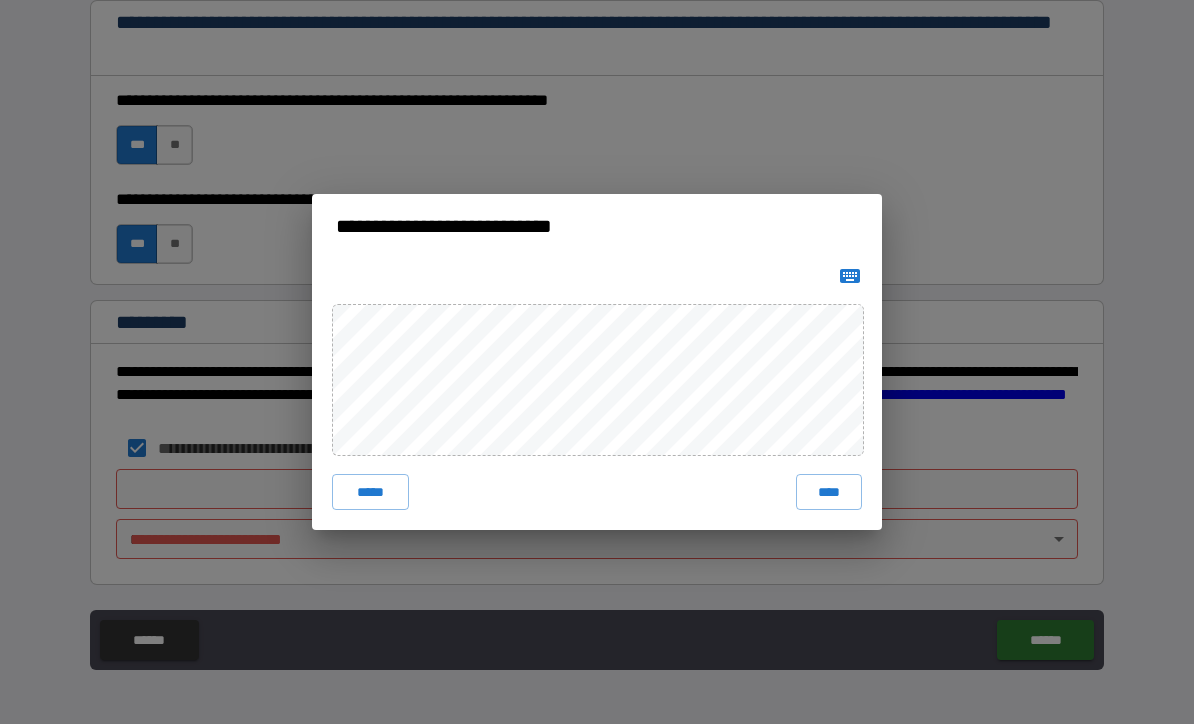 click on "****" at bounding box center (829, 492) 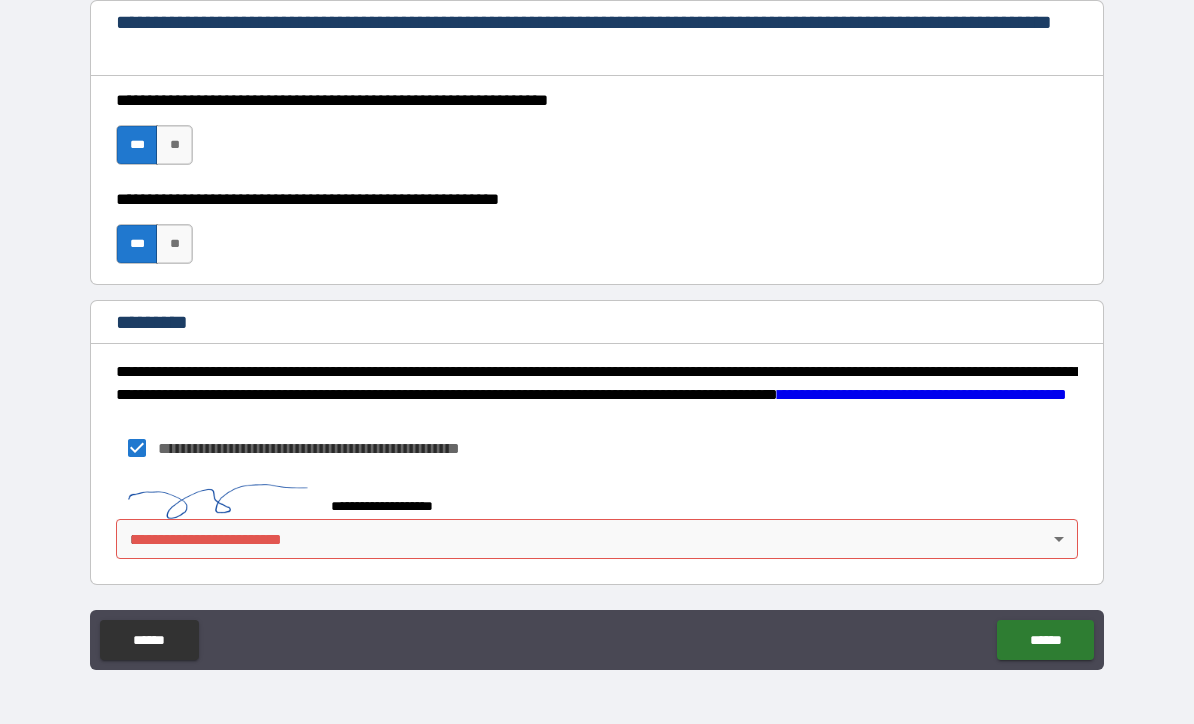 scroll, scrollTop: 2938, scrollLeft: 0, axis: vertical 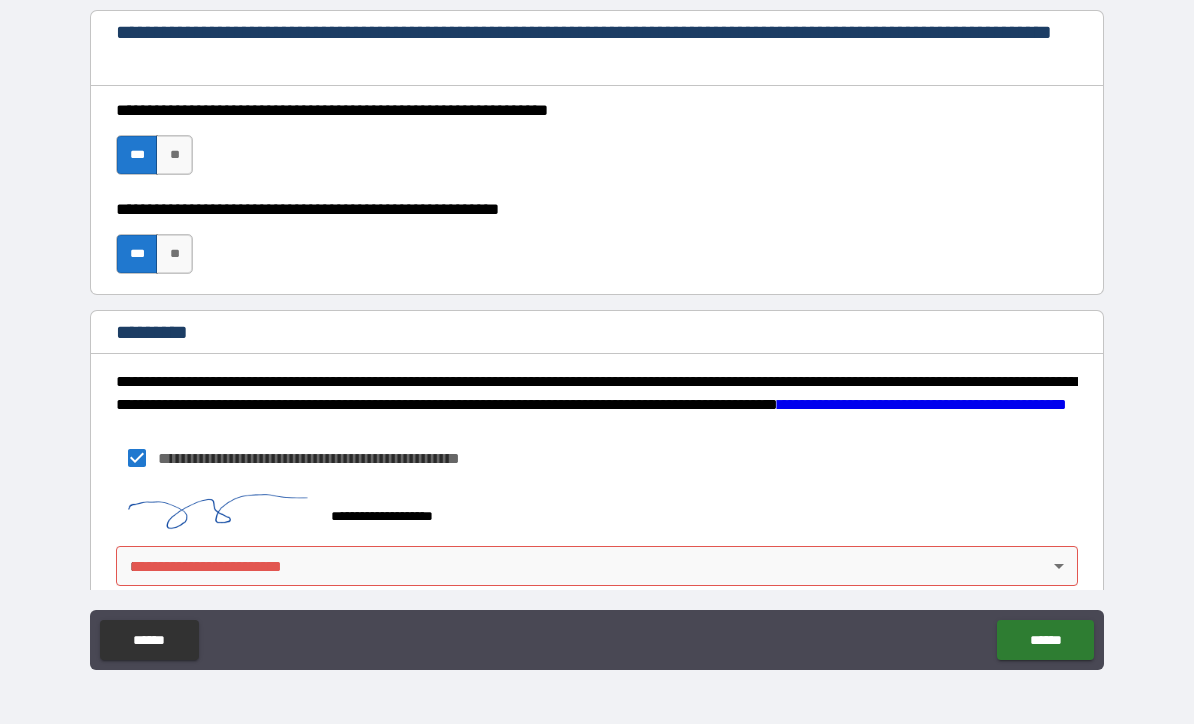 click on "[FIRST] [LAST] [STREET] [CITY], [STATE] [ZIP] [COUNTRY] [PHONE] [EMAIL] [SSN] [DLN] [CC] [DOB] [AGE] [ADDRESS] [COORDINATES] [POSTAL_CODE] [TIME] [DATE] [BRAND] [PRODUCT] [PRICE] [CURRENCY] [NUMBER] [GENERAL] [LOCATION]" at bounding box center (597, 329) 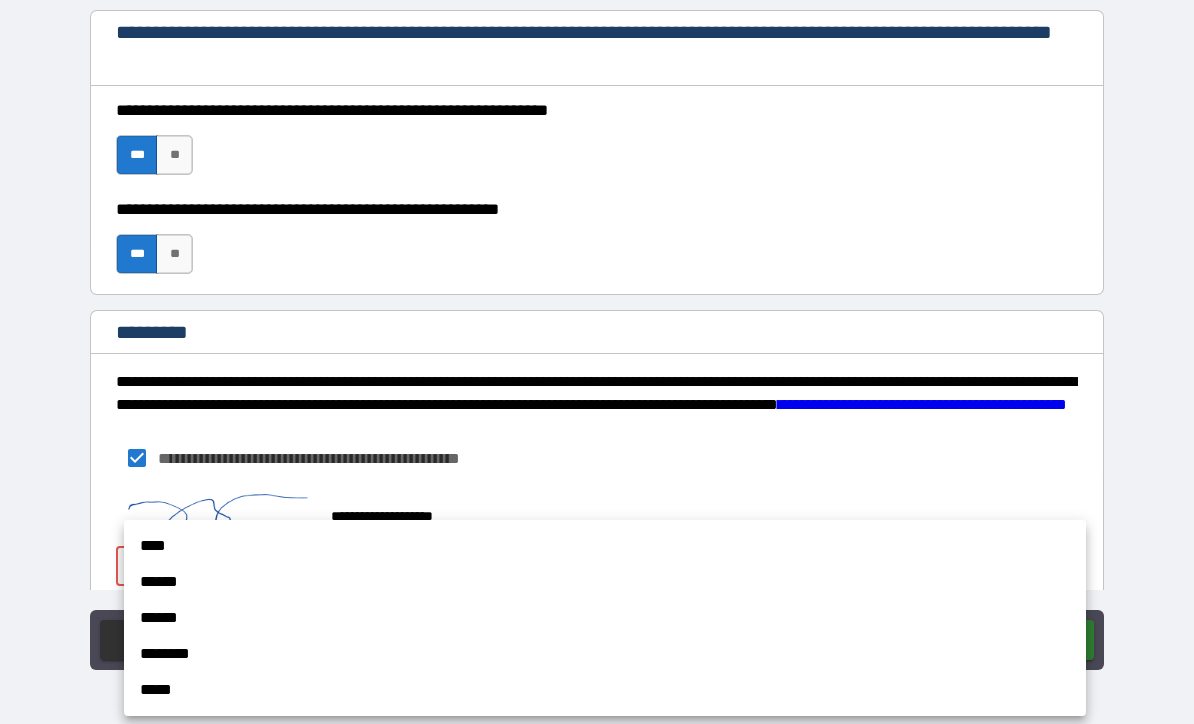 click on "****" at bounding box center (605, 546) 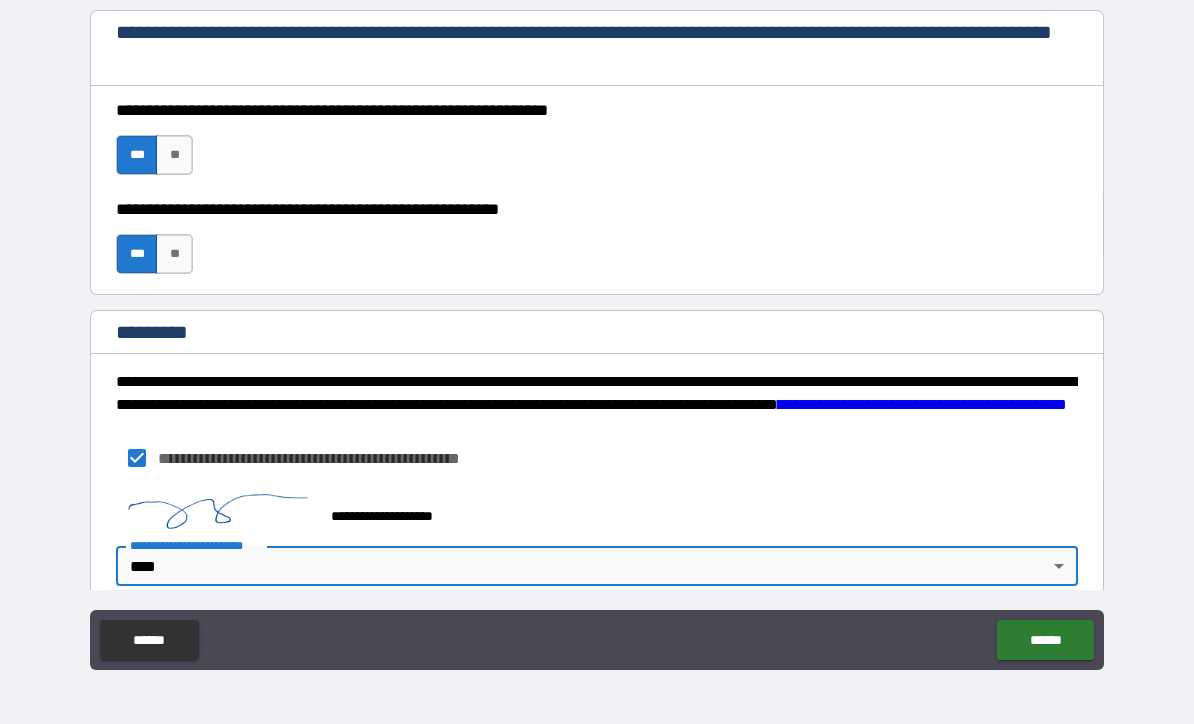 type on "*" 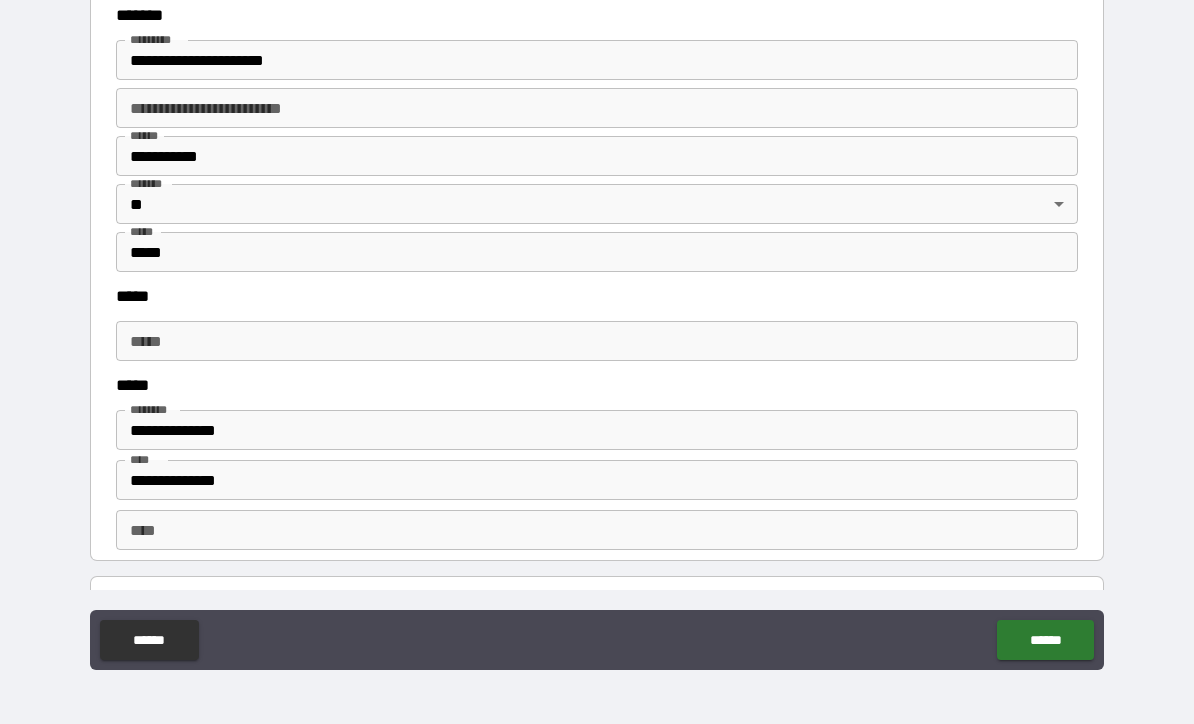 scroll, scrollTop: 2371, scrollLeft: 0, axis: vertical 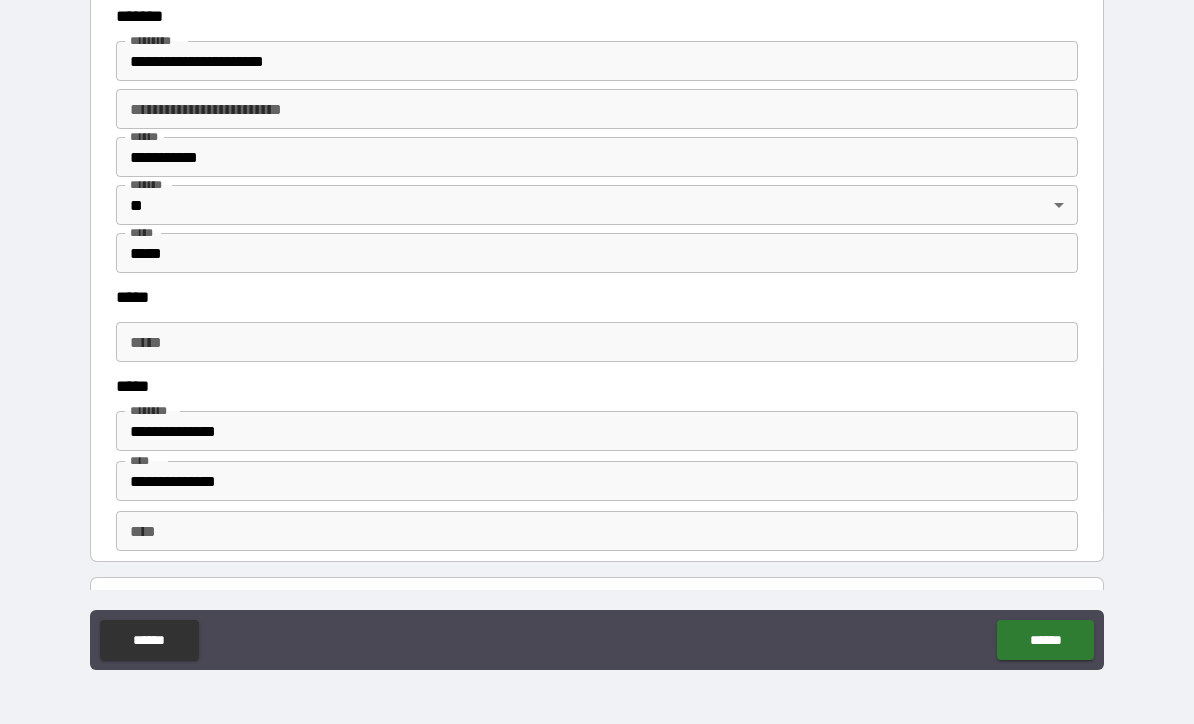click on "*****" at bounding box center [597, 342] 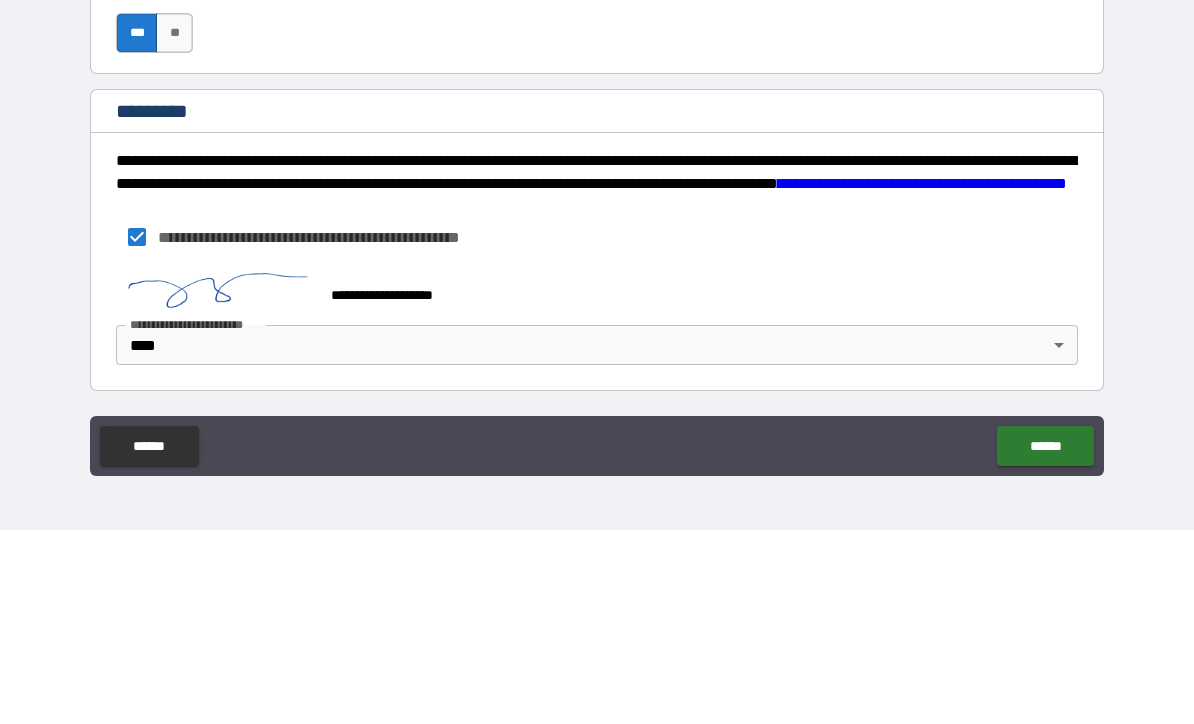 click on "[FIRST] [LAST] [STREET] [CITY], [STATE] [ZIP] [COUNTRY] [PHONE] [EMAIL] [SSN] [DLN] [CC] [DOB] [AGE] [ADDRESS] [COORDINATES] [POSTAL_CODE] [TIME] [DATE] [BRAND] [PRODUCT] [PRICE] [CURRENCY] [NUMBER] [GENERAL] [LOCATION]" at bounding box center [597, 331] 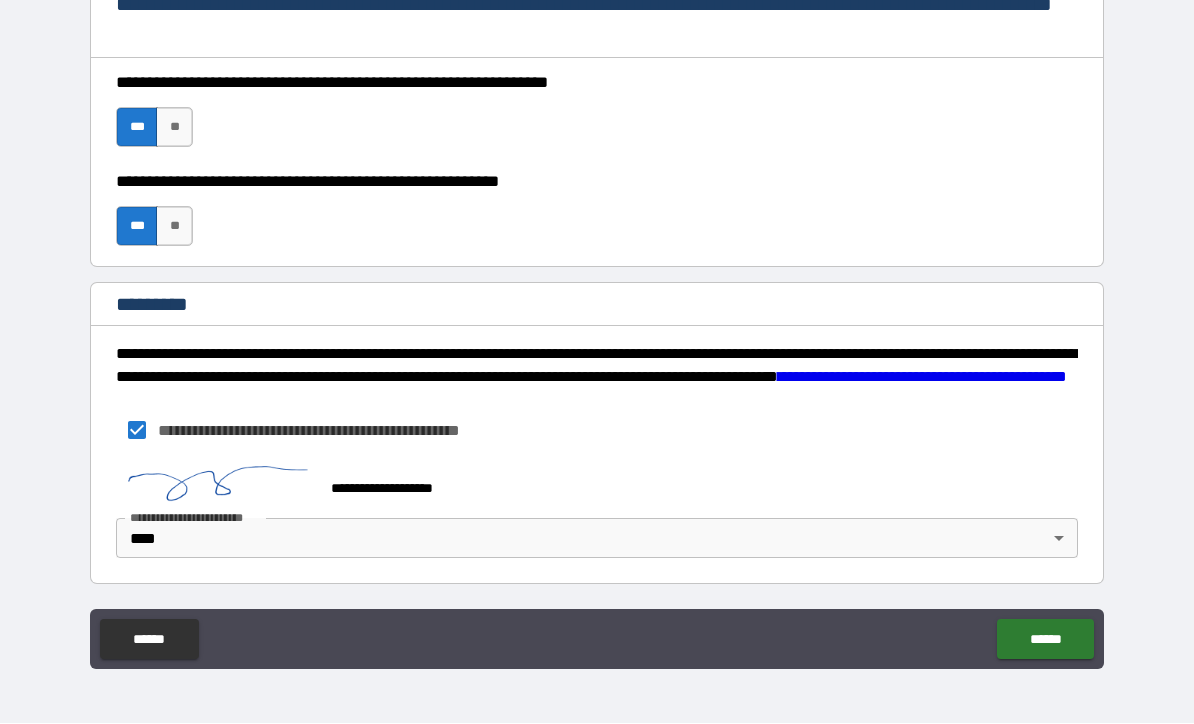 click on "******" at bounding box center (1045, 640) 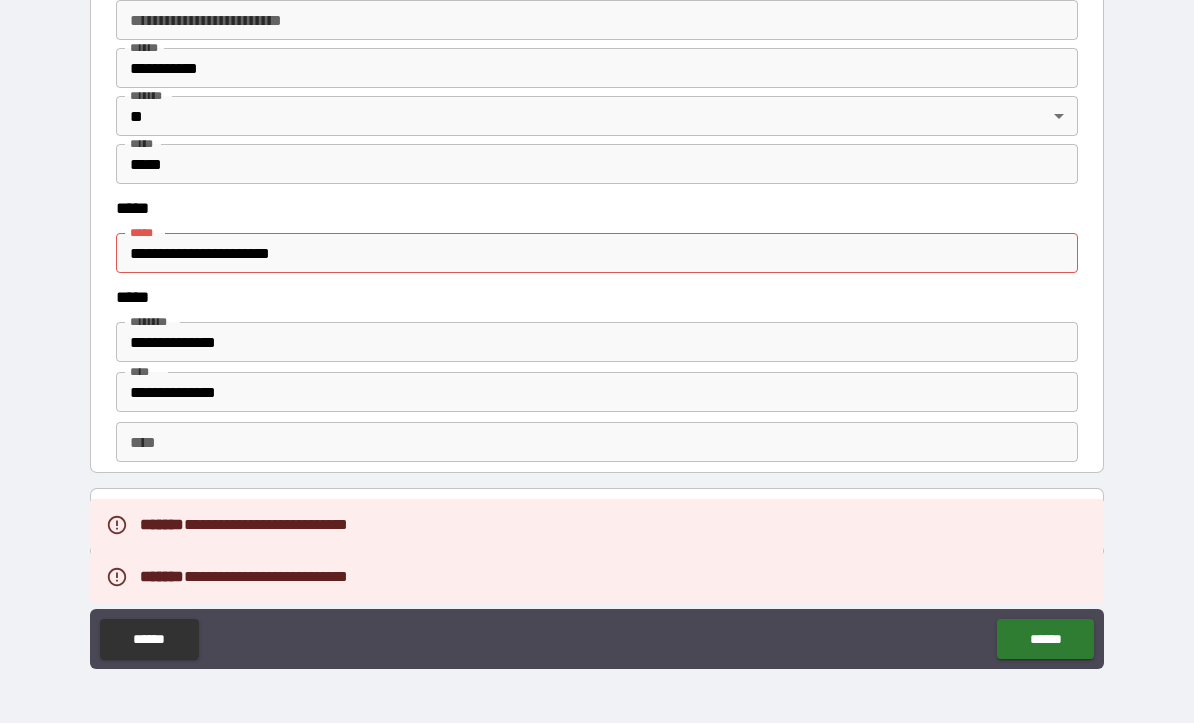 scroll, scrollTop: 2453, scrollLeft: 0, axis: vertical 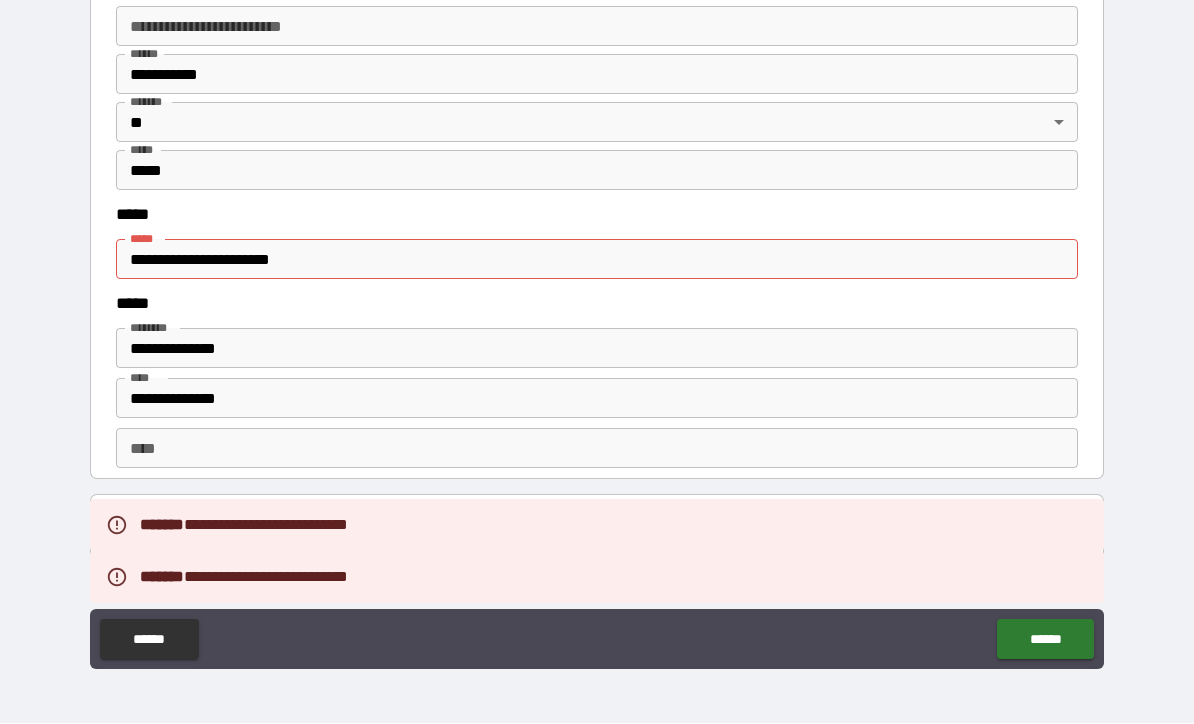 click on "**********" at bounding box center (597, 260) 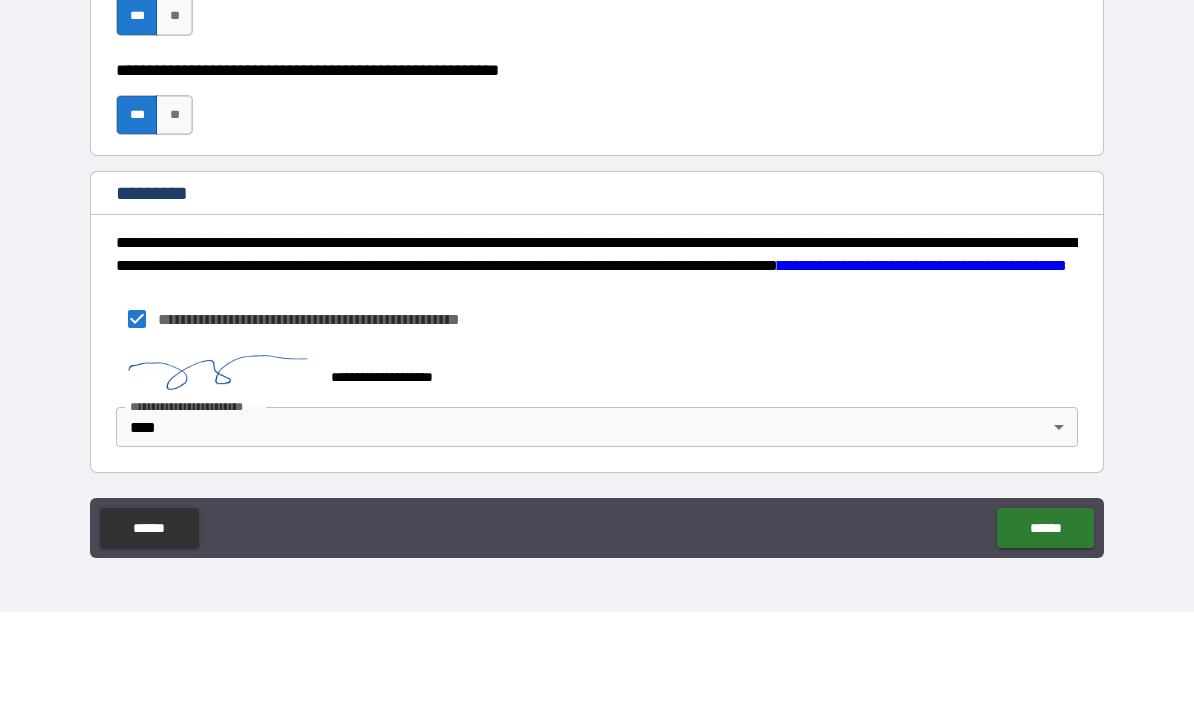 scroll, scrollTop: 2965, scrollLeft: 0, axis: vertical 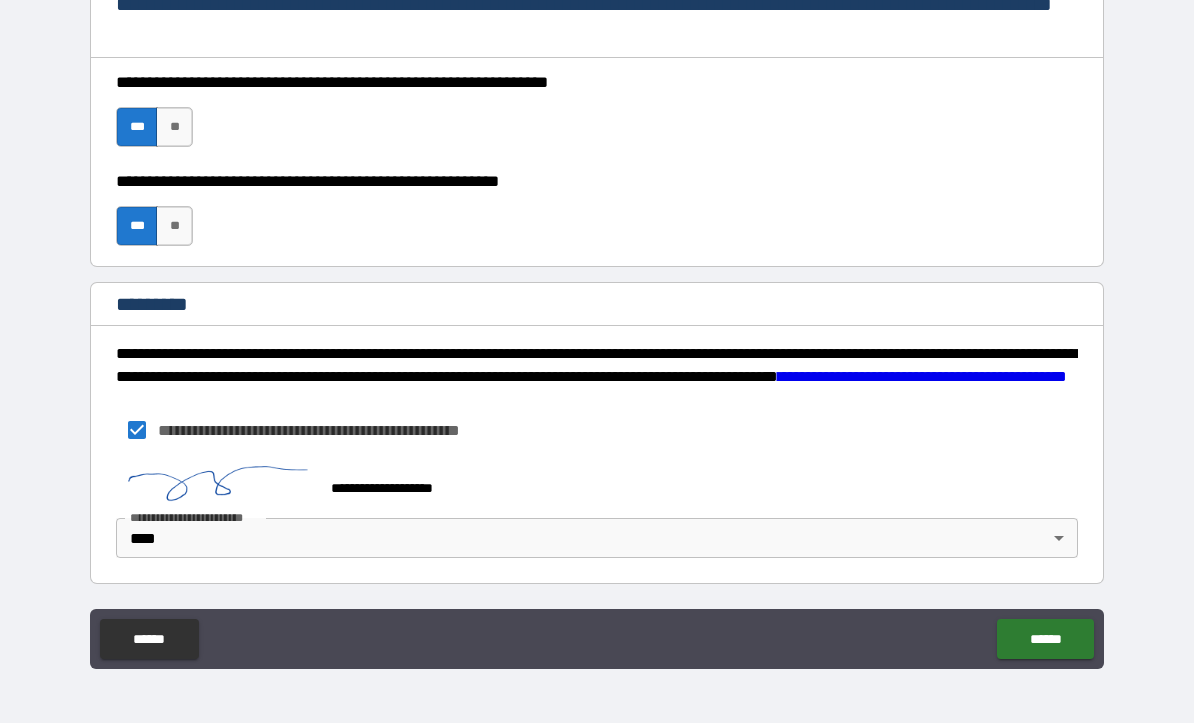 click on "******" at bounding box center [1045, 640] 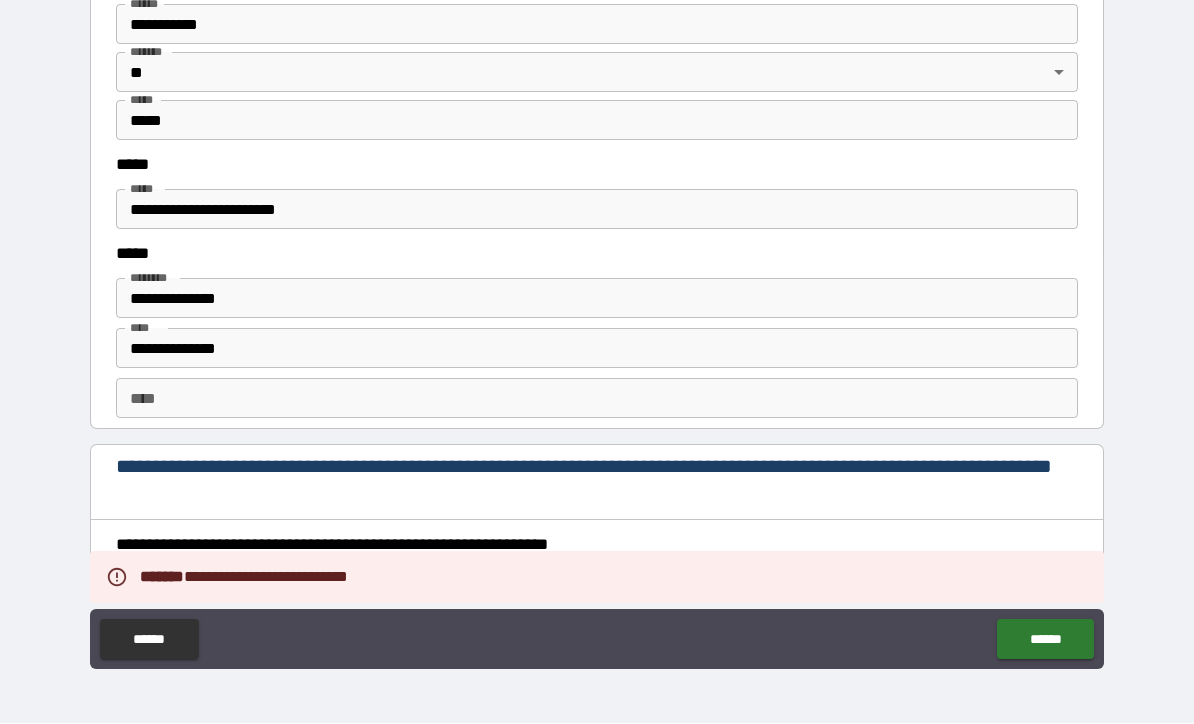 scroll, scrollTop: 2500, scrollLeft: 0, axis: vertical 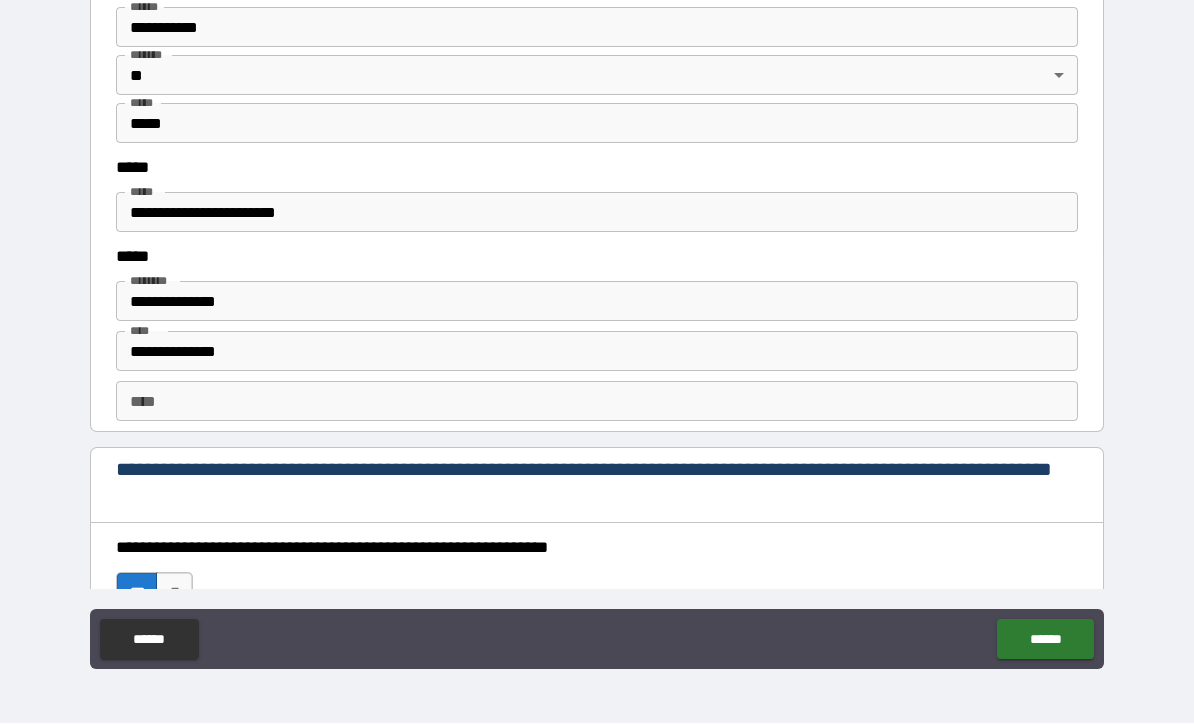 click on "**********" at bounding box center [597, 213] 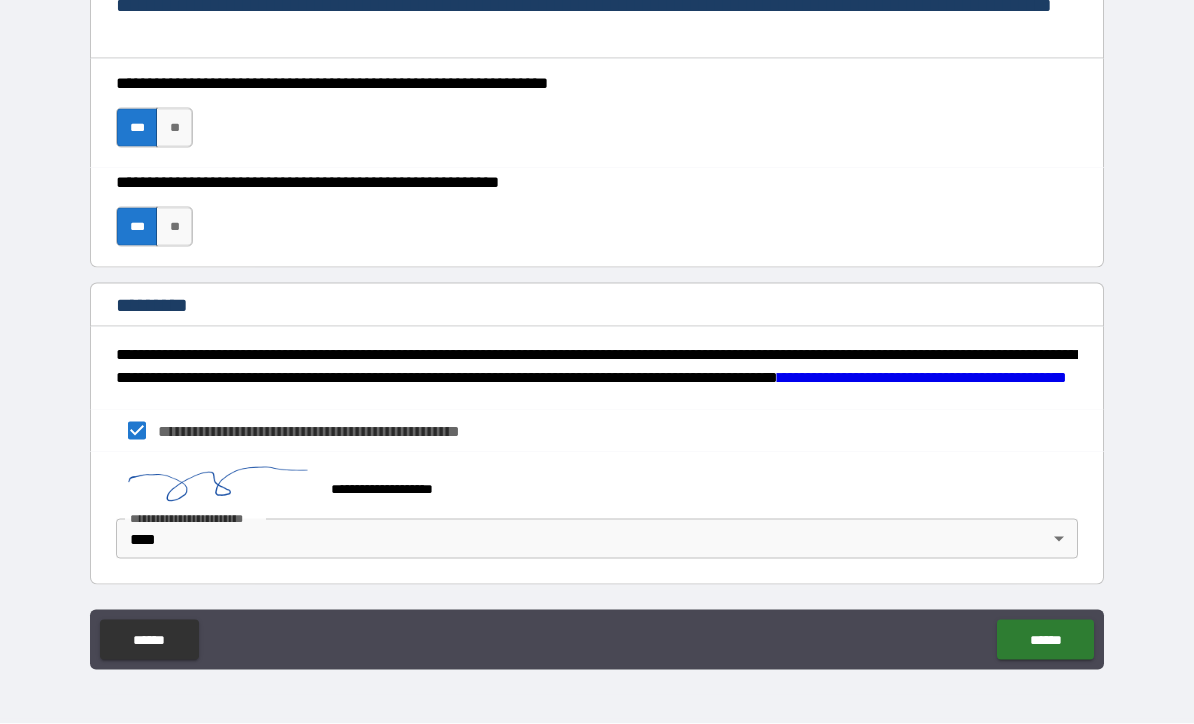 scroll, scrollTop: 2965, scrollLeft: 0, axis: vertical 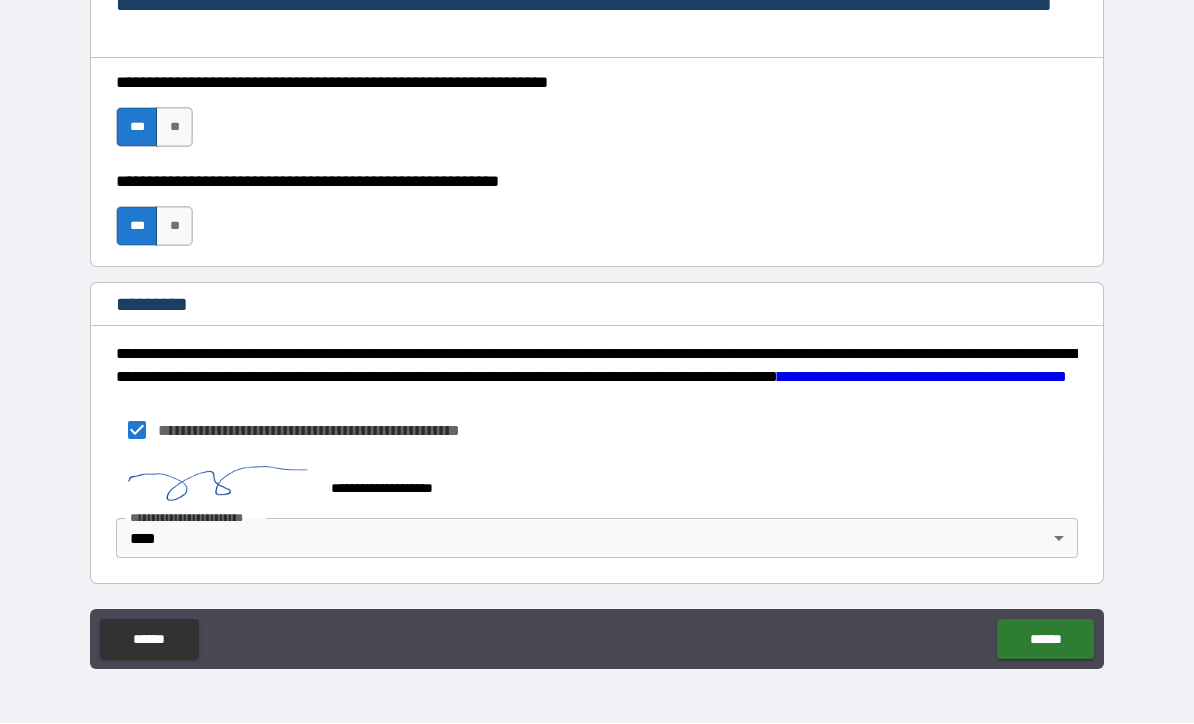 click on "******" at bounding box center (1045, 640) 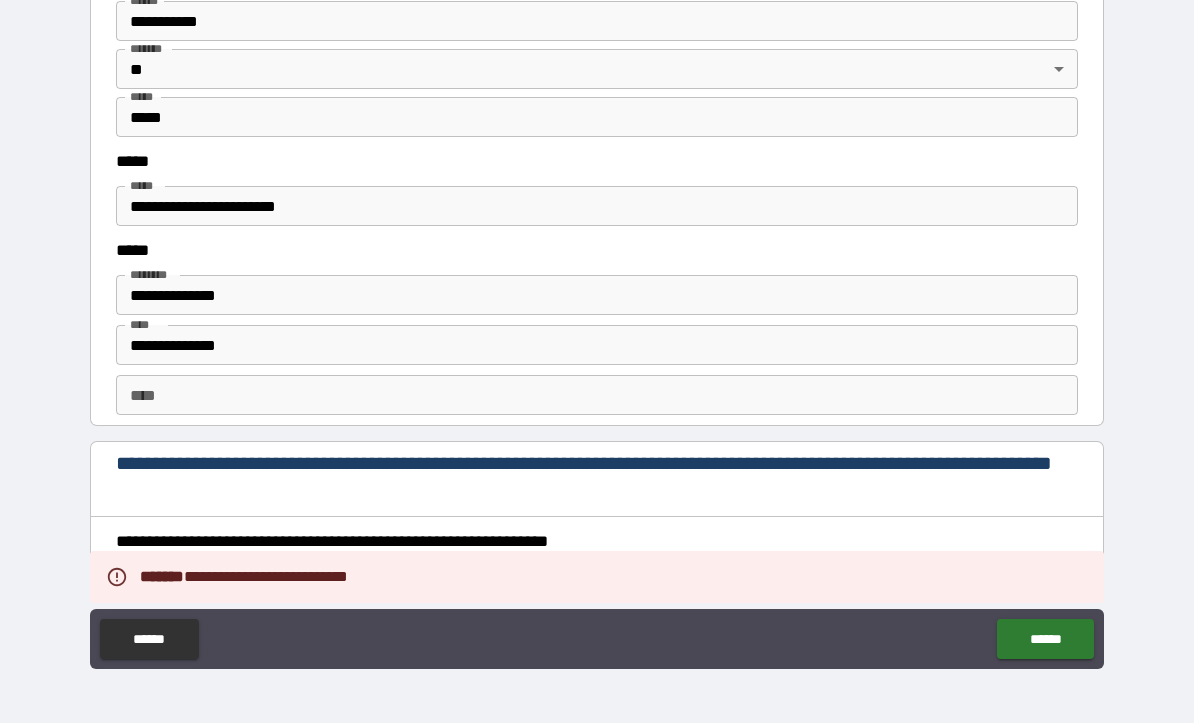 scroll, scrollTop: 2501, scrollLeft: 0, axis: vertical 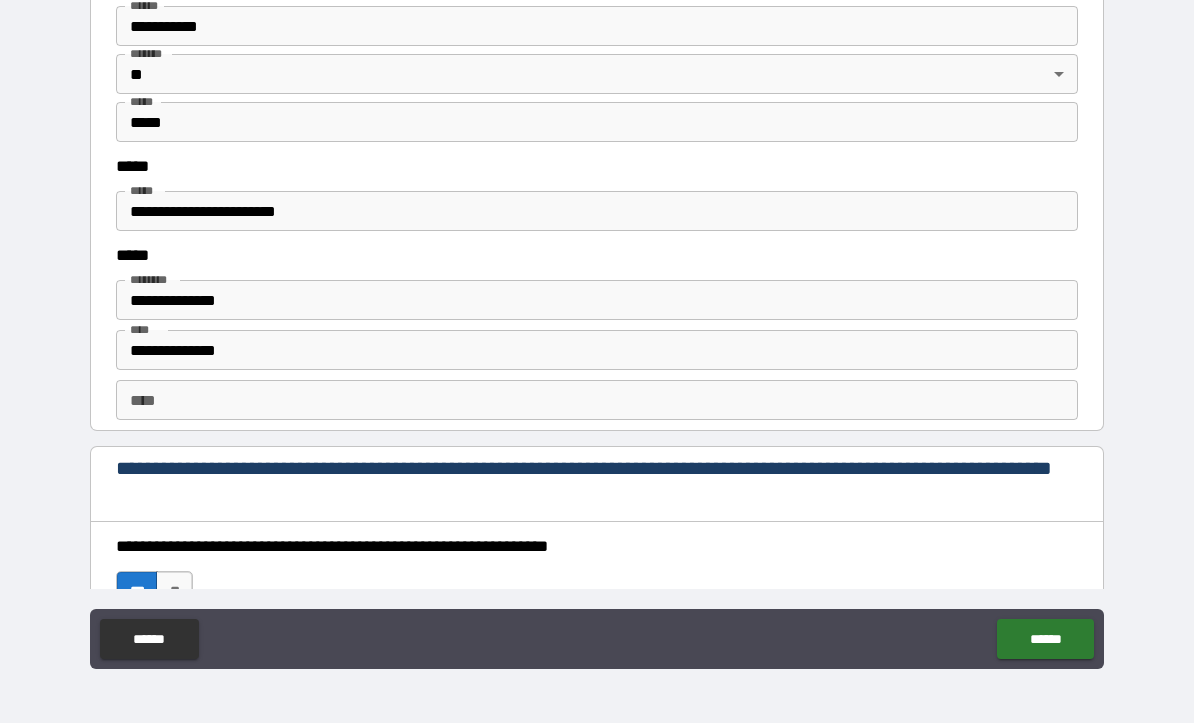 click on "******" at bounding box center (1045, 640) 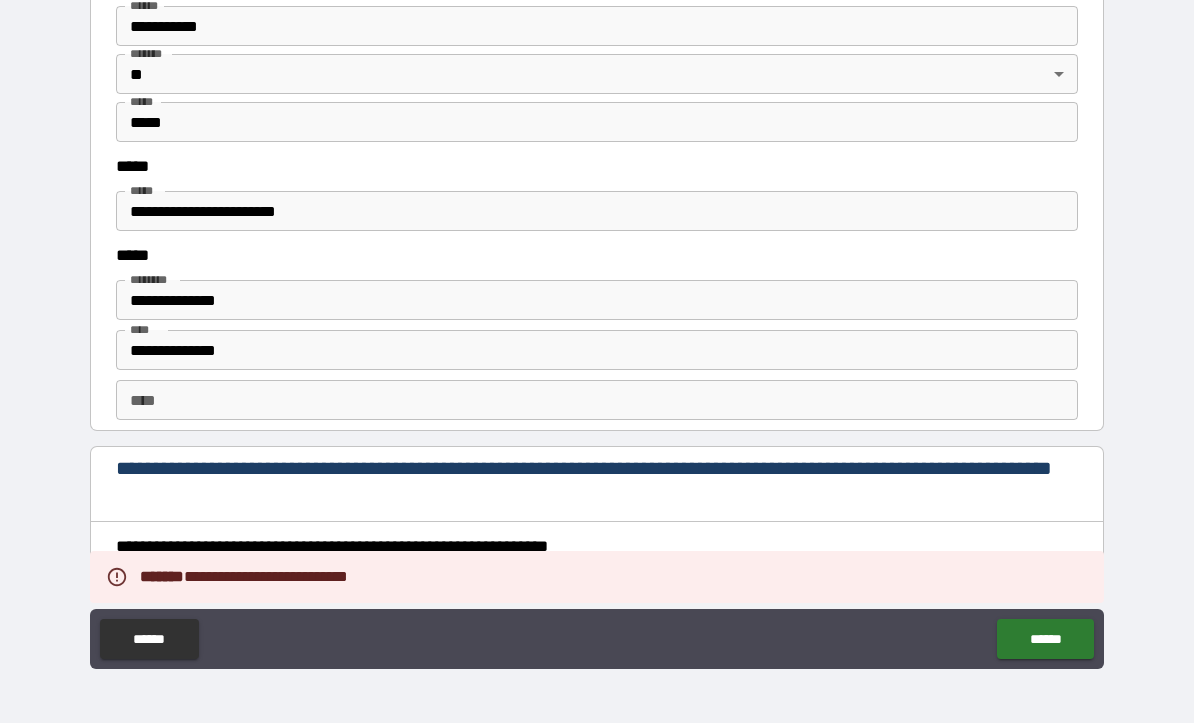 click on "**********" at bounding box center [597, 212] 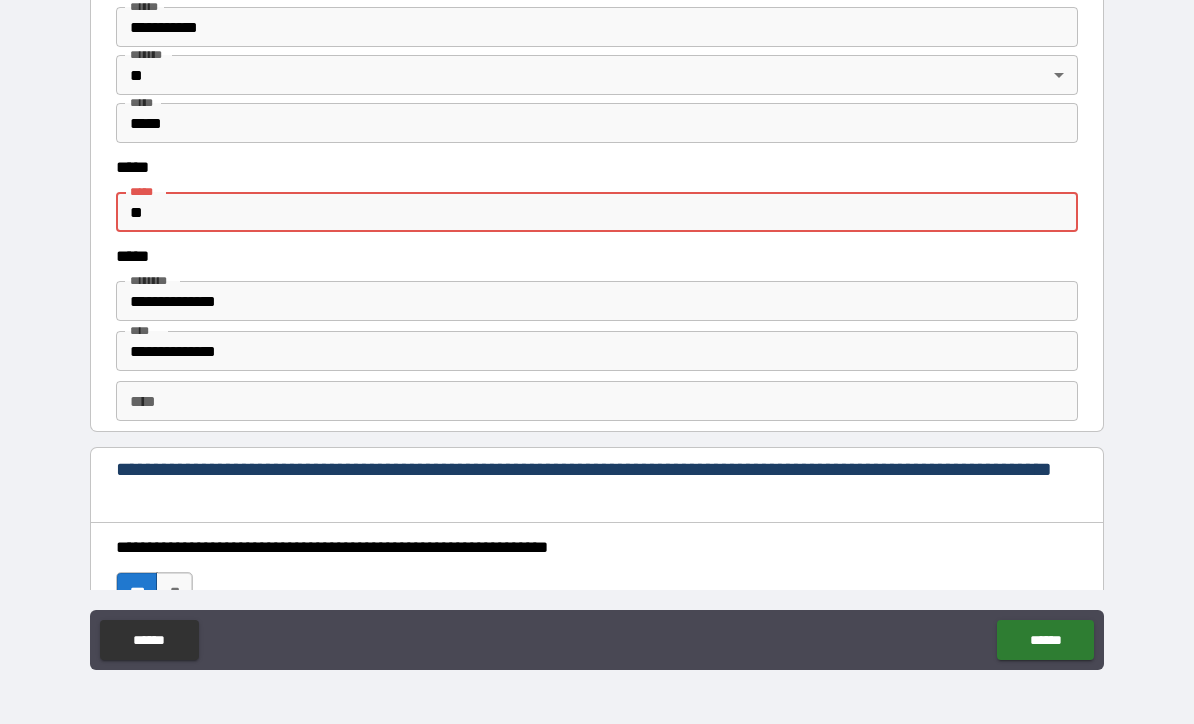 type on "*" 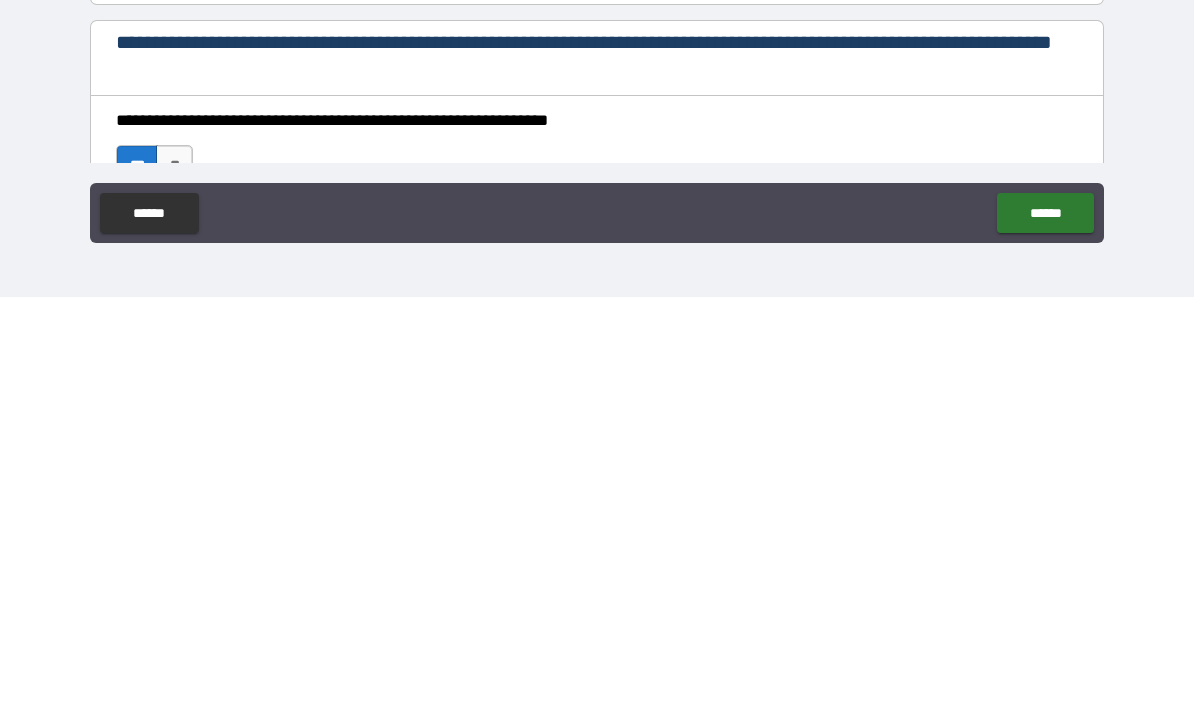 scroll, scrollTop: 67, scrollLeft: 0, axis: vertical 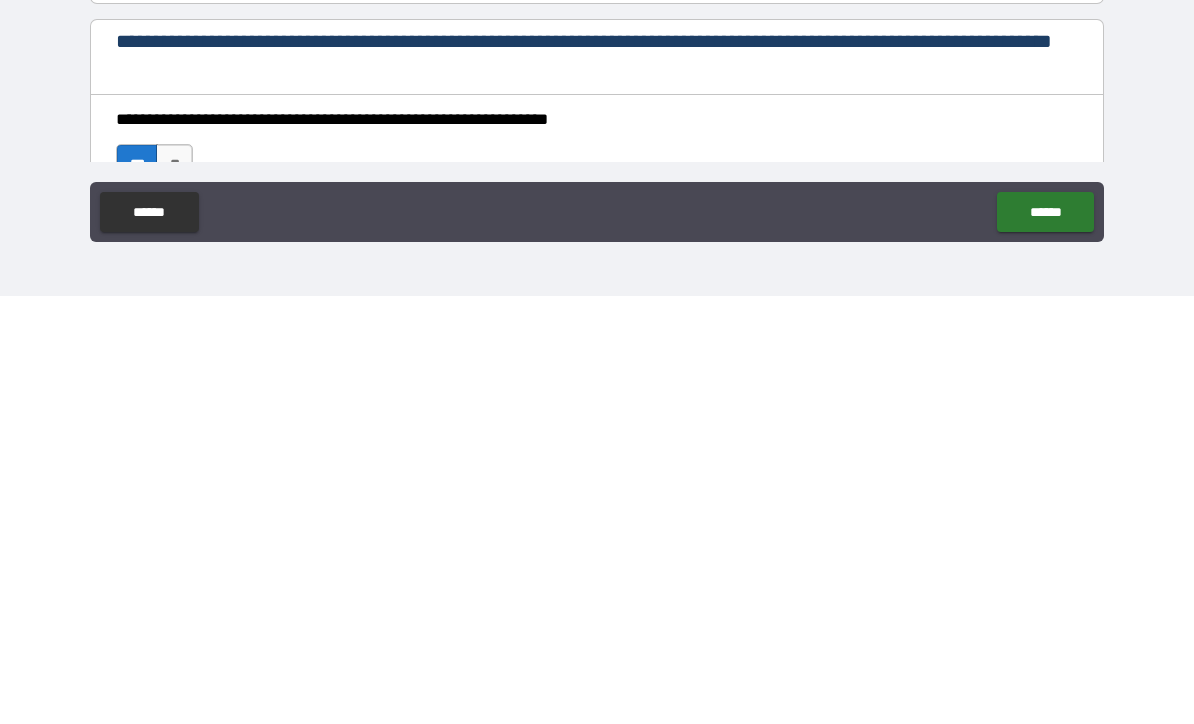 type 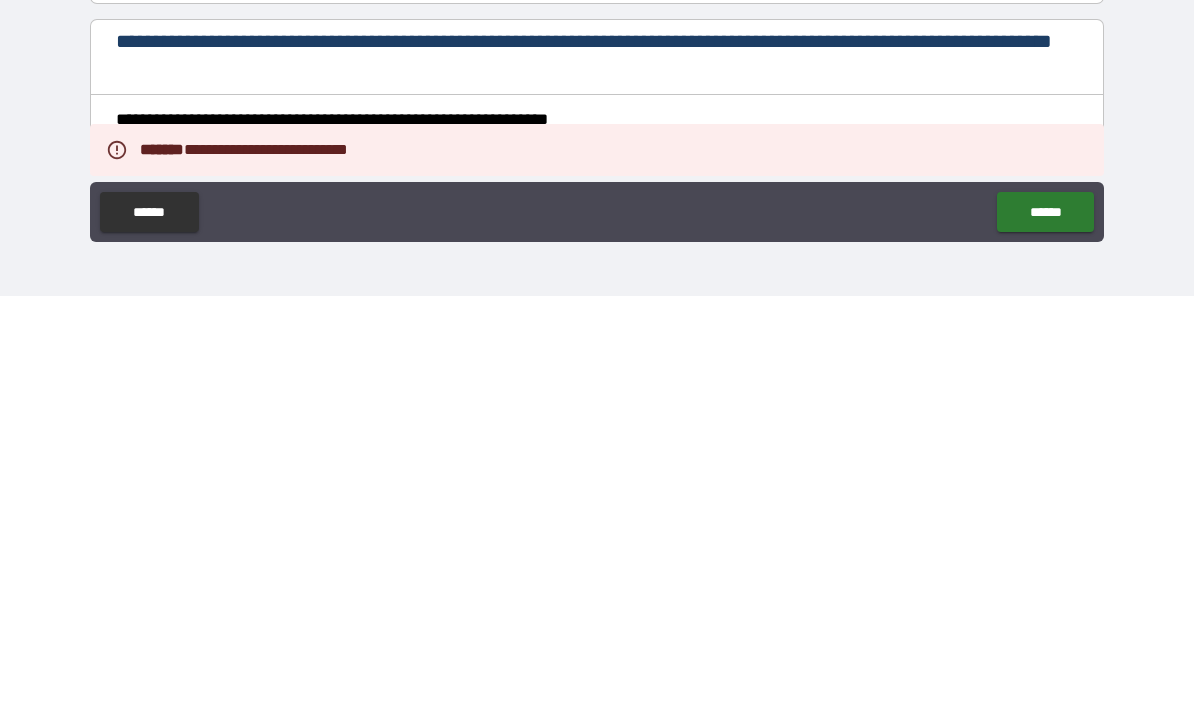 scroll, scrollTop: 66, scrollLeft: 0, axis: vertical 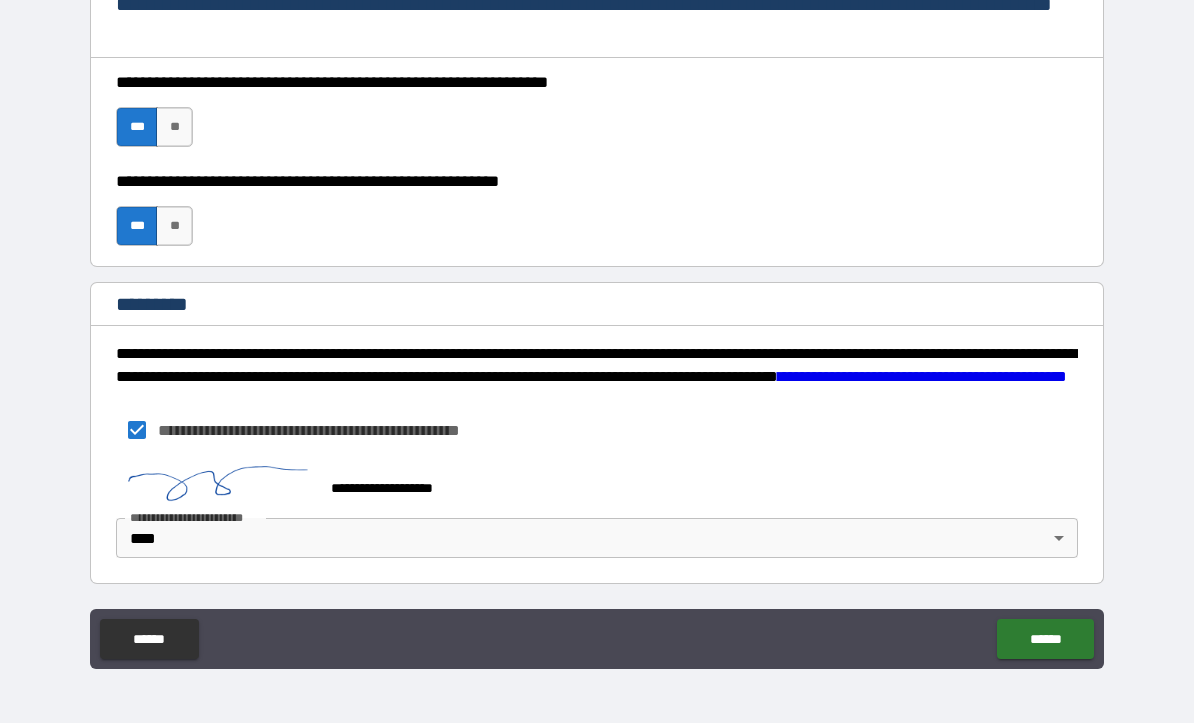click on "******" at bounding box center (1045, 640) 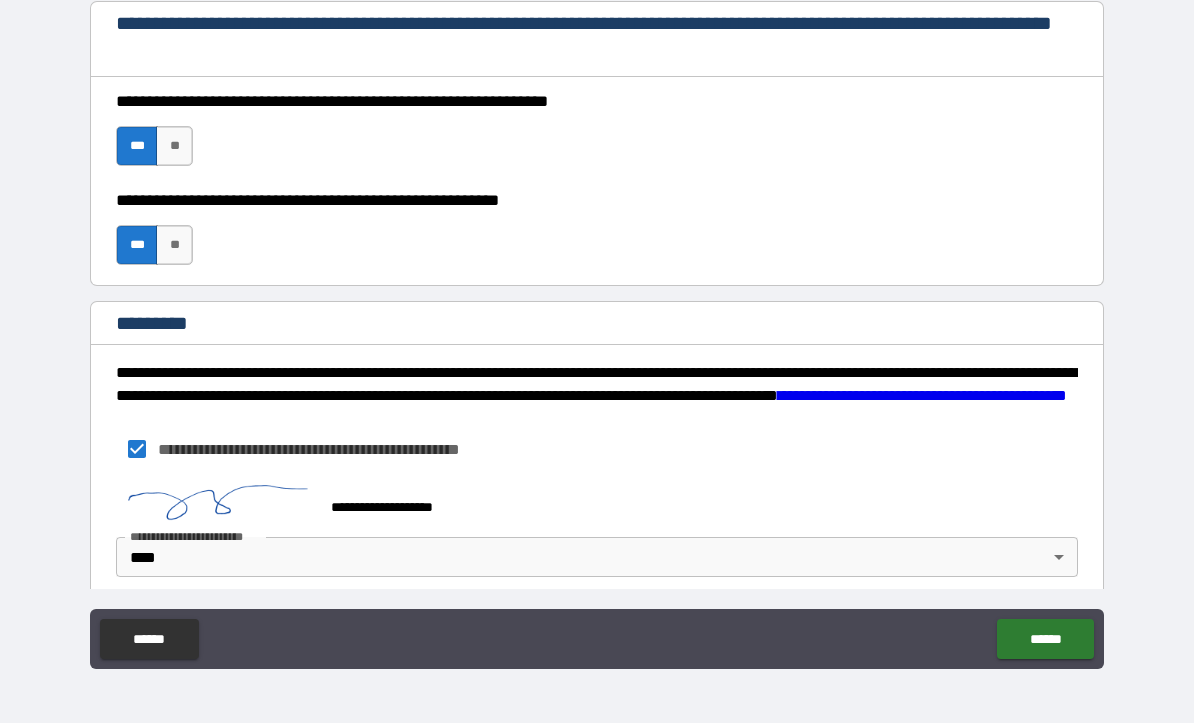 scroll, scrollTop: 2941, scrollLeft: 0, axis: vertical 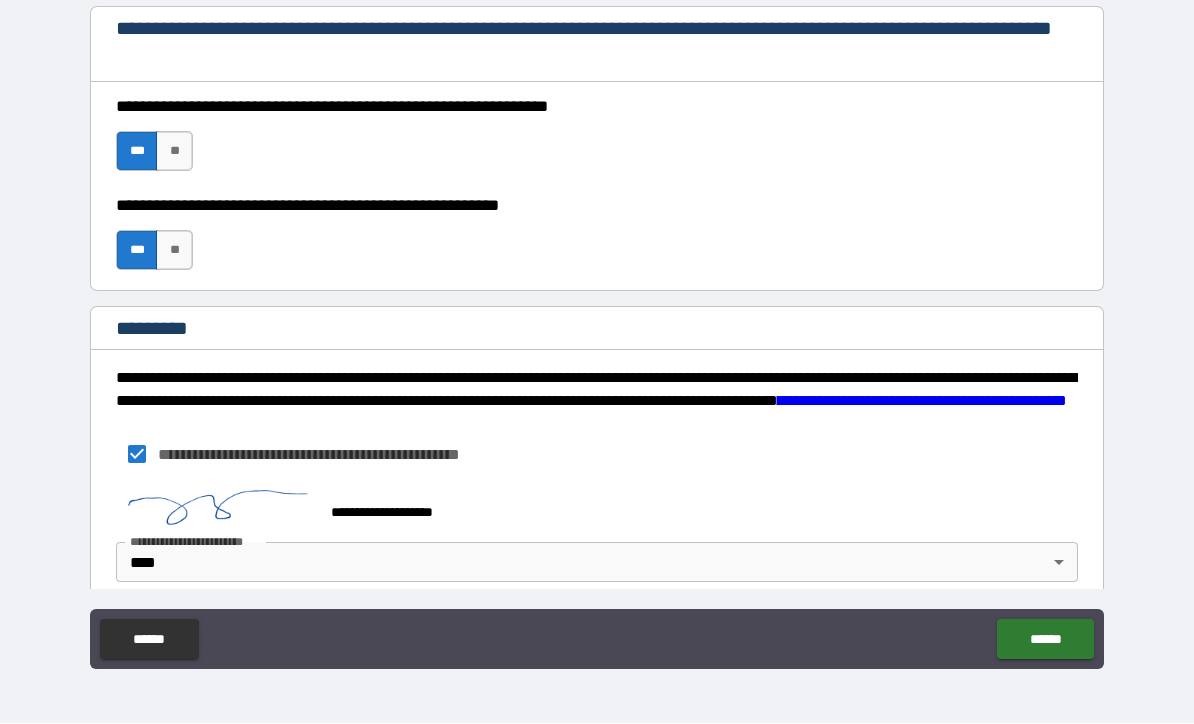 click on "**" at bounding box center (174, 251) 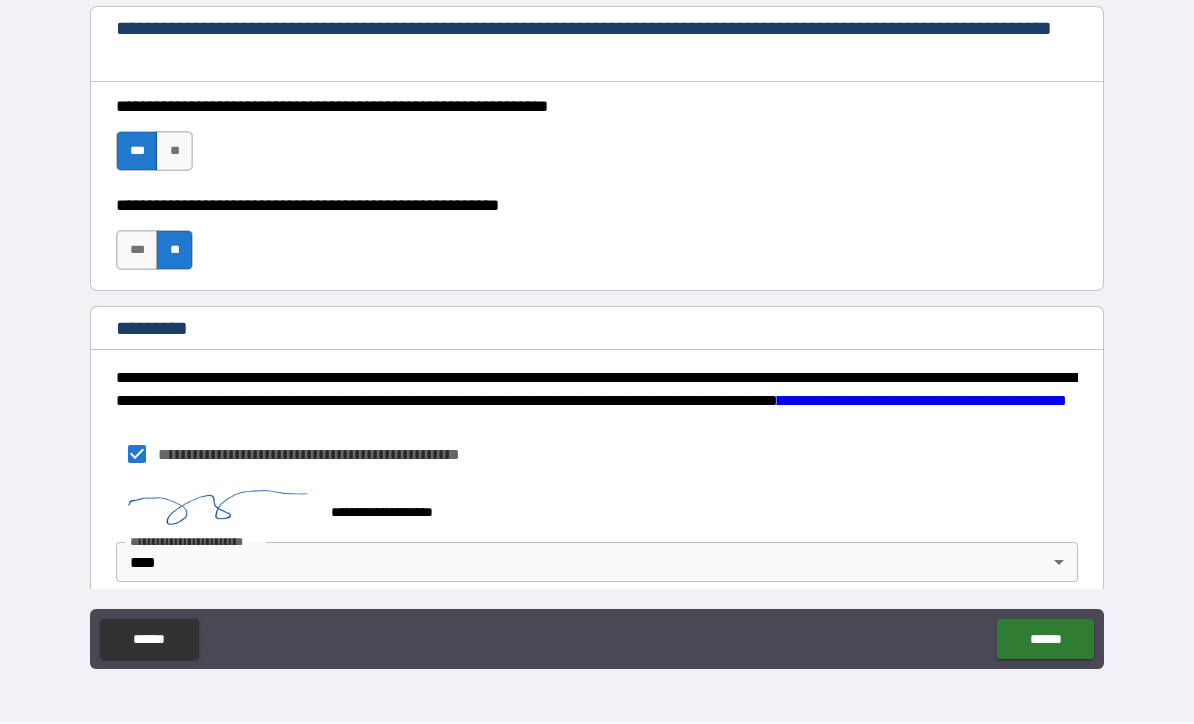 click on "******" at bounding box center [1045, 640] 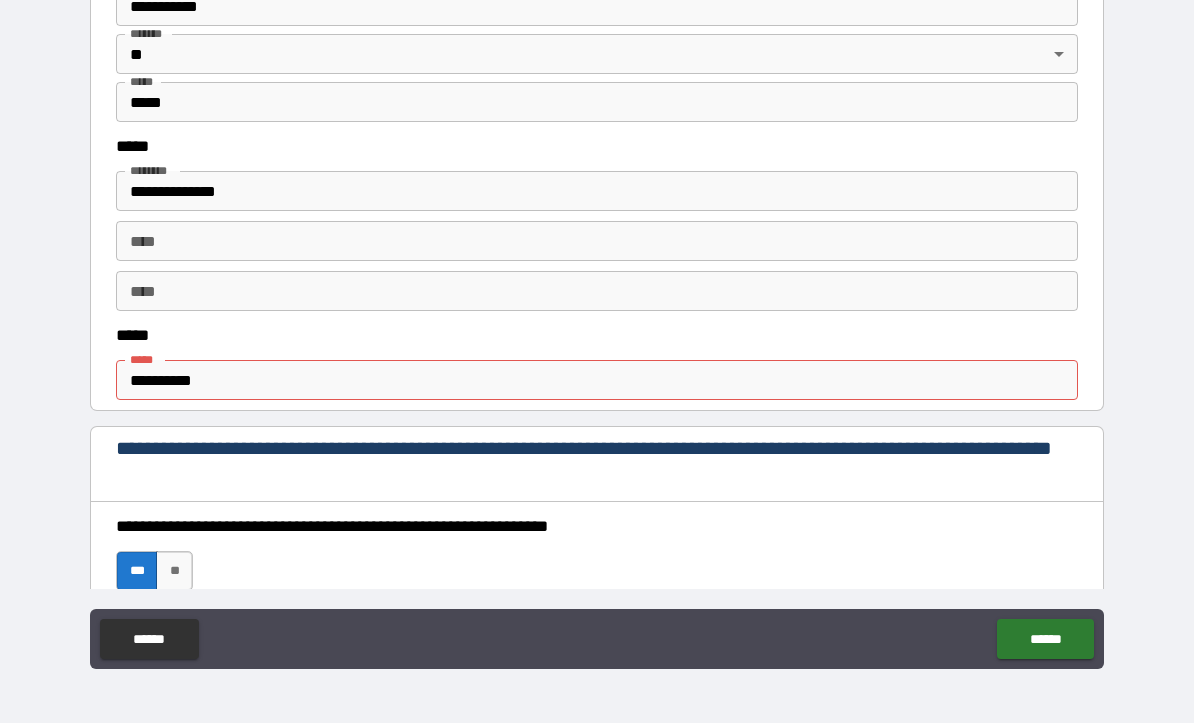 scroll, scrollTop: 905, scrollLeft: 0, axis: vertical 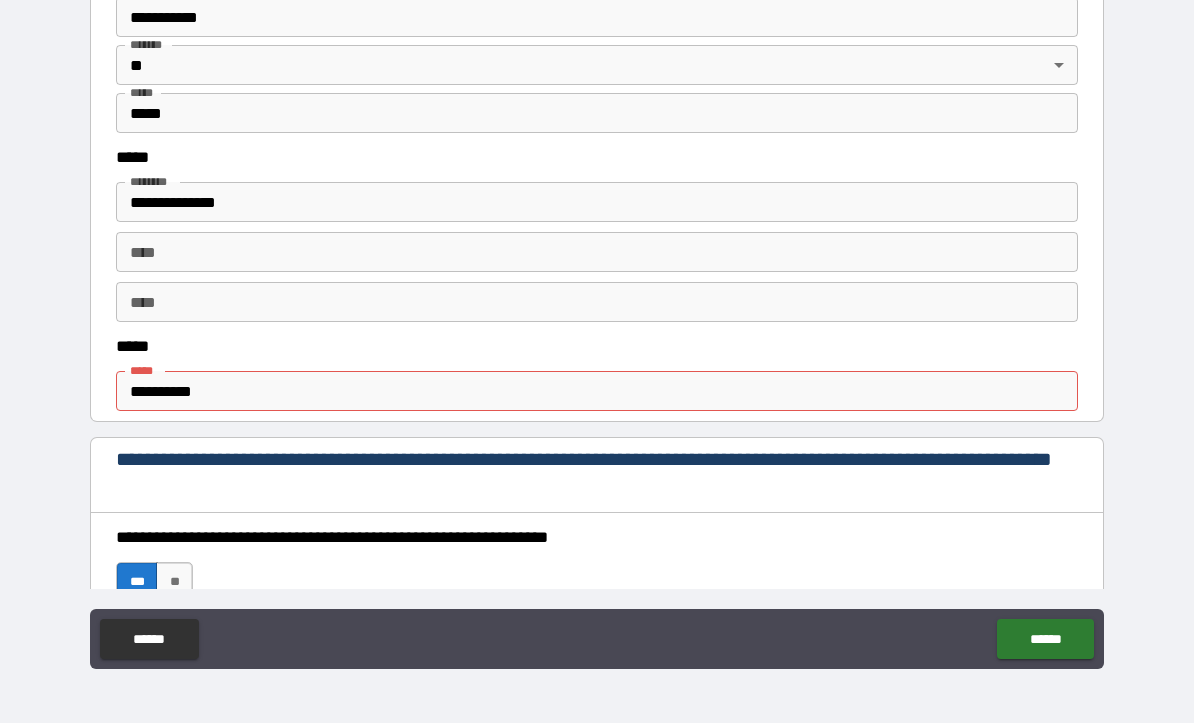 click on "**********" at bounding box center [597, 392] 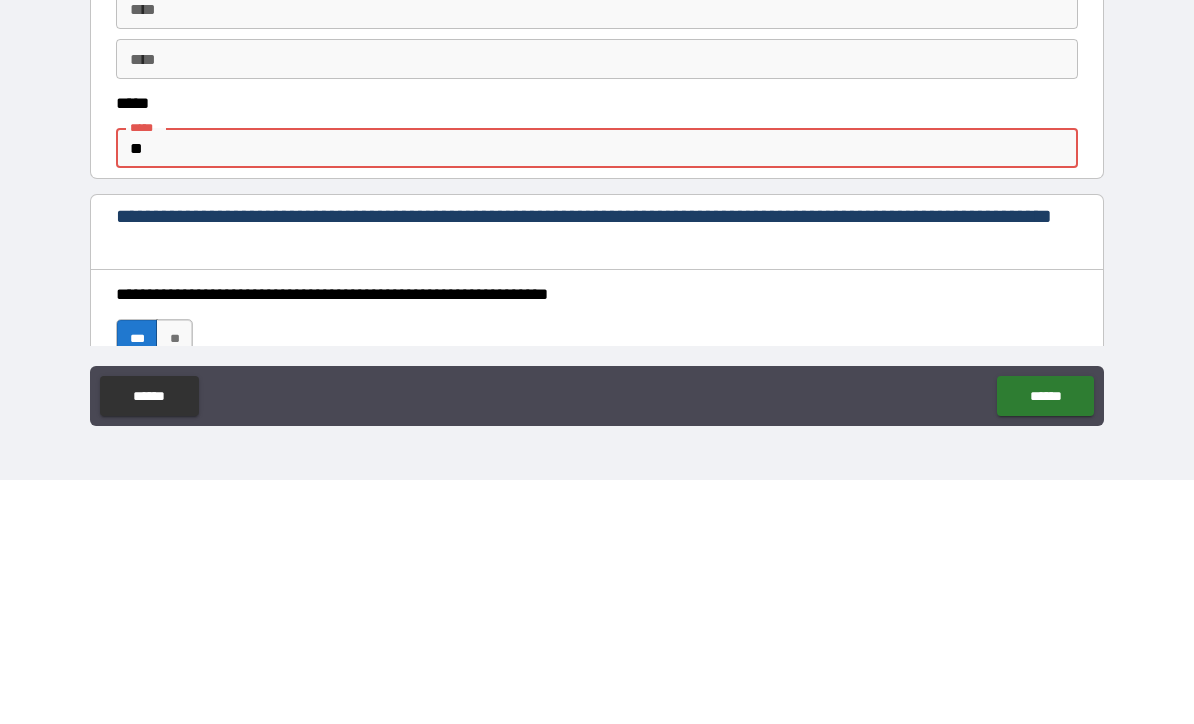 type on "*" 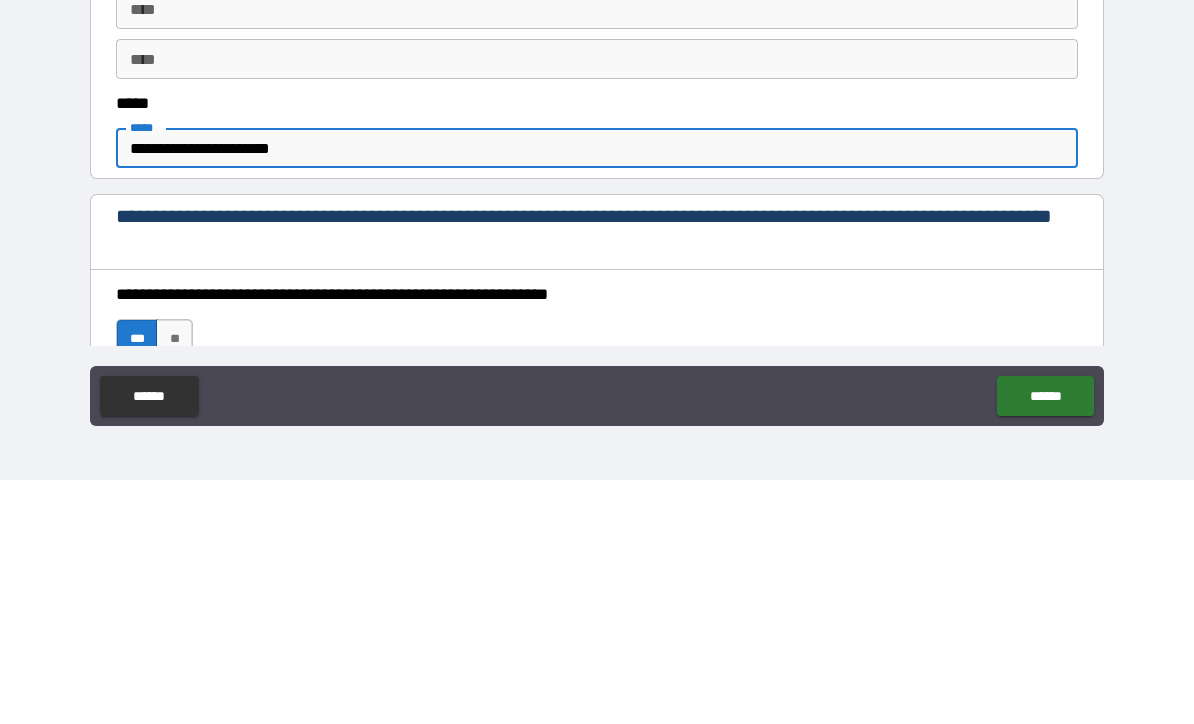 type on "**********" 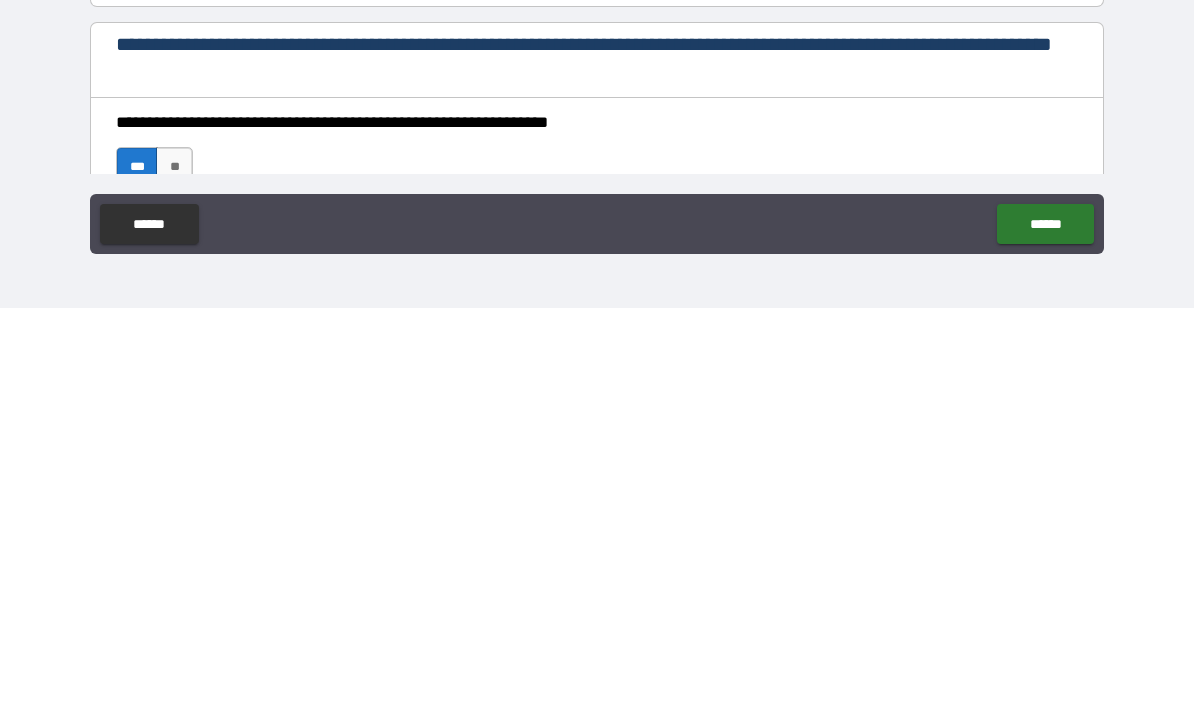 scroll, scrollTop: 67, scrollLeft: 0, axis: vertical 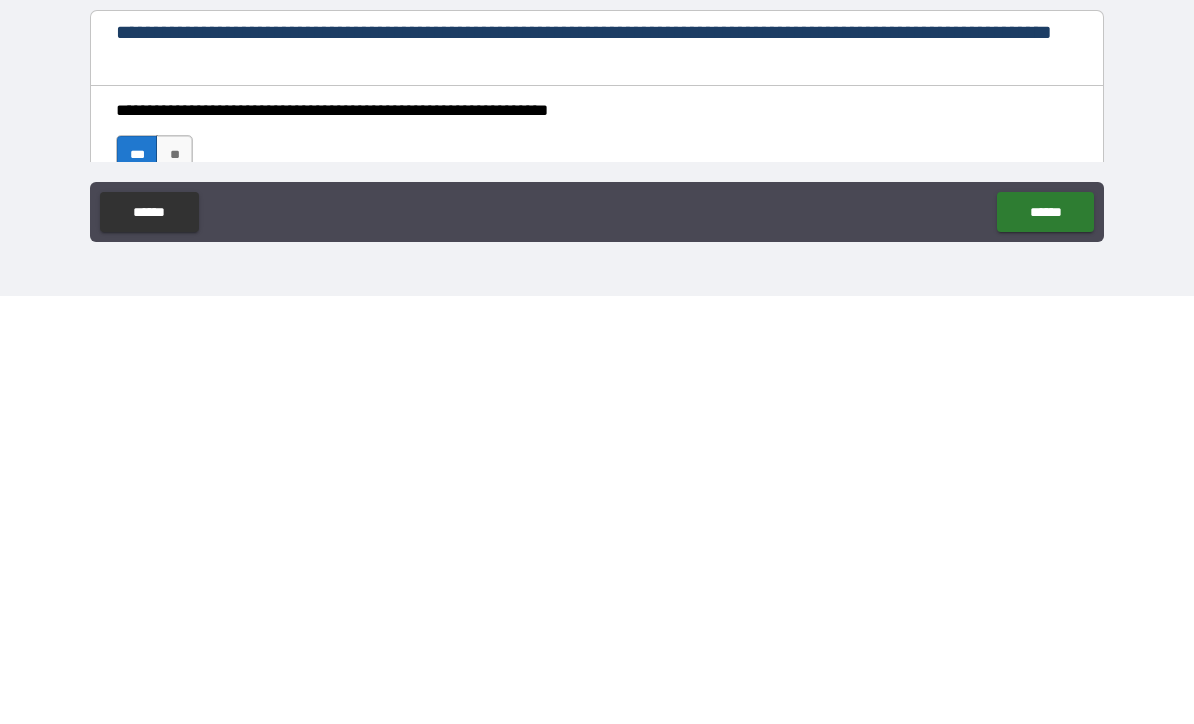 click on "******" at bounding box center (1045, 640) 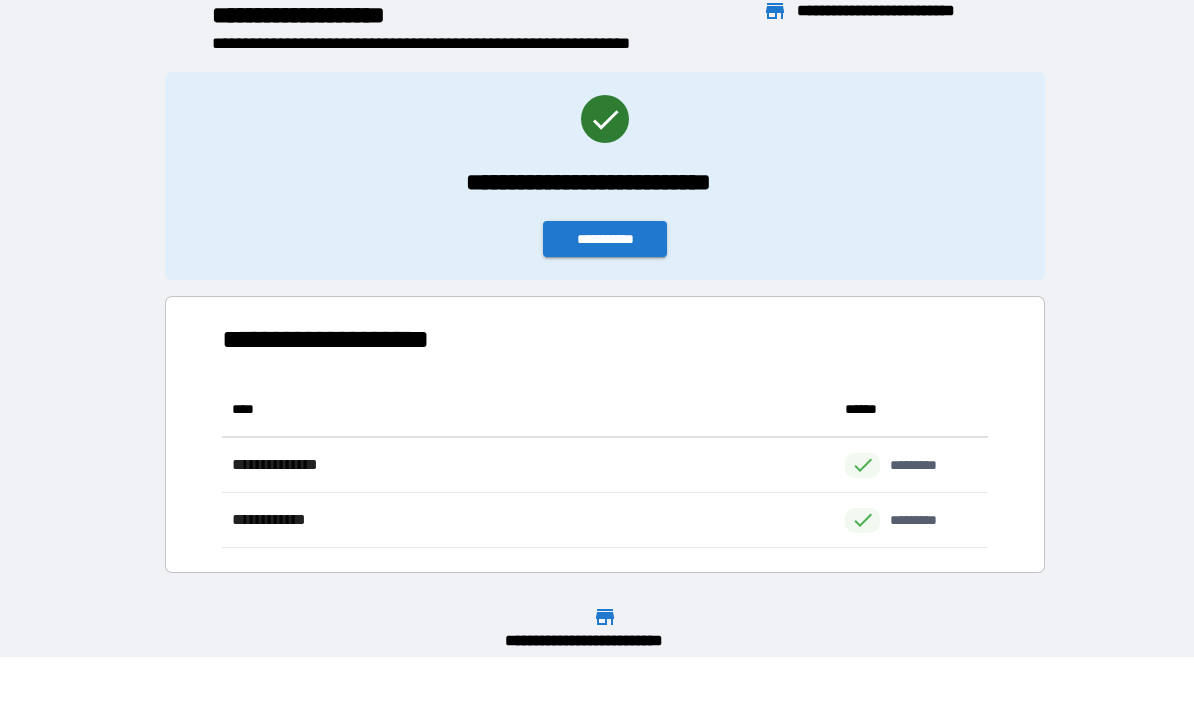 scroll, scrollTop: 1, scrollLeft: 1, axis: both 